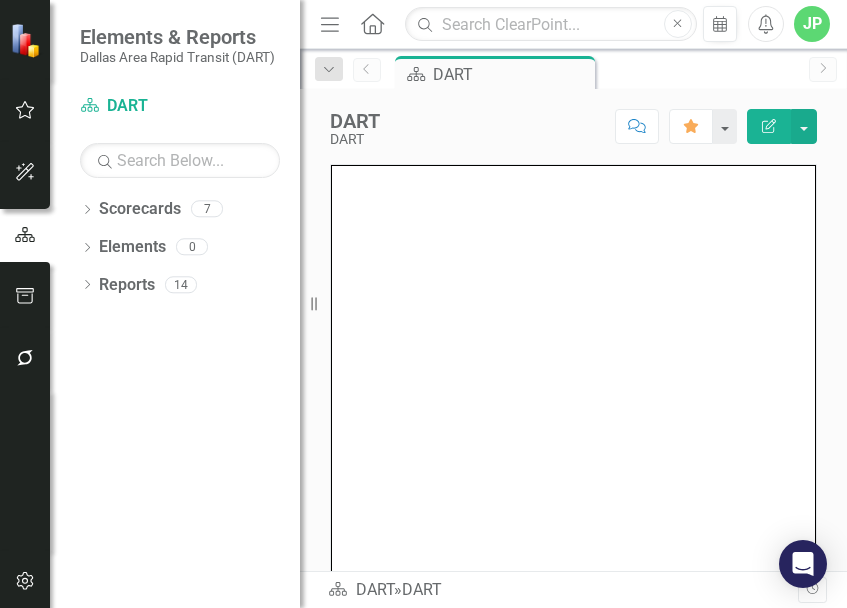 scroll, scrollTop: 0, scrollLeft: 0, axis: both 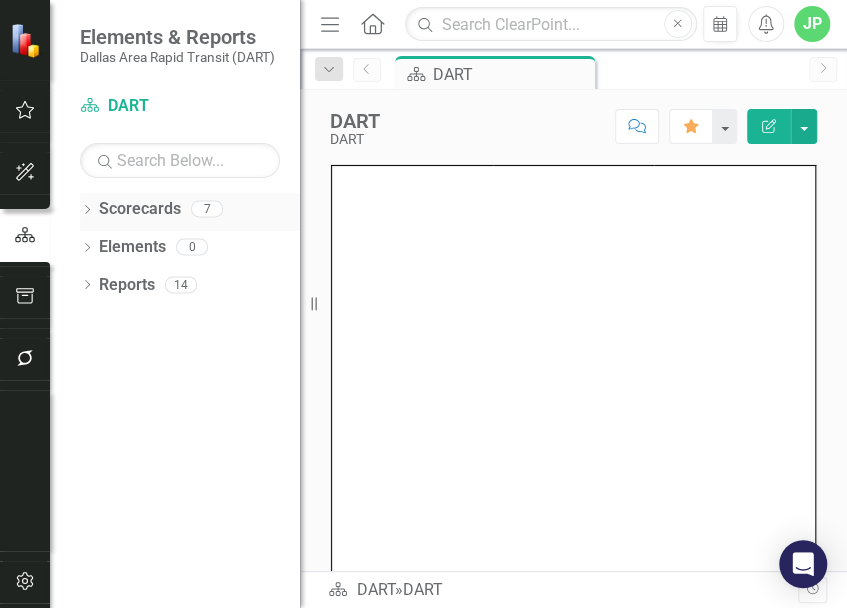 click on "Scorecards" at bounding box center (140, 209) 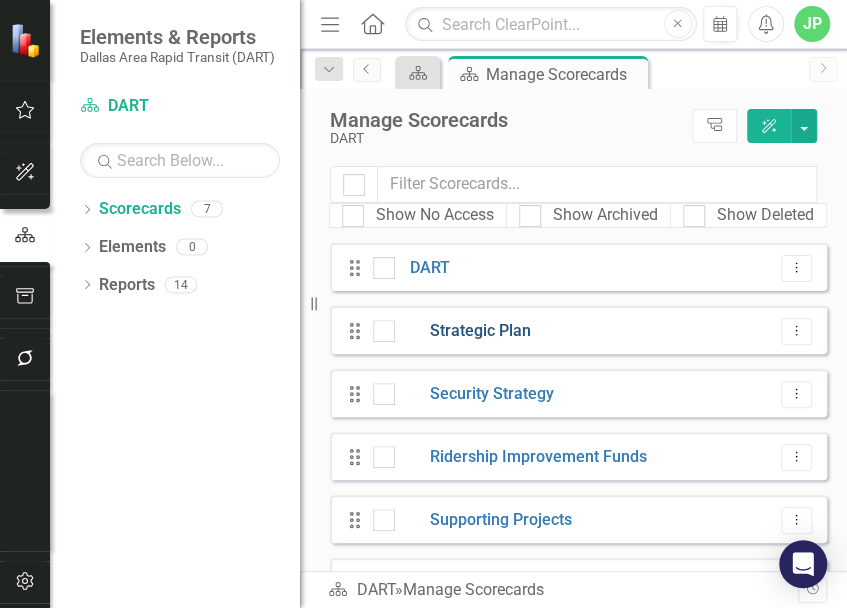 click on "Strategic Plan" at bounding box center (463, 331) 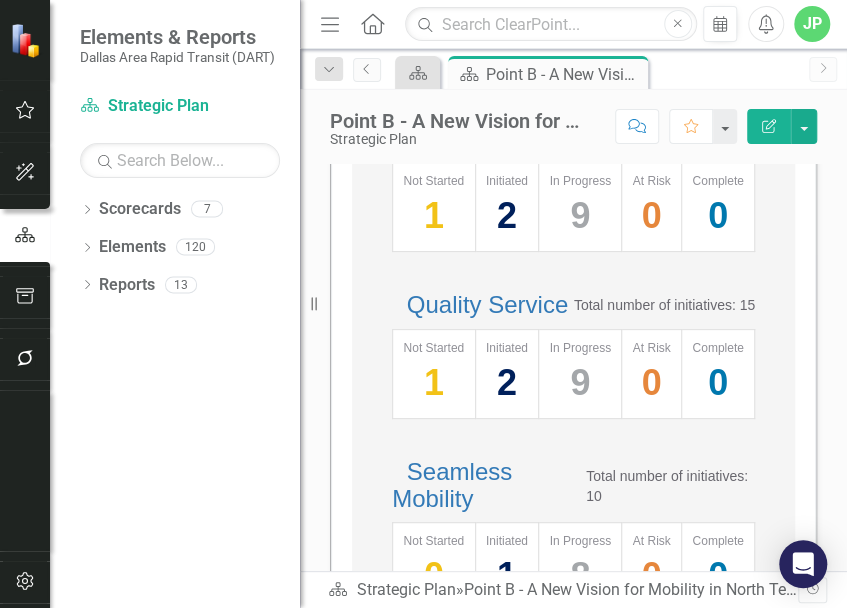 scroll, scrollTop: 400, scrollLeft: 0, axis: vertical 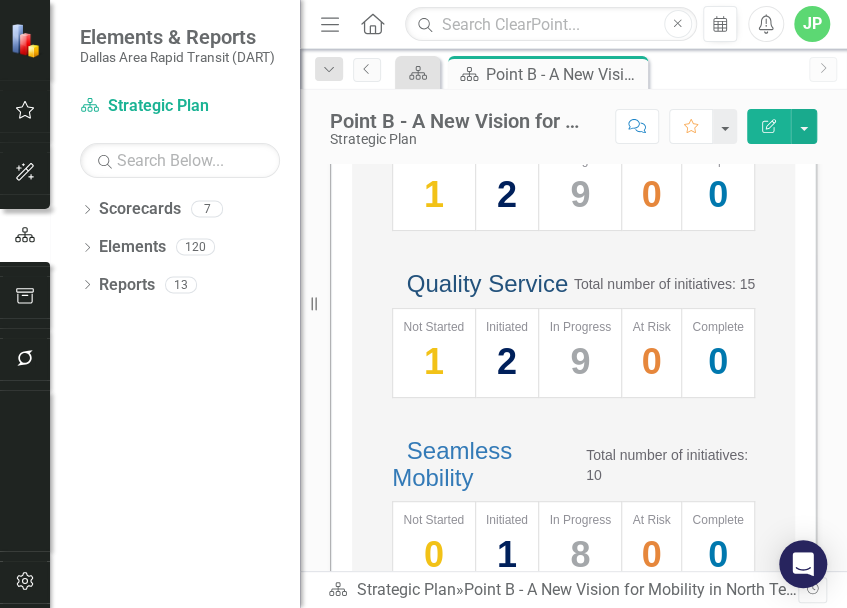 click on "Quality Service" at bounding box center [487, 283] 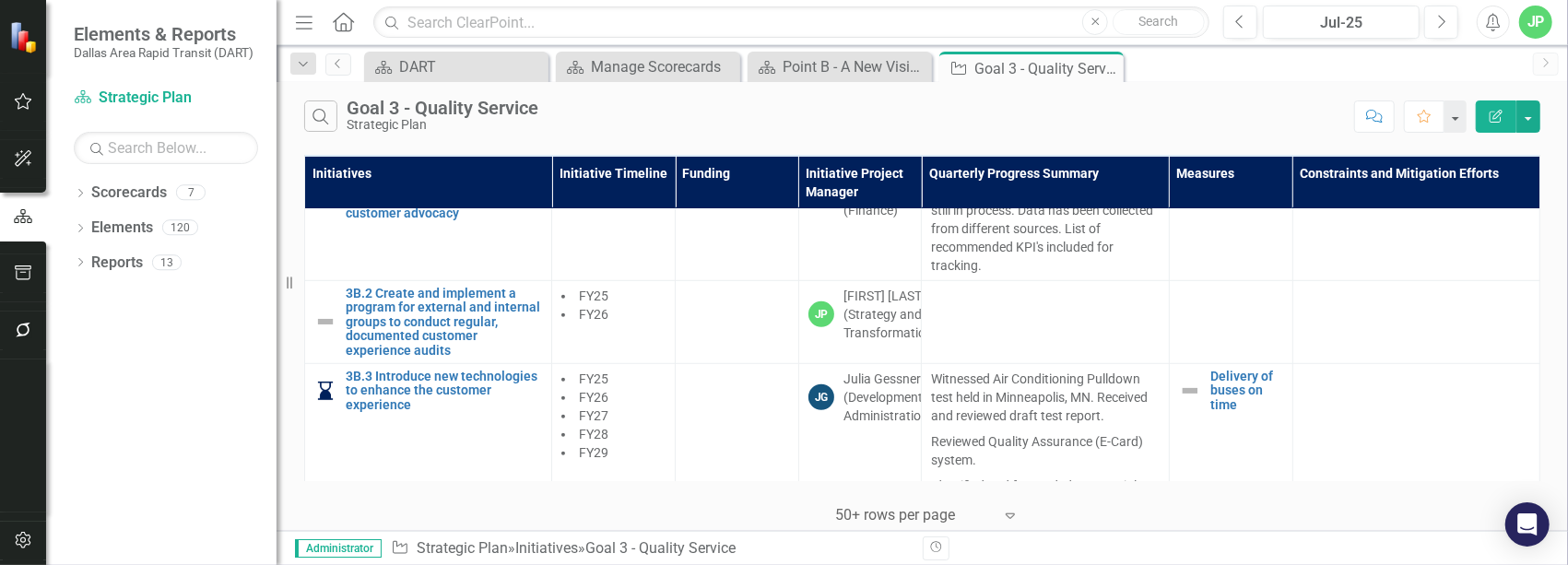 scroll, scrollTop: 798, scrollLeft: 0, axis: vertical 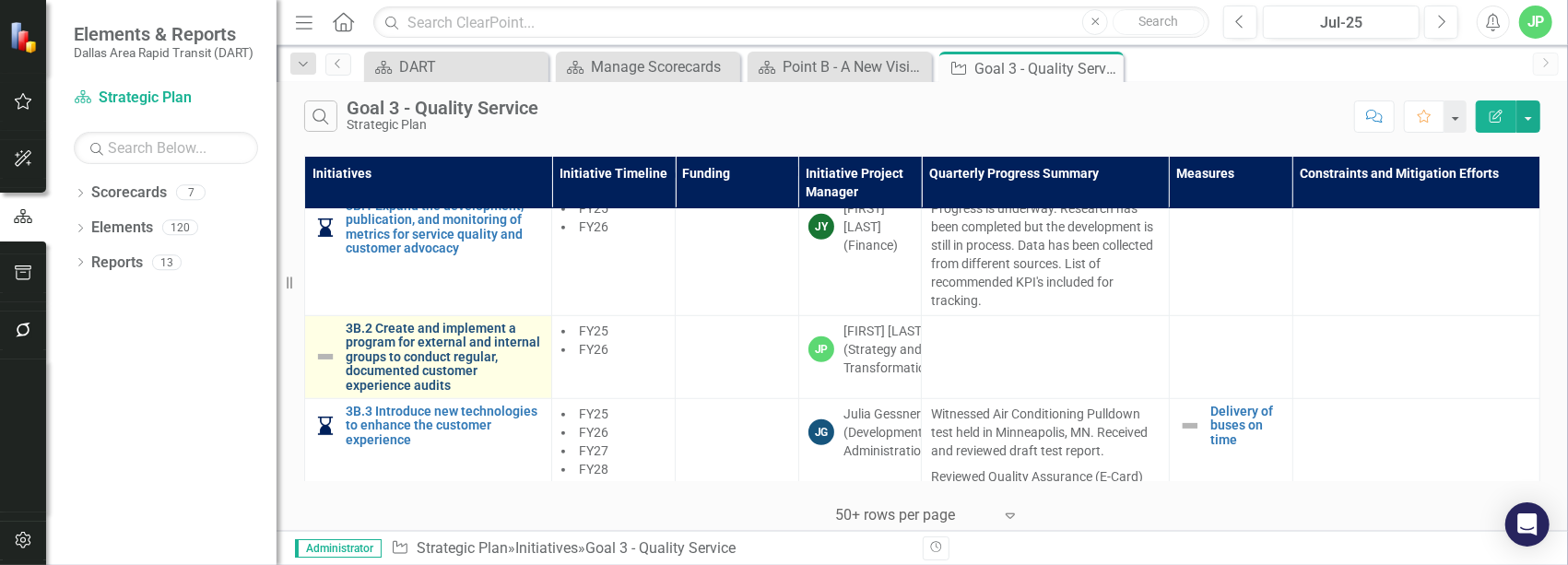 click on "3B.2 Create and implement a program for external and internal groups to conduct regular, documented customer experience audits" at bounding box center [443, 357] 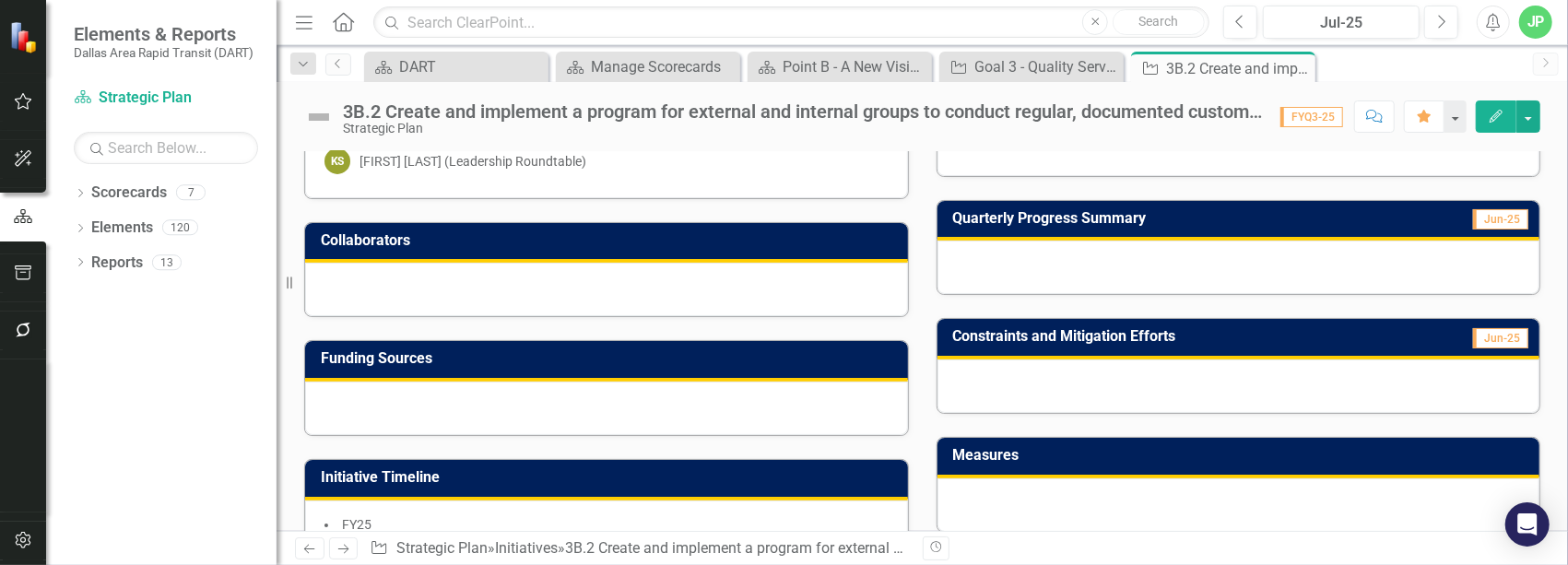 scroll, scrollTop: 184, scrollLeft: 0, axis: vertical 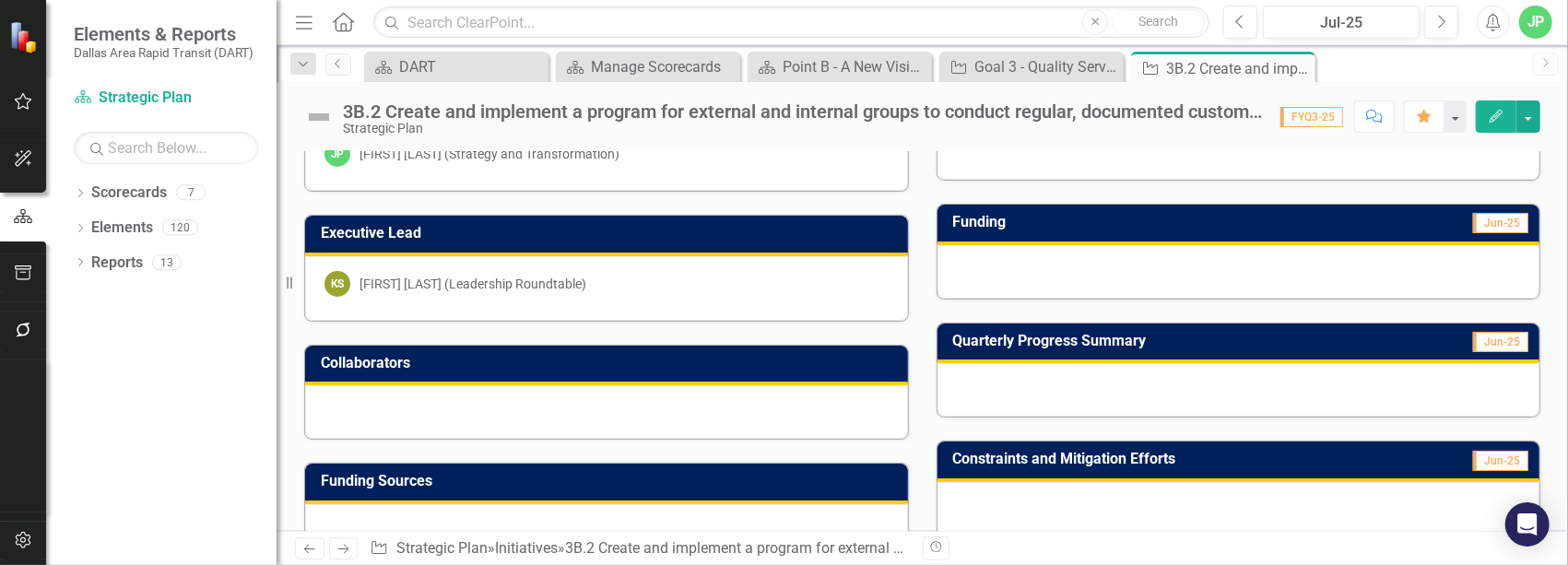 click on "KS Kay Shelton (Leadership Roundtable)" at bounding box center (607, 288) 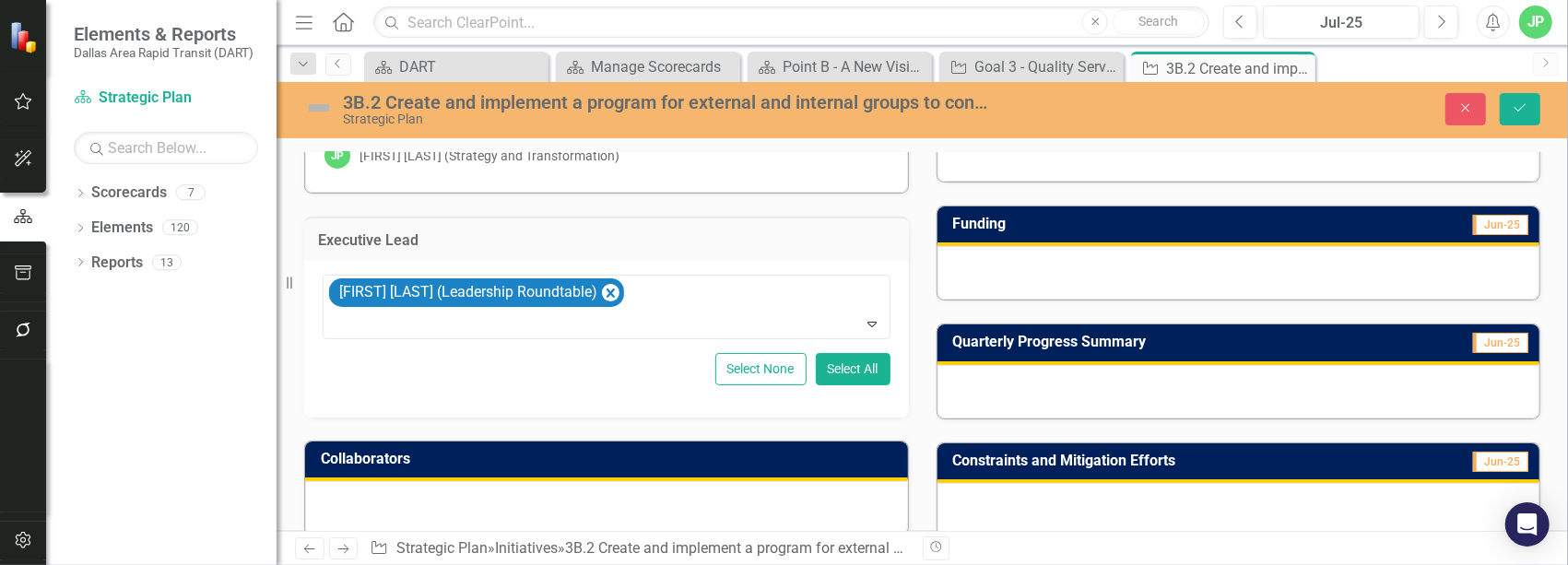 click at bounding box center (607, 508) 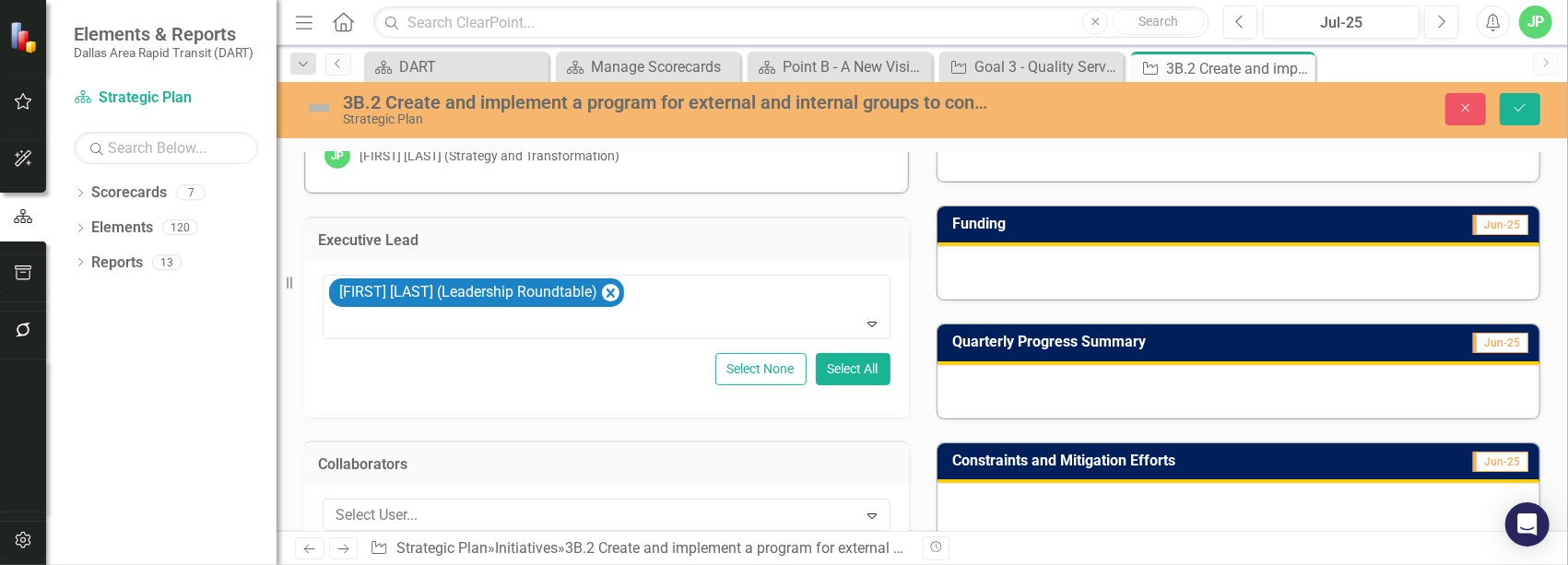scroll, scrollTop: 245, scrollLeft: 0, axis: vertical 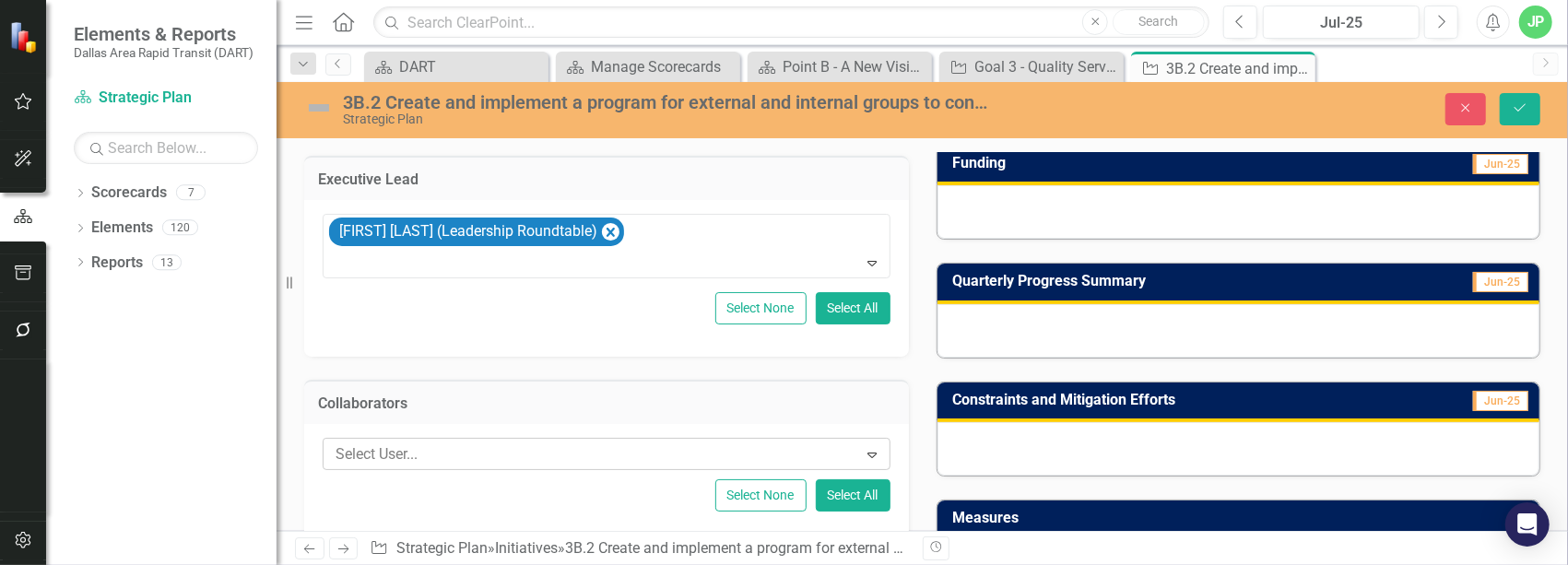 click at bounding box center [593, 454] 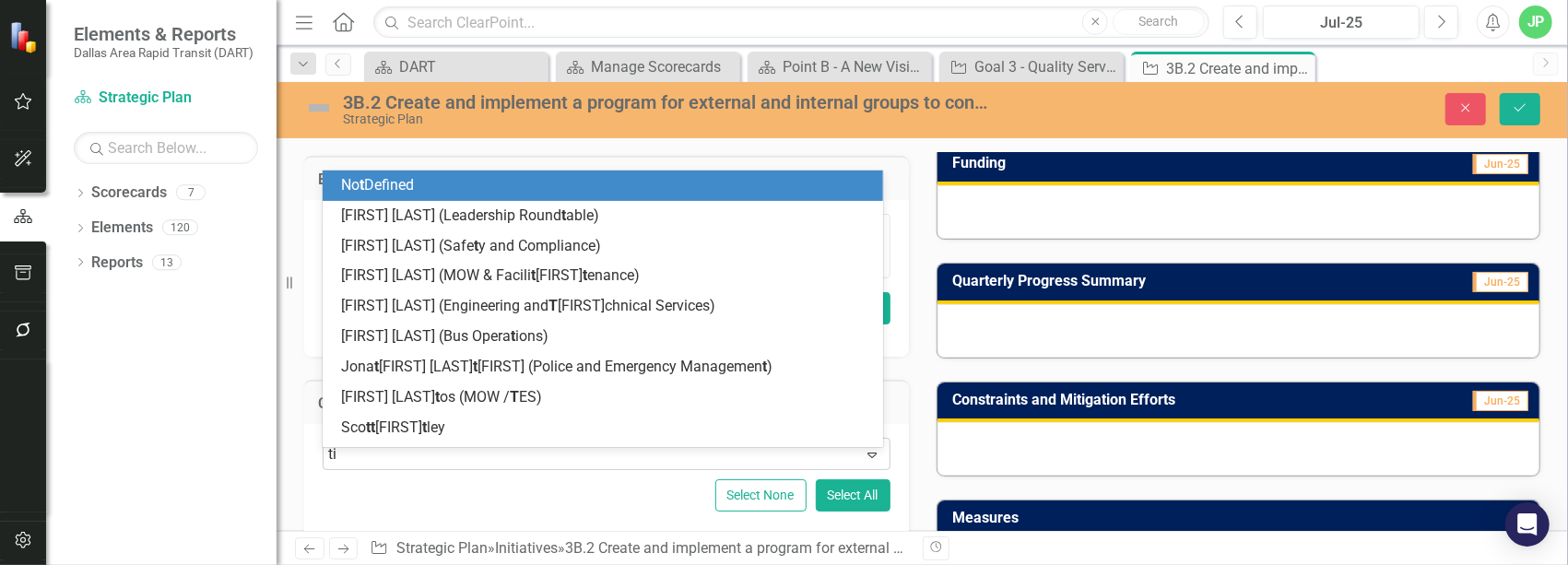 type on "tina" 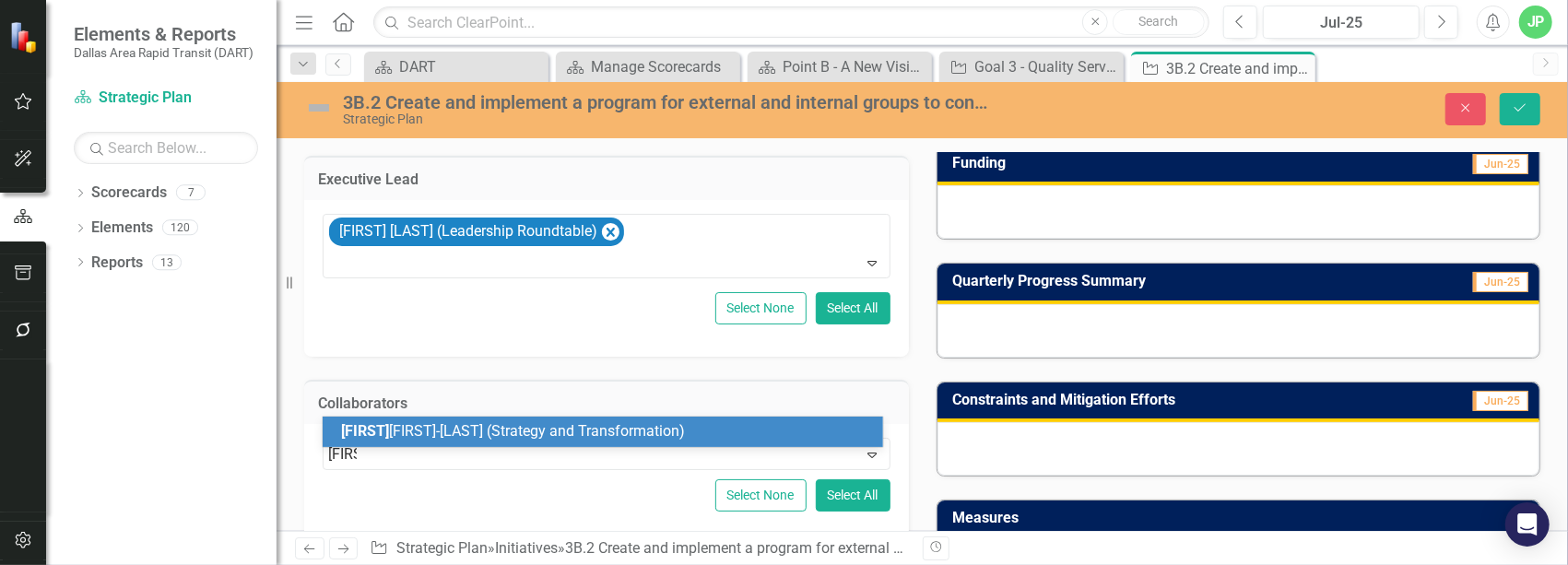 click on "Tina  Morch-Pierre (Strategy and Transformation)" at bounding box center (513, 430) 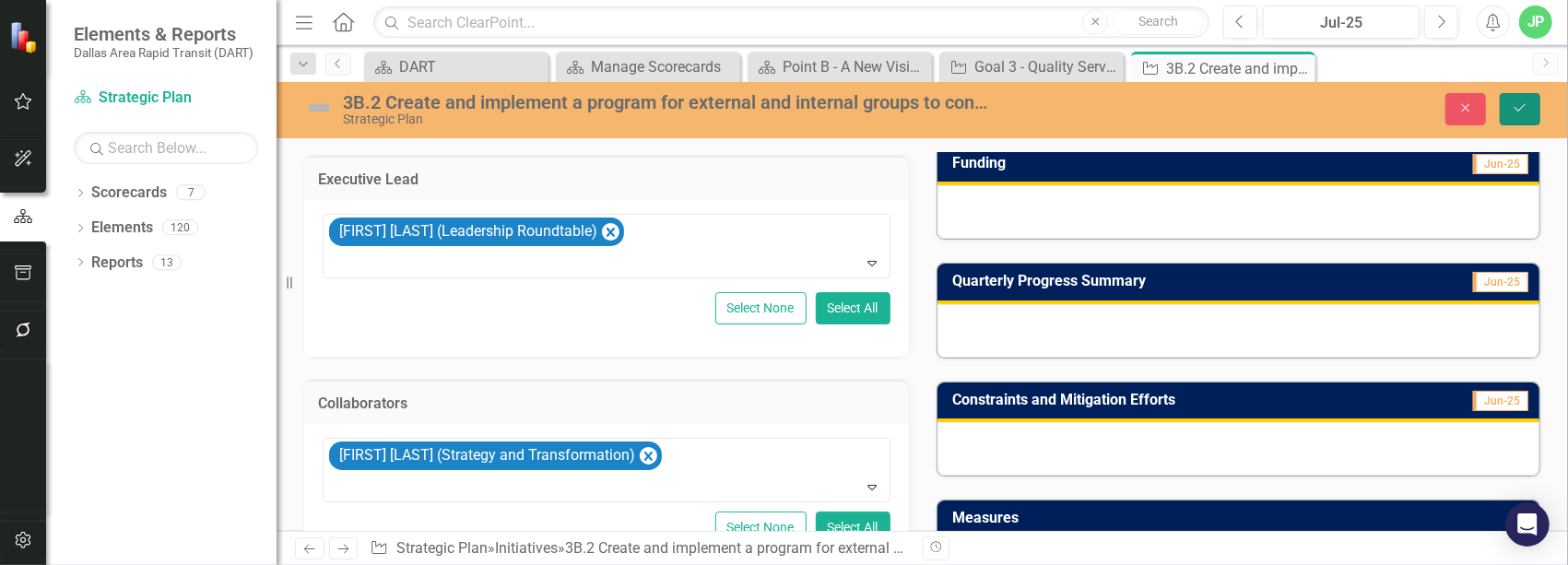 click on "Save" 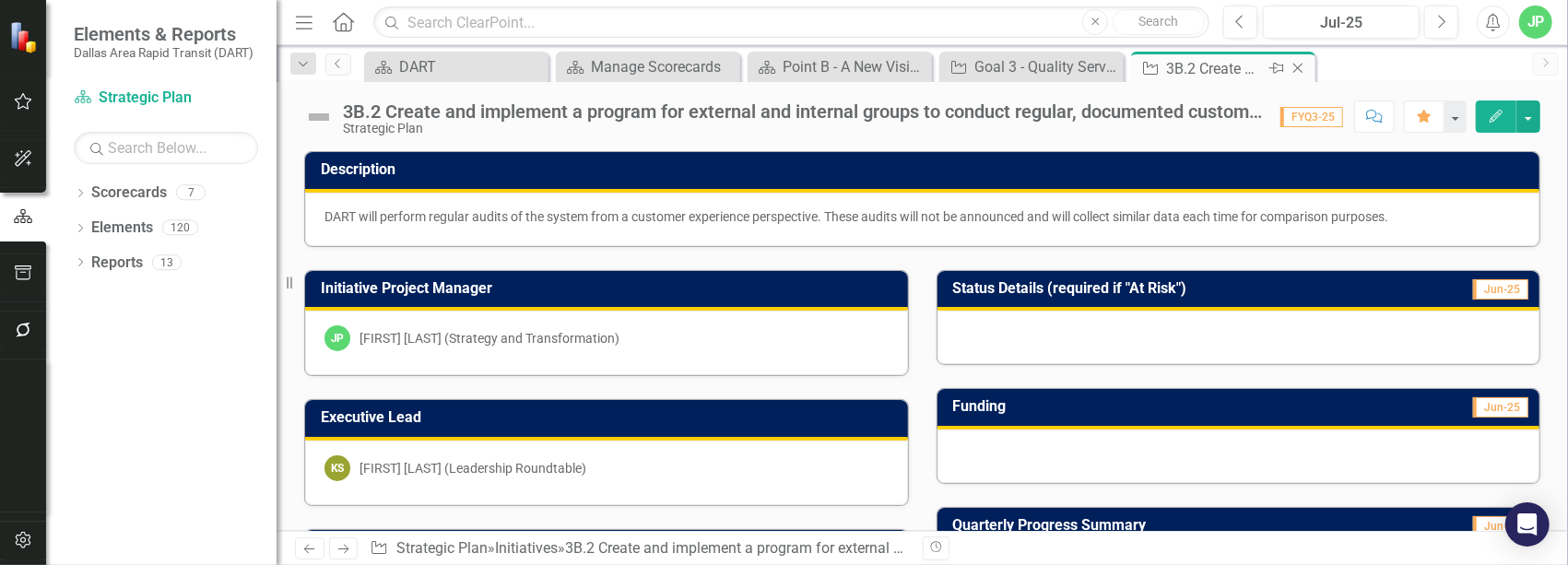 click on "Close" 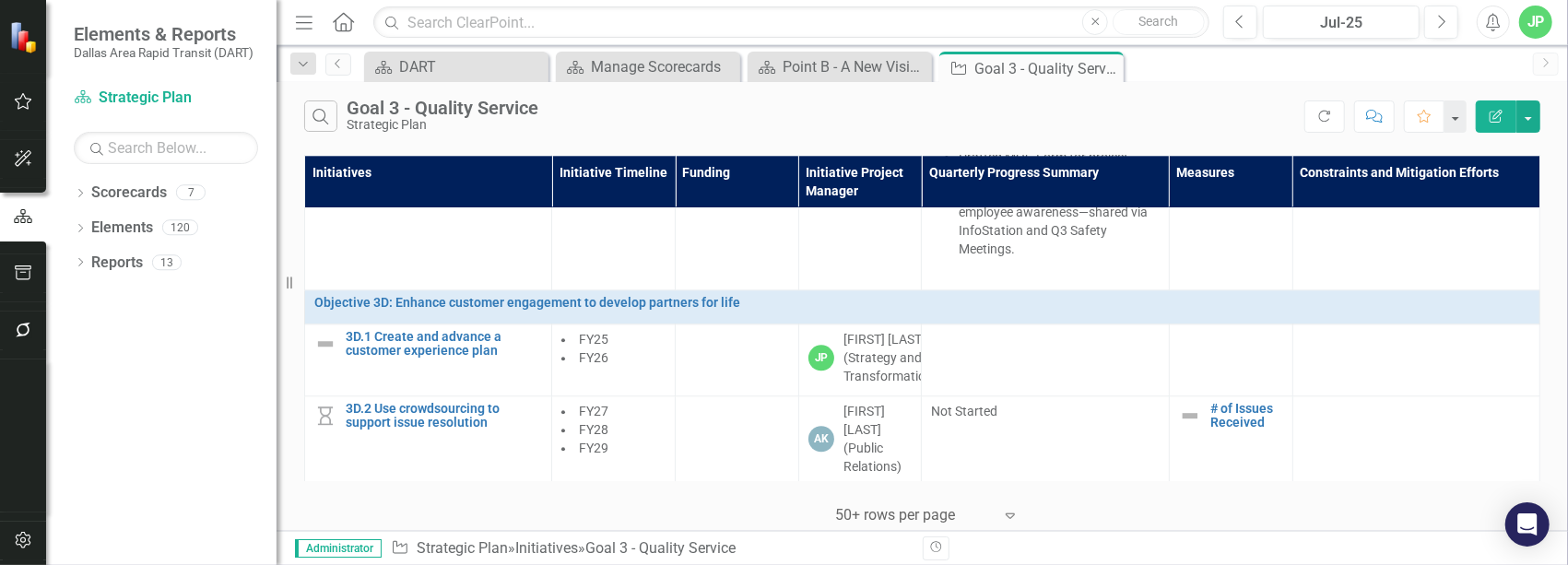 scroll, scrollTop: 3193, scrollLeft: 0, axis: vertical 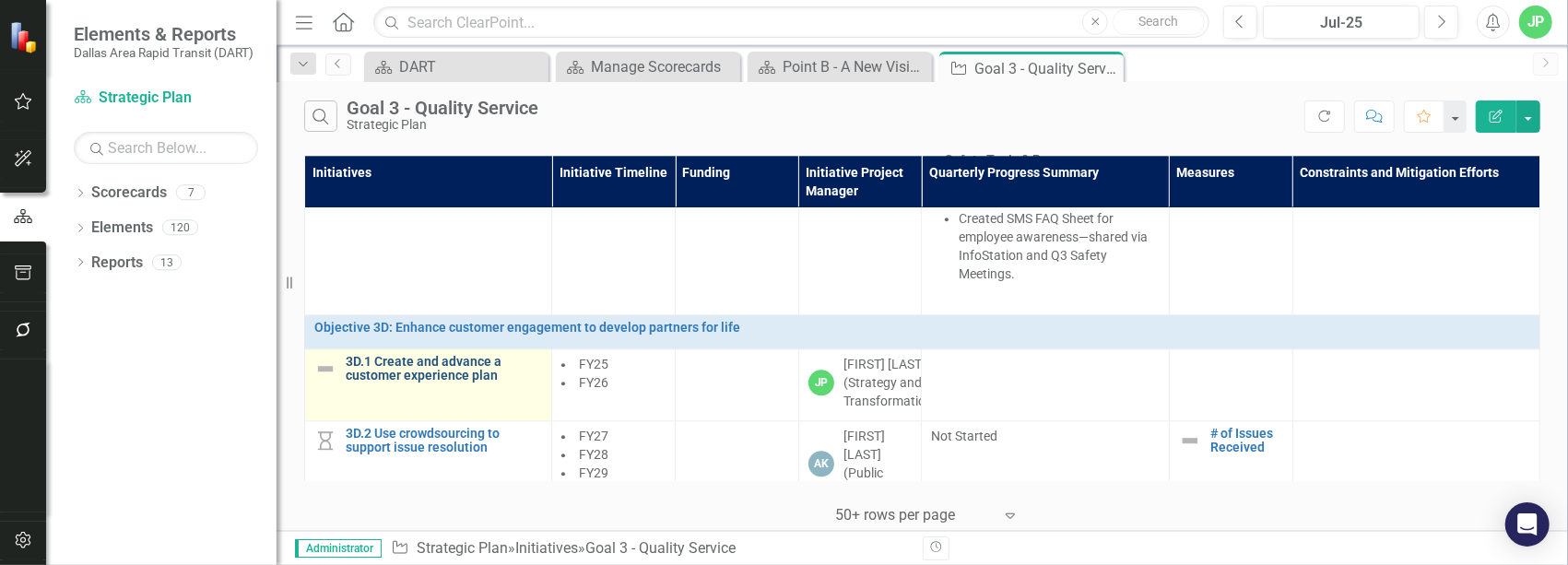click on "3D.1 Create and advance a customer experience plan" at bounding box center (443, 369) 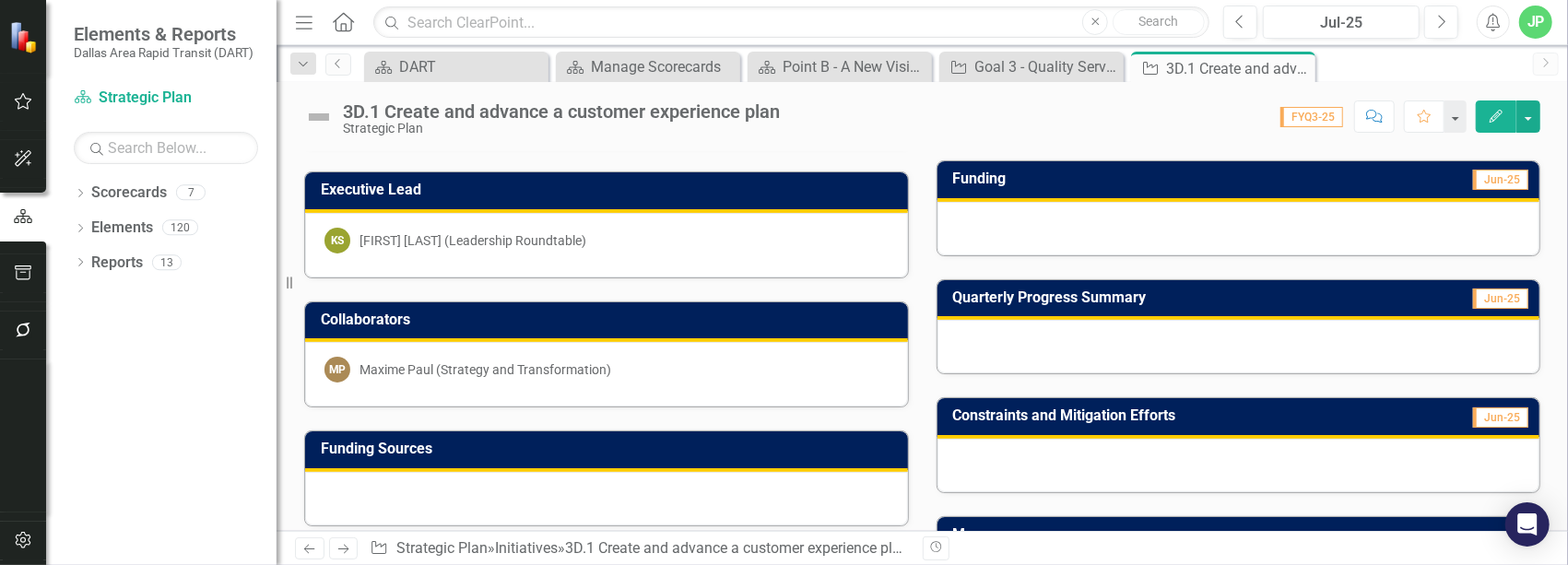 scroll, scrollTop: 245, scrollLeft: 0, axis: vertical 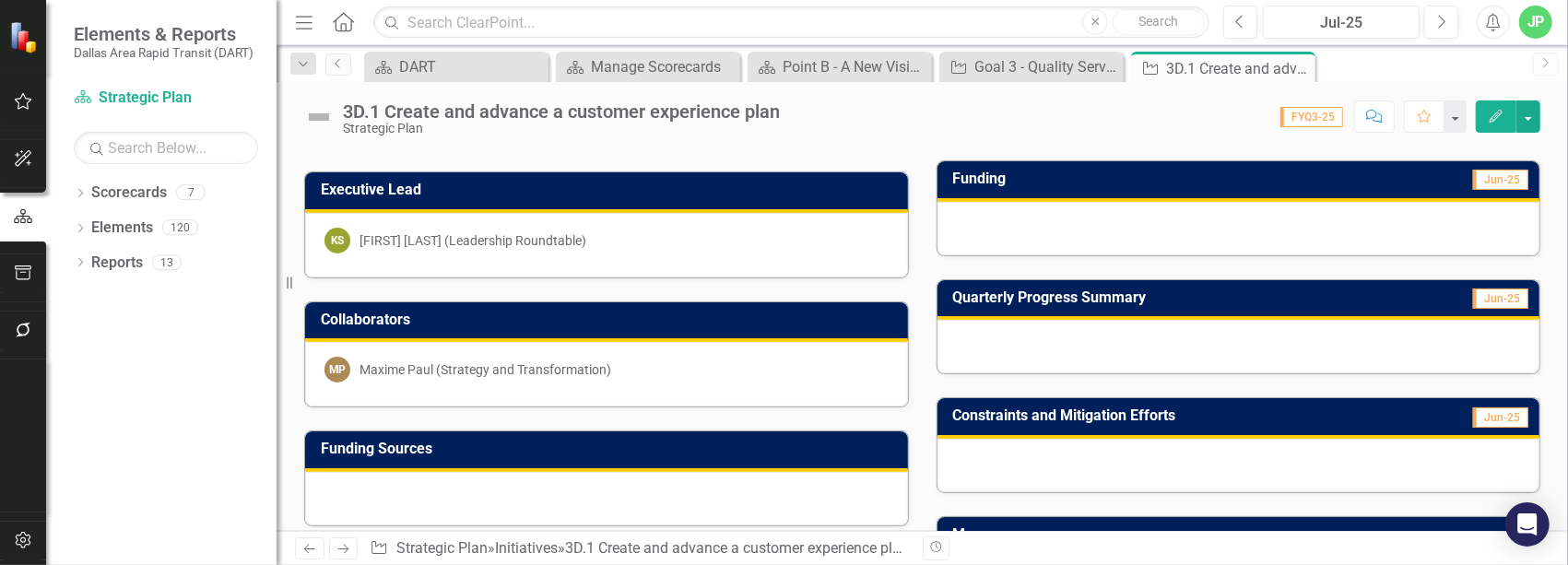 click on "Maxime Paul (Strategy and Transformation)" at bounding box center [485, 370] 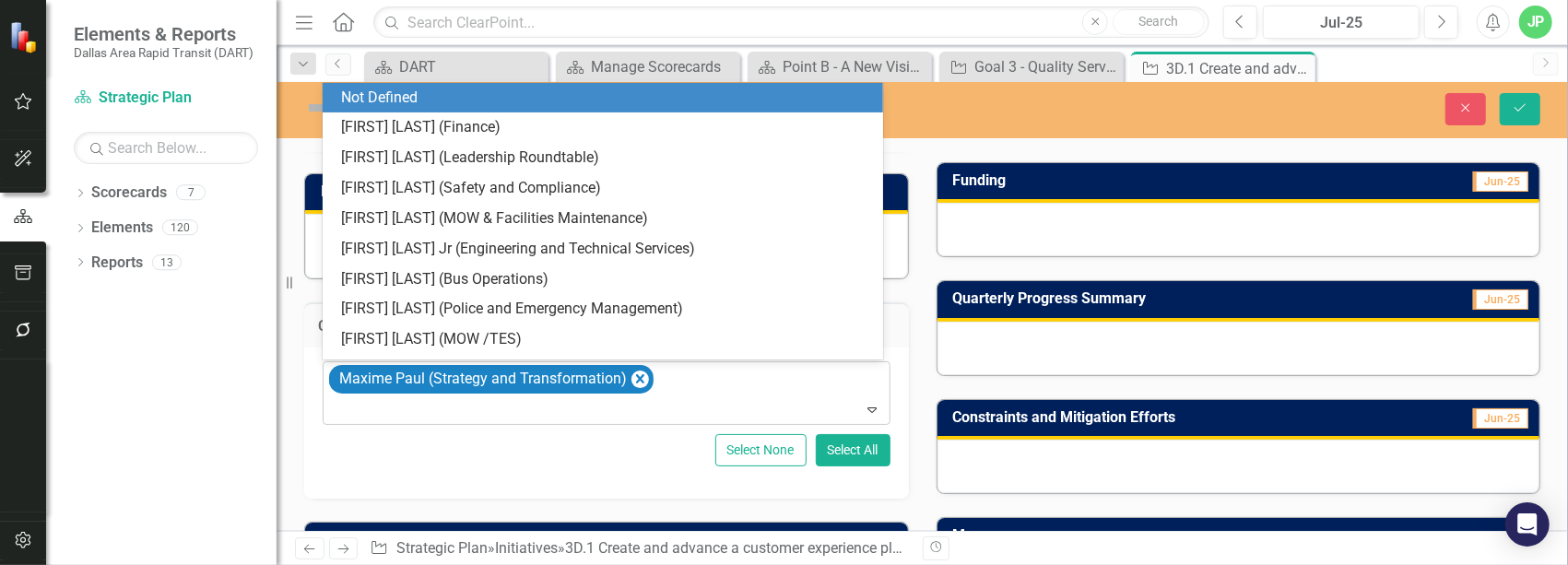 click at bounding box center (607, 410) 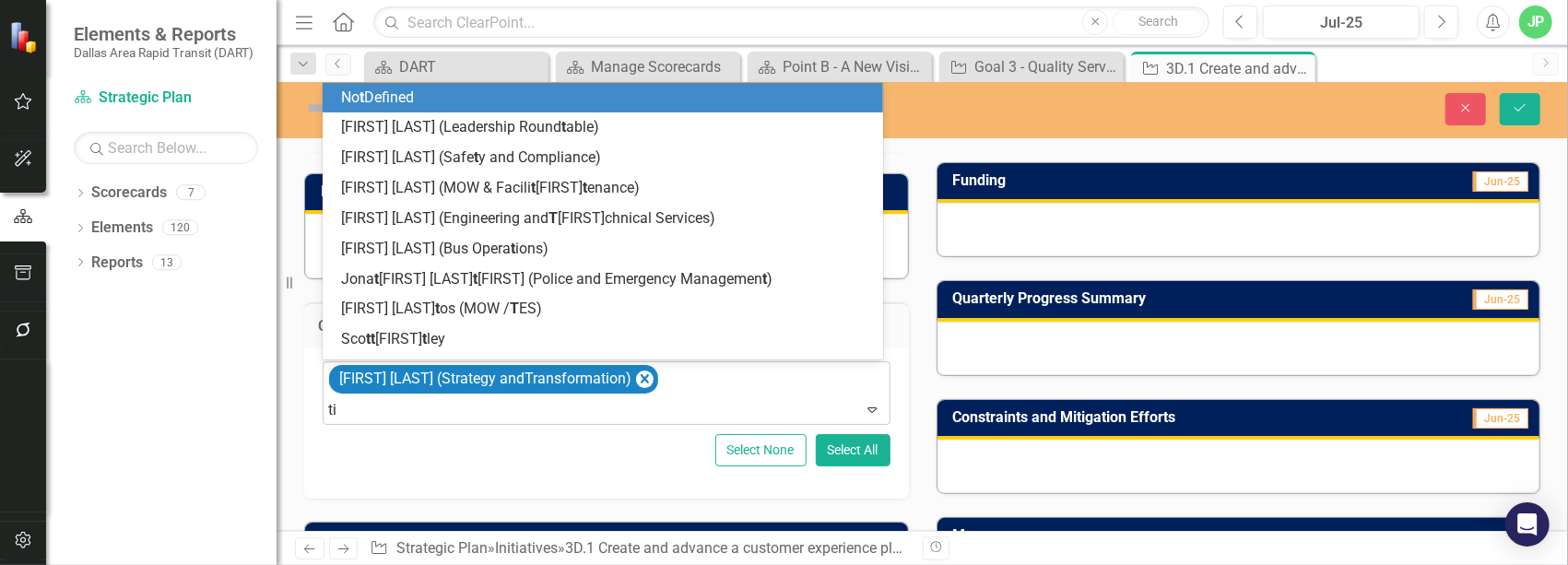 type on "tina" 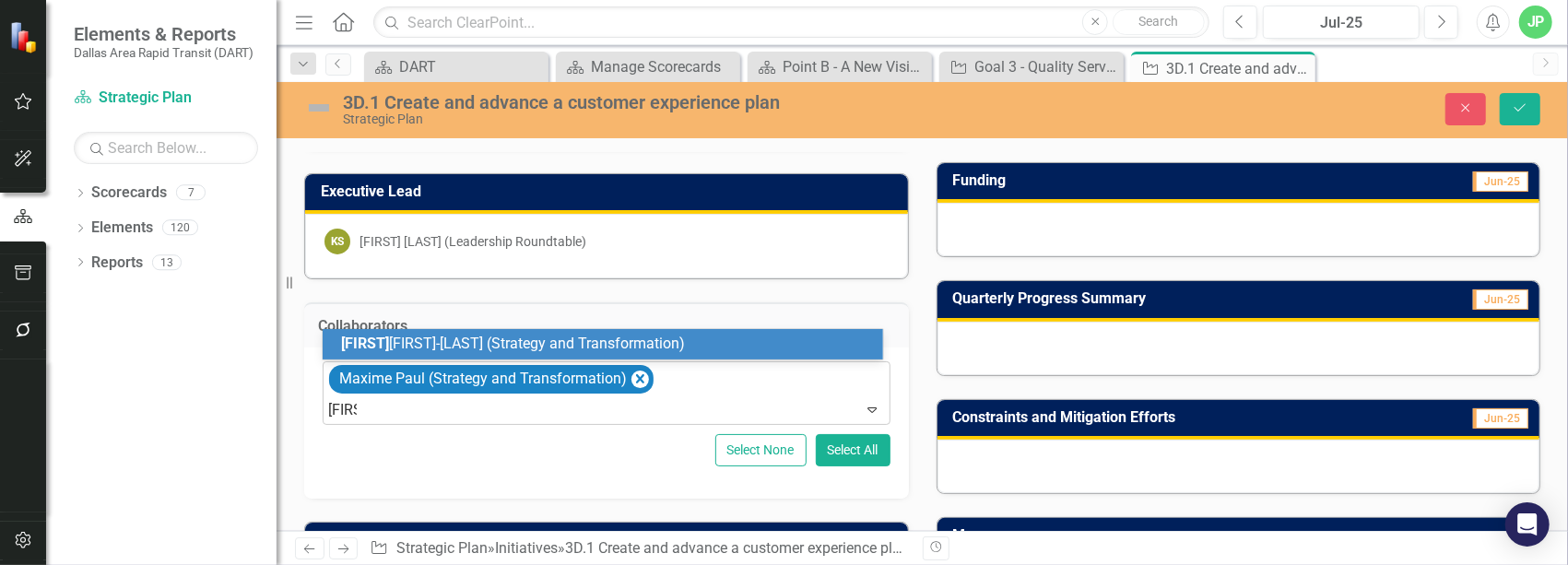 type 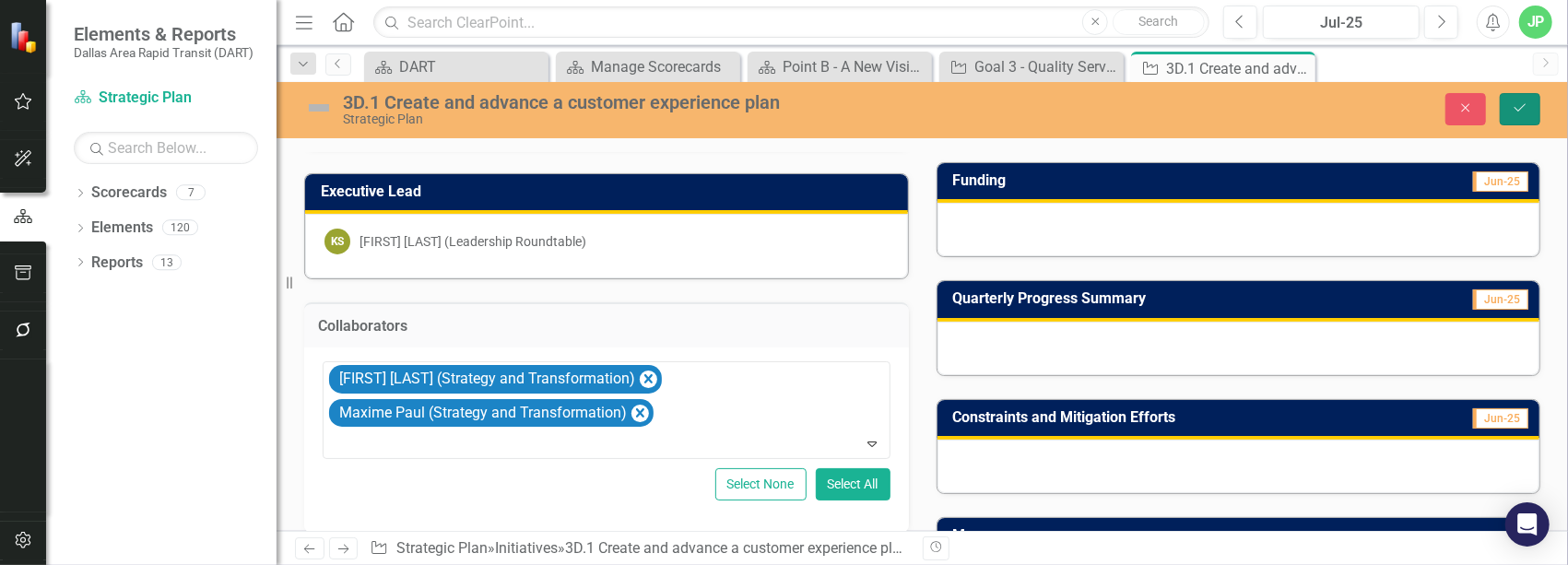 click on "Save" at bounding box center (1520, 109) 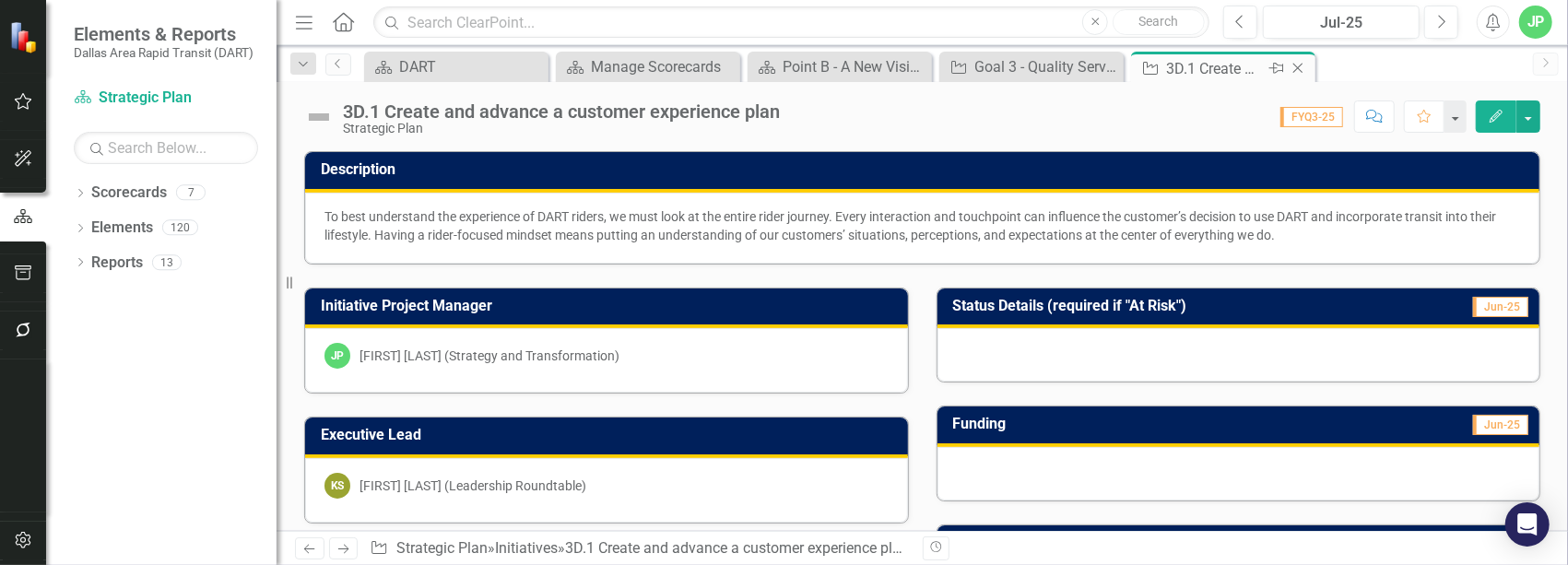 click on "Close" 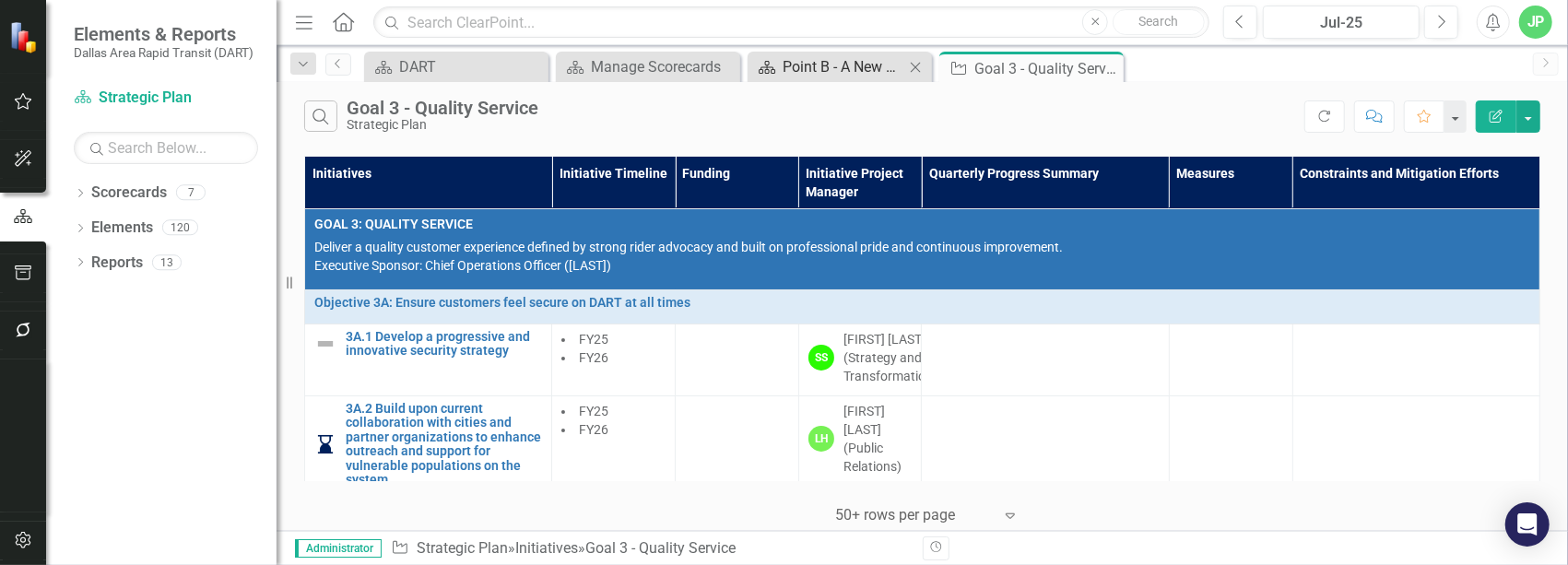 click on "Point B - A New Vision for Mobility in North Texas" at bounding box center (843, 66) 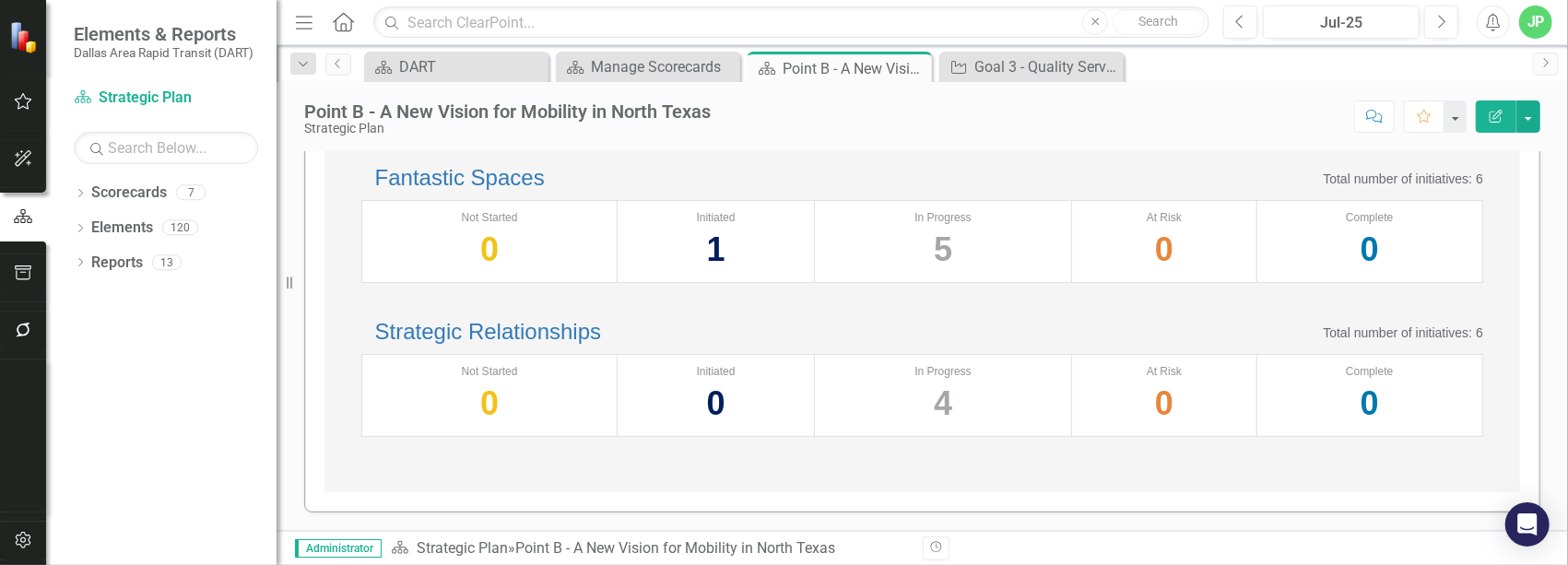 scroll, scrollTop: 952, scrollLeft: 0, axis: vertical 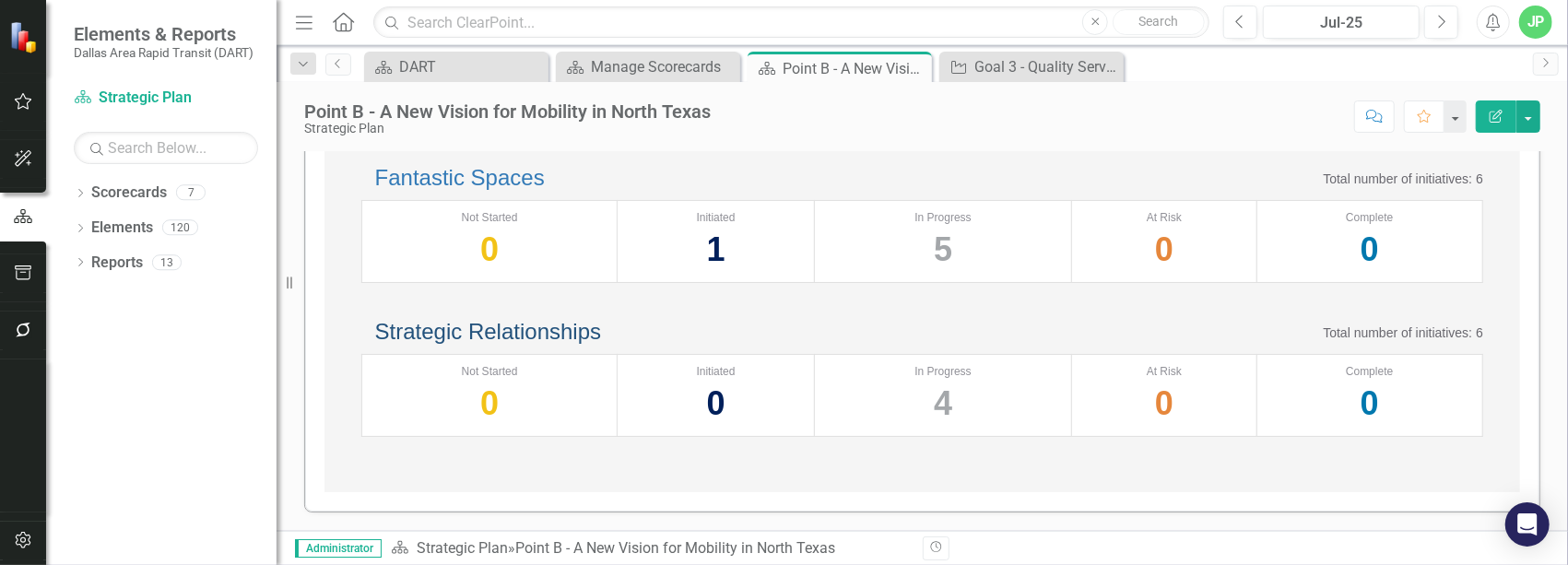 click on "Strategic Relationships" at bounding box center (488, 331) 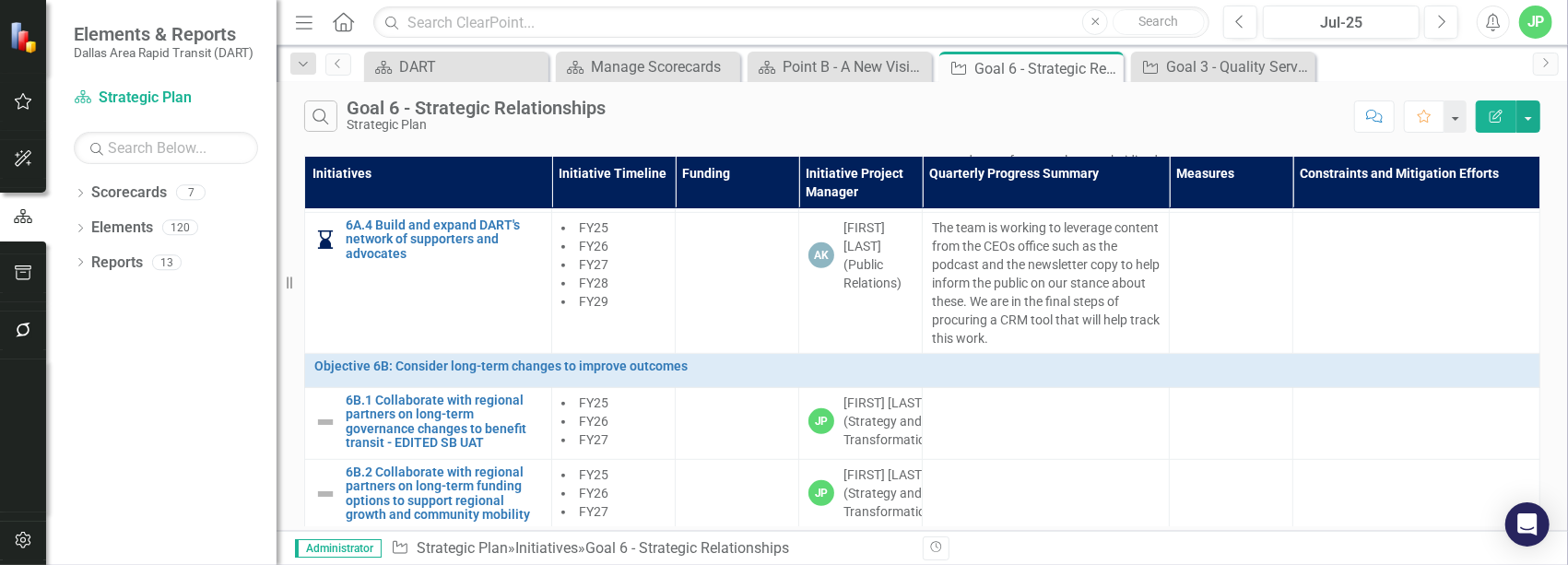 scroll, scrollTop: 672, scrollLeft: 0, axis: vertical 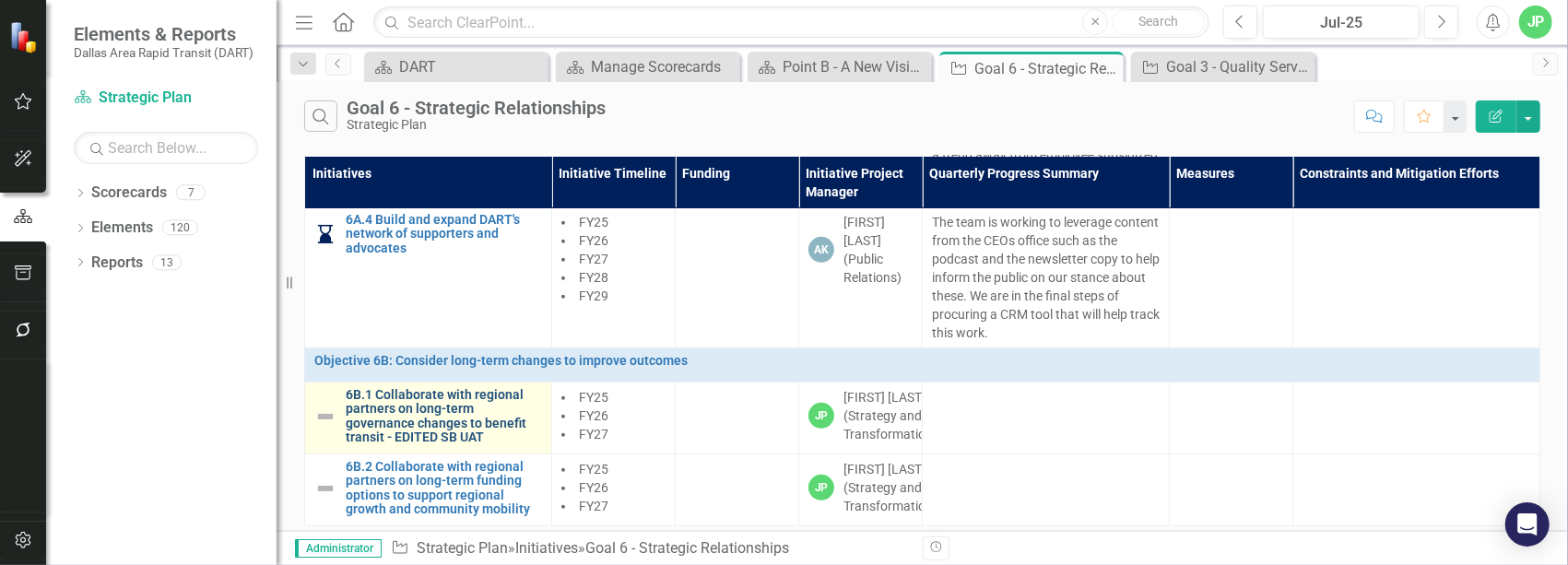 click on "6B.1 Collaborate with regional partners on long-term governance changes to benefit transit - EDITED SB UAT" at bounding box center [443, 417] 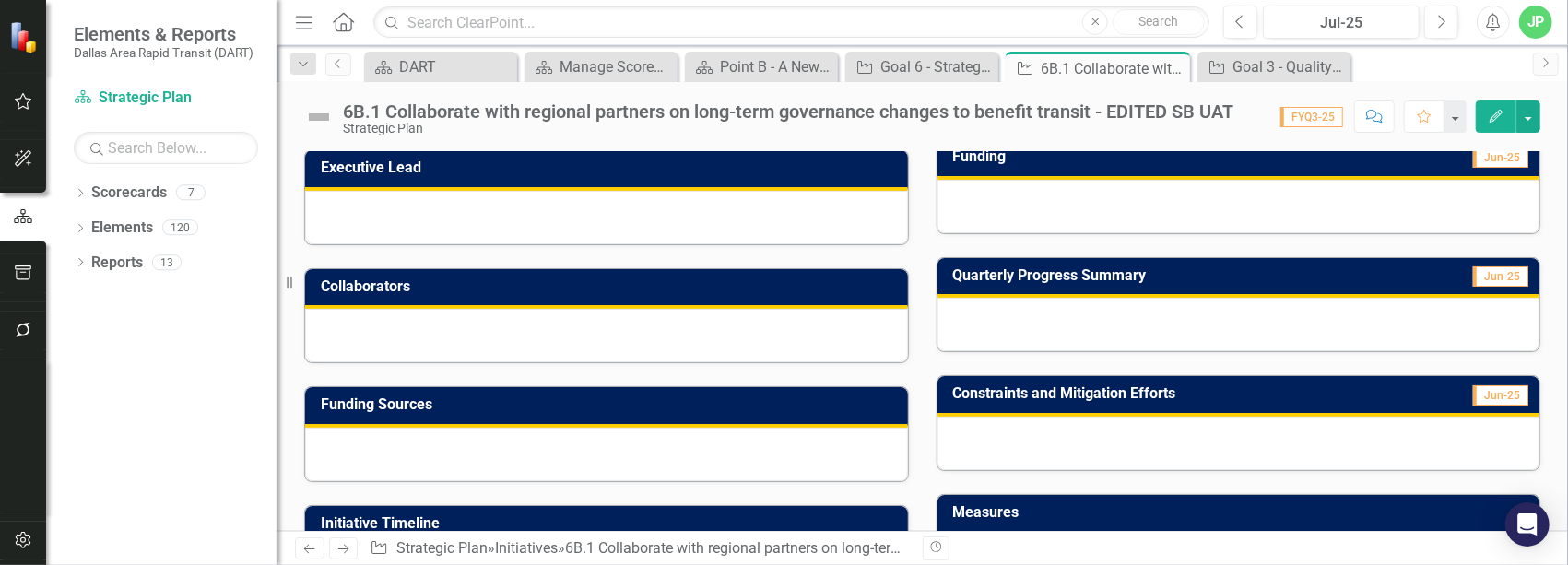 scroll, scrollTop: 0, scrollLeft: 0, axis: both 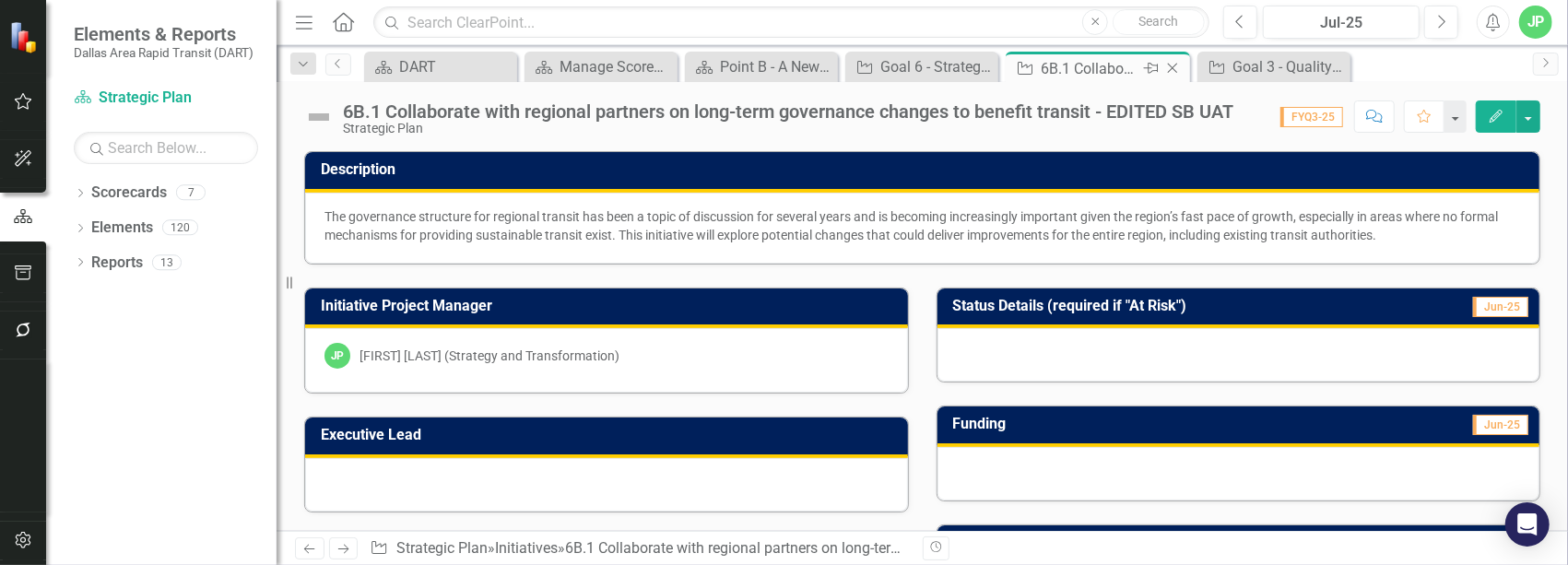 click on "Close" 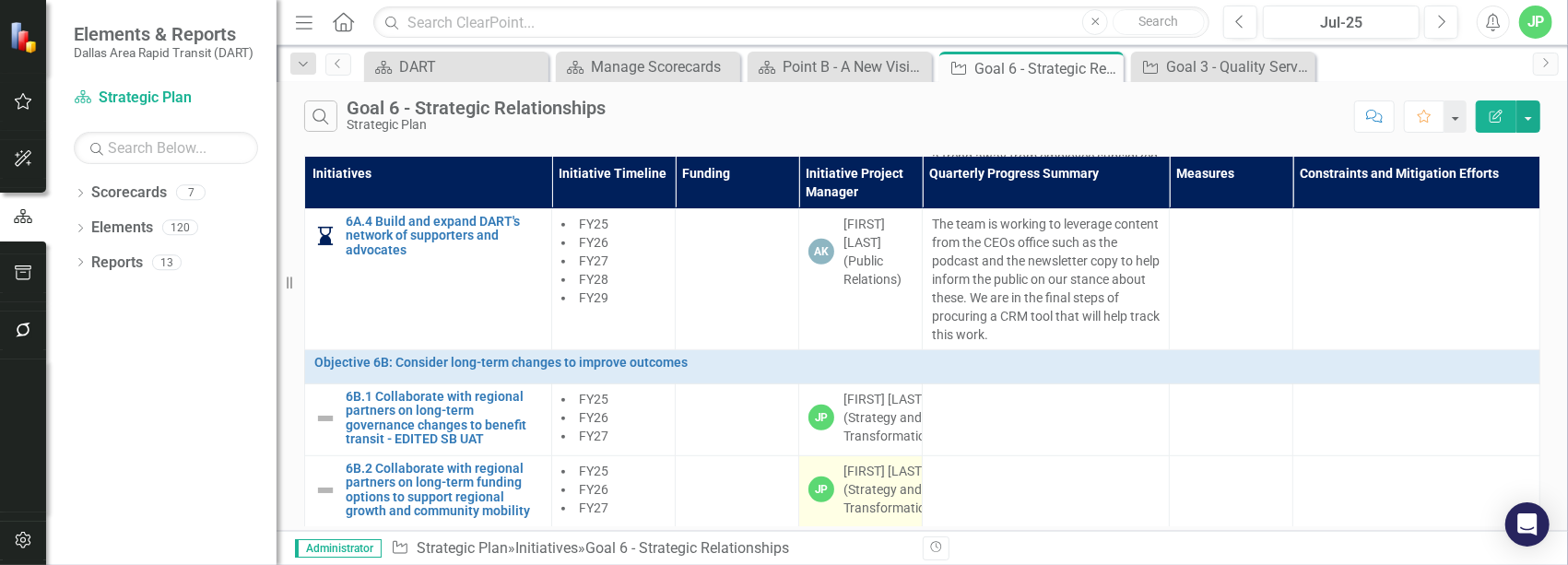 scroll, scrollTop: 672, scrollLeft: 0, axis: vertical 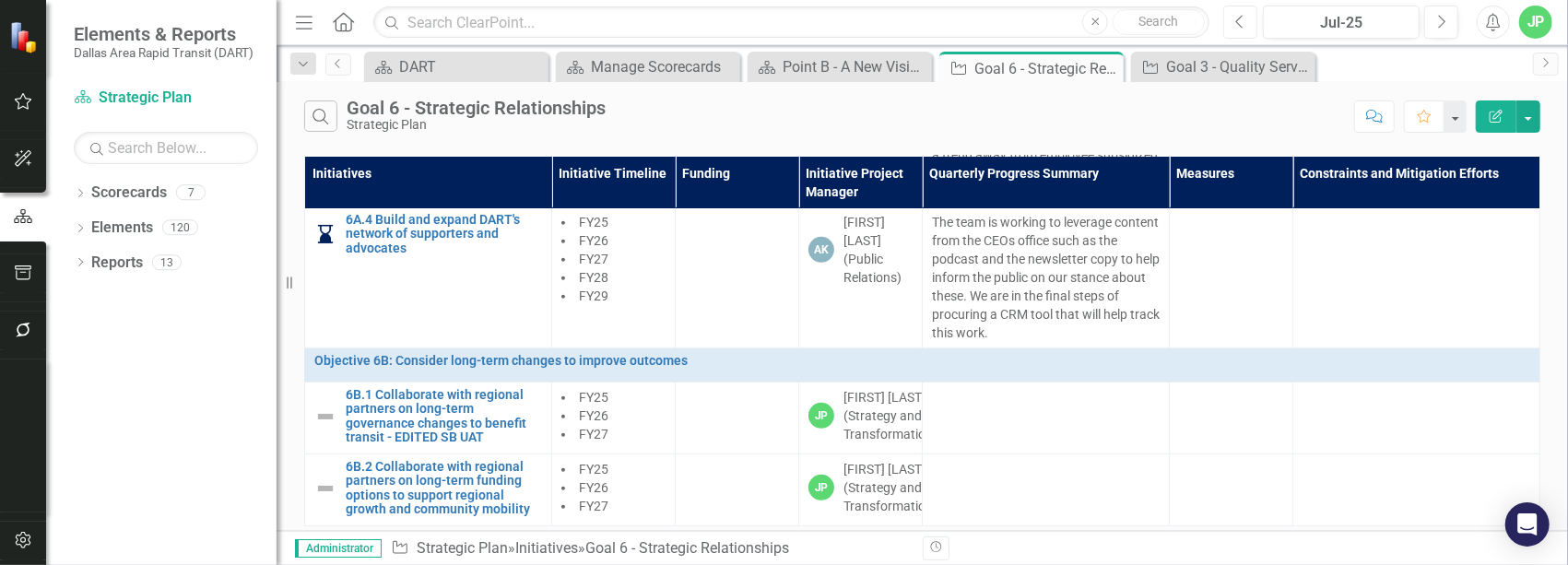 click on "Previous" 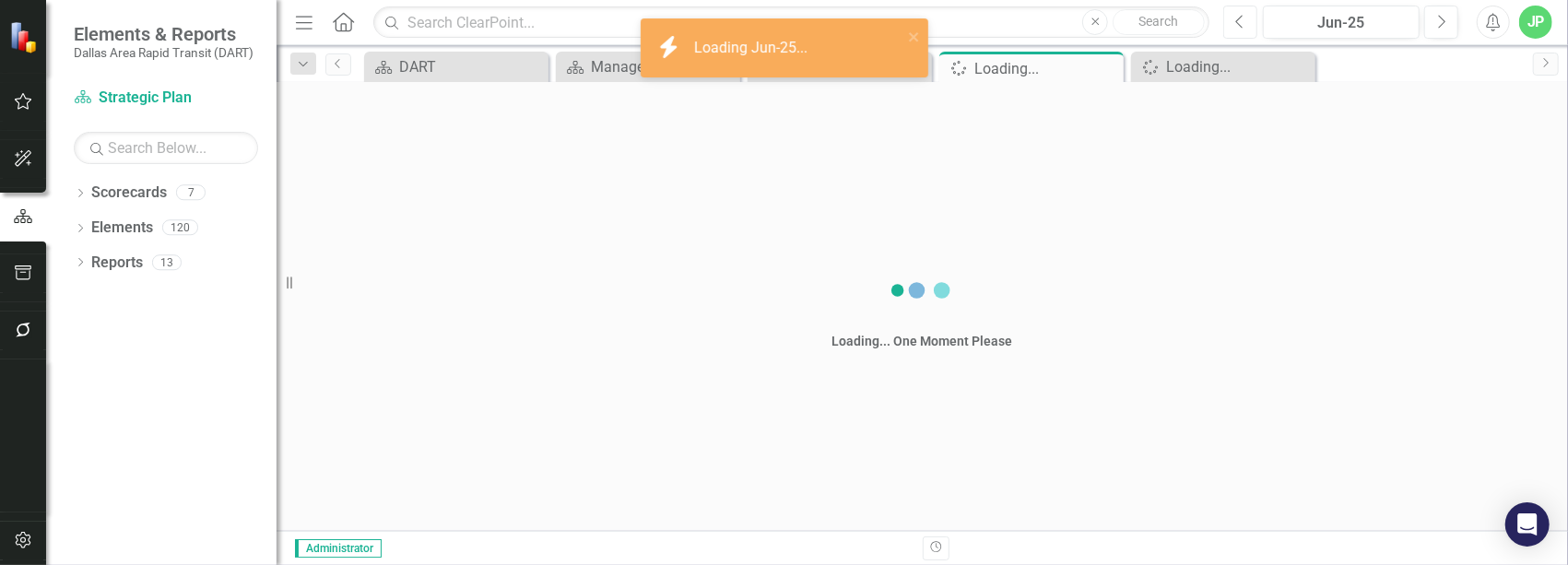 click on "Previous" 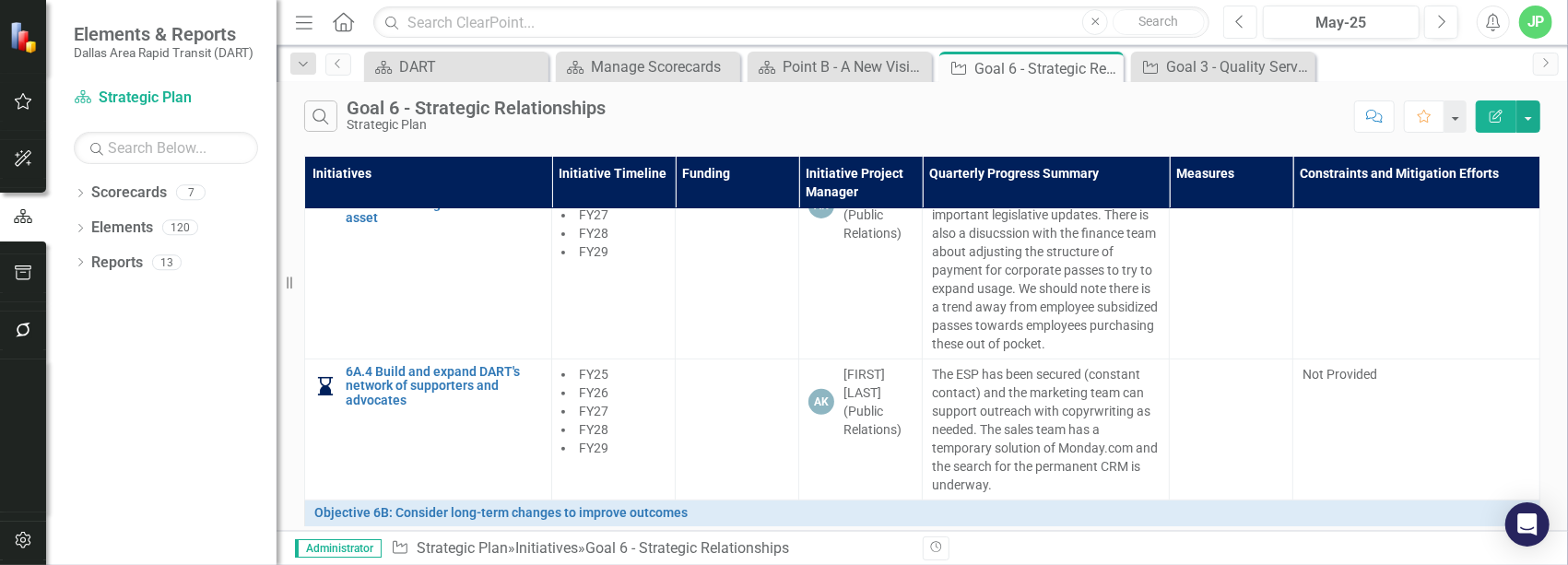 scroll, scrollTop: 653, scrollLeft: 0, axis: vertical 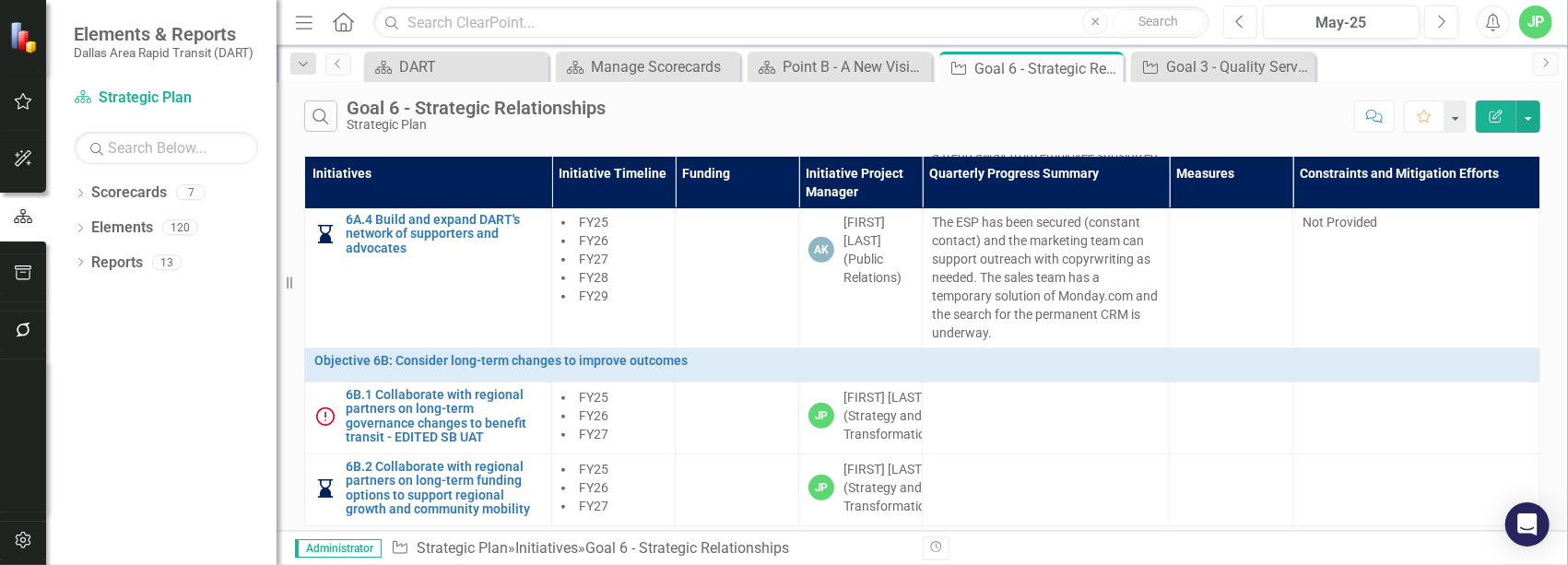 click on "Previous" at bounding box center [1240, 22] 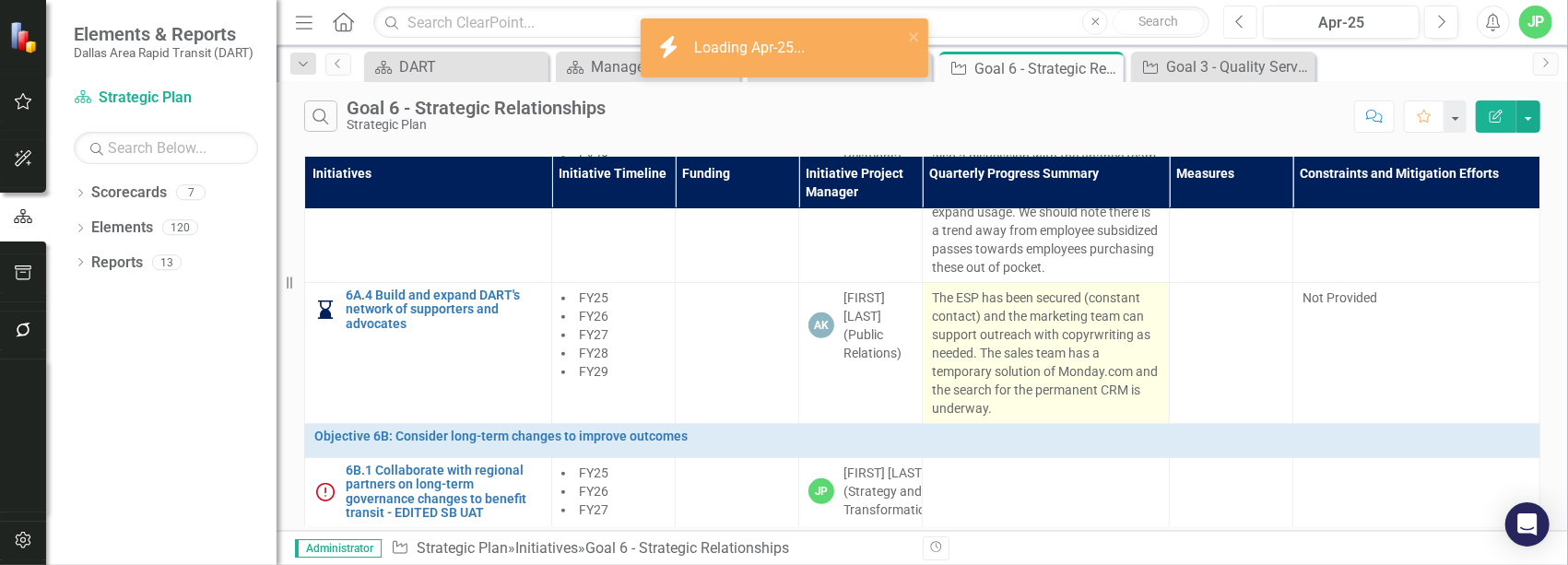 scroll, scrollTop: 653, scrollLeft: 0, axis: vertical 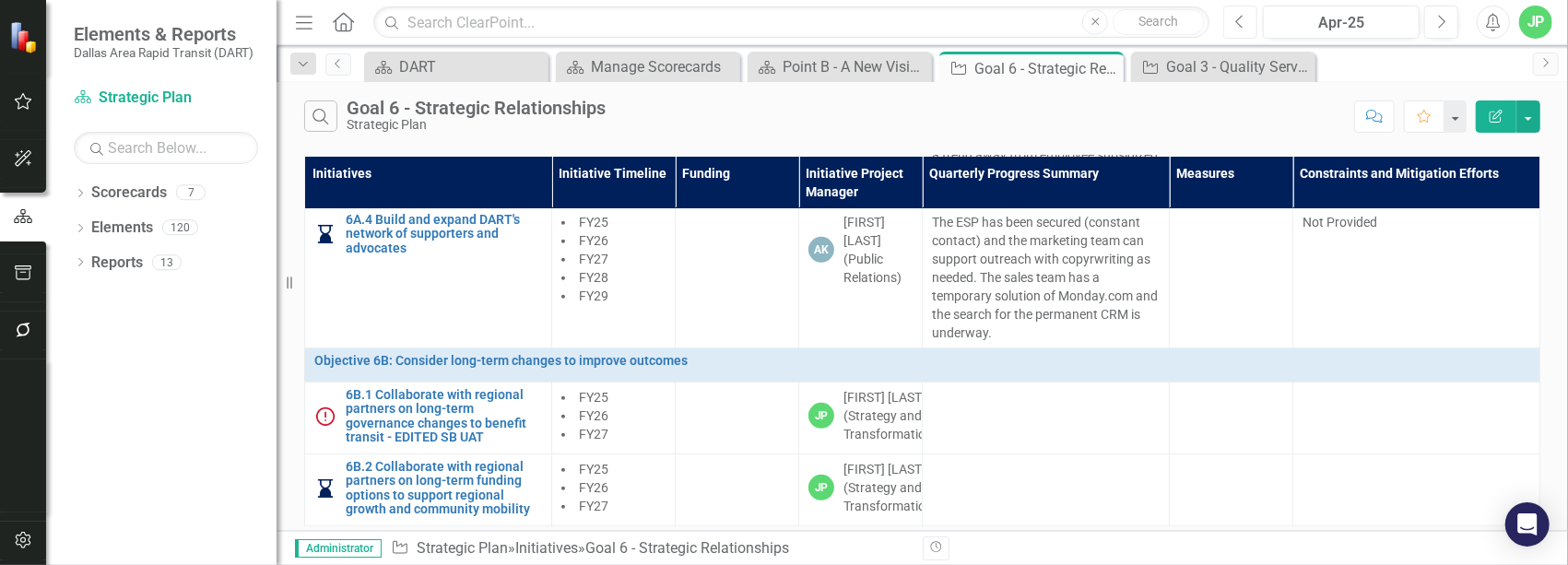 click on "Previous" 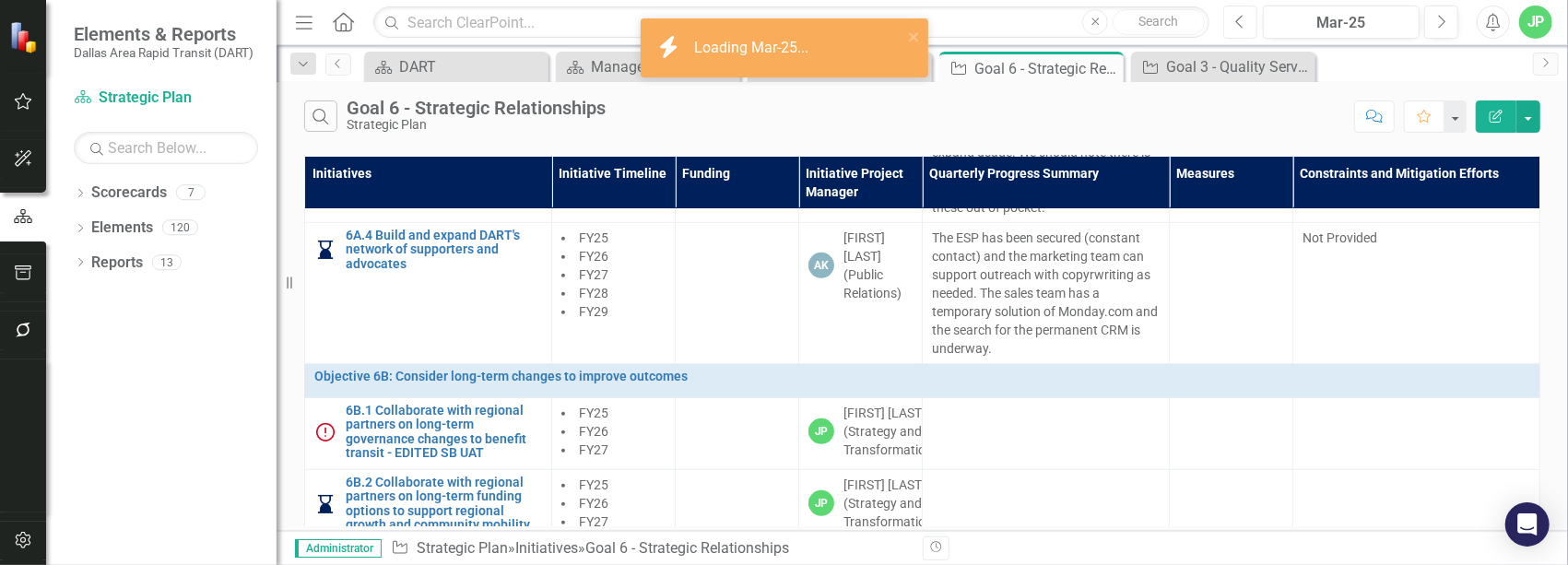 scroll, scrollTop: 653, scrollLeft: 0, axis: vertical 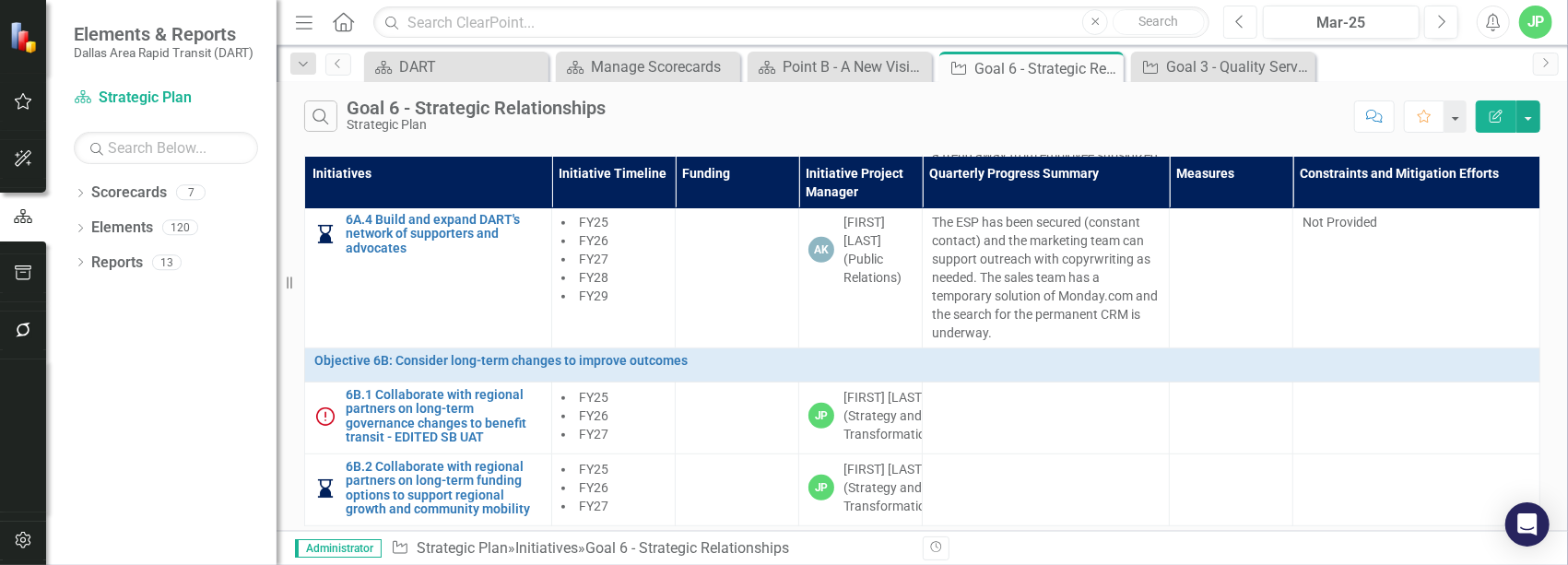 click on "Previous" at bounding box center (1240, 22) 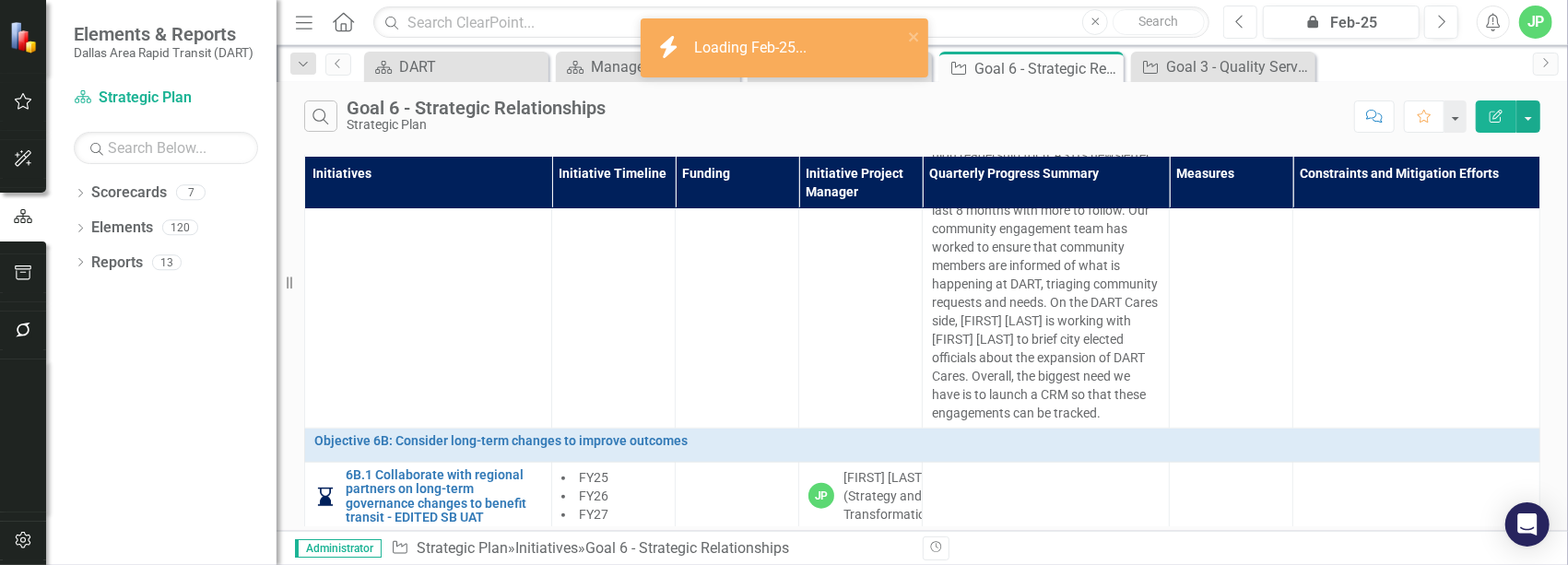 scroll, scrollTop: 1096, scrollLeft: 0, axis: vertical 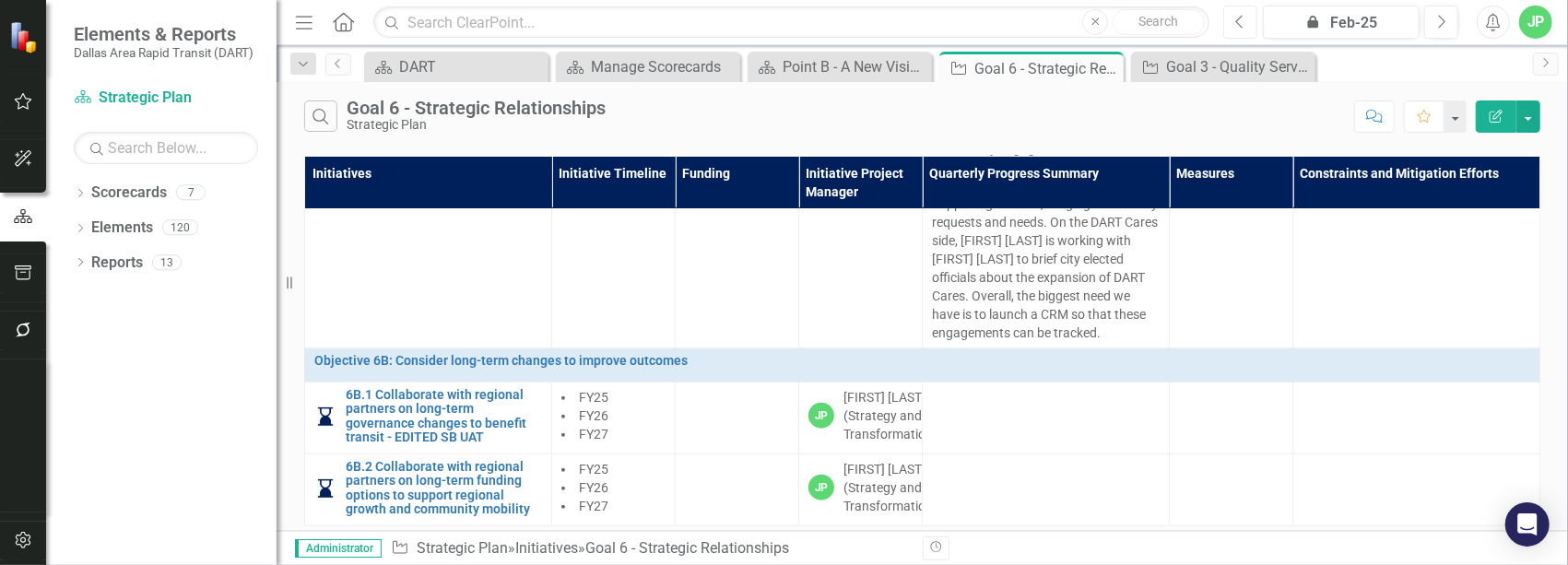 click on "Previous" at bounding box center (1240, 22) 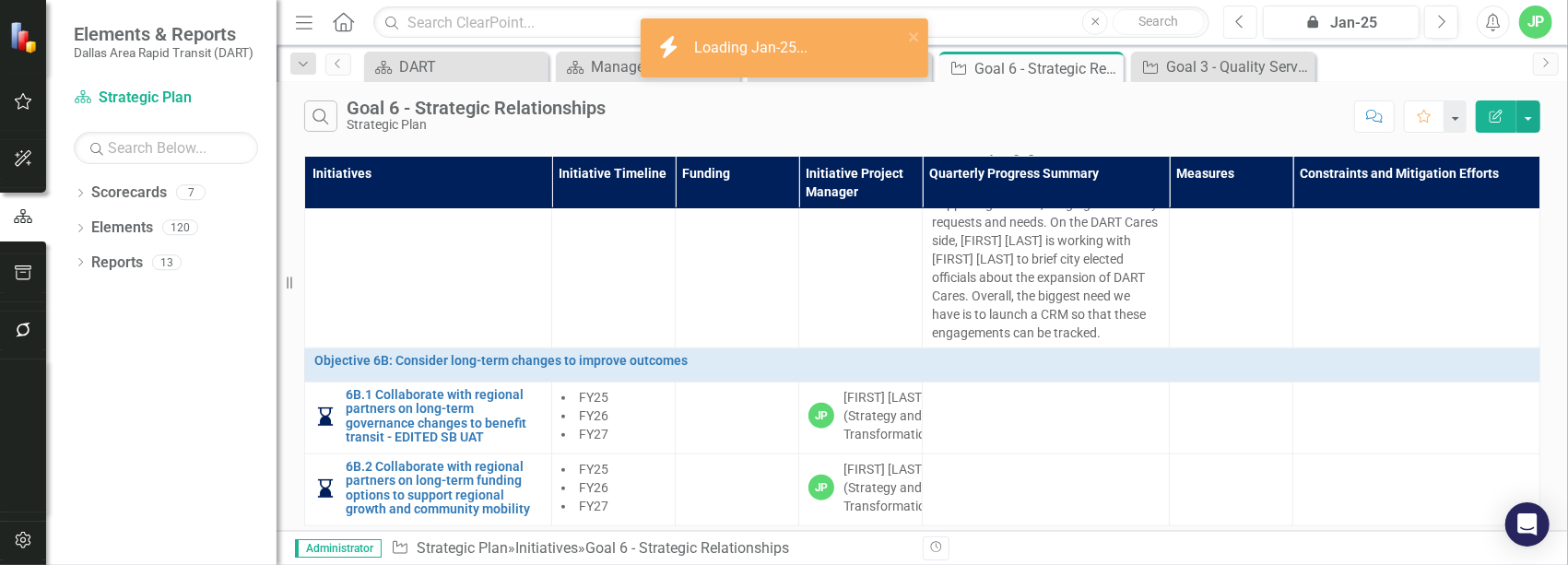 scroll, scrollTop: 1096, scrollLeft: 0, axis: vertical 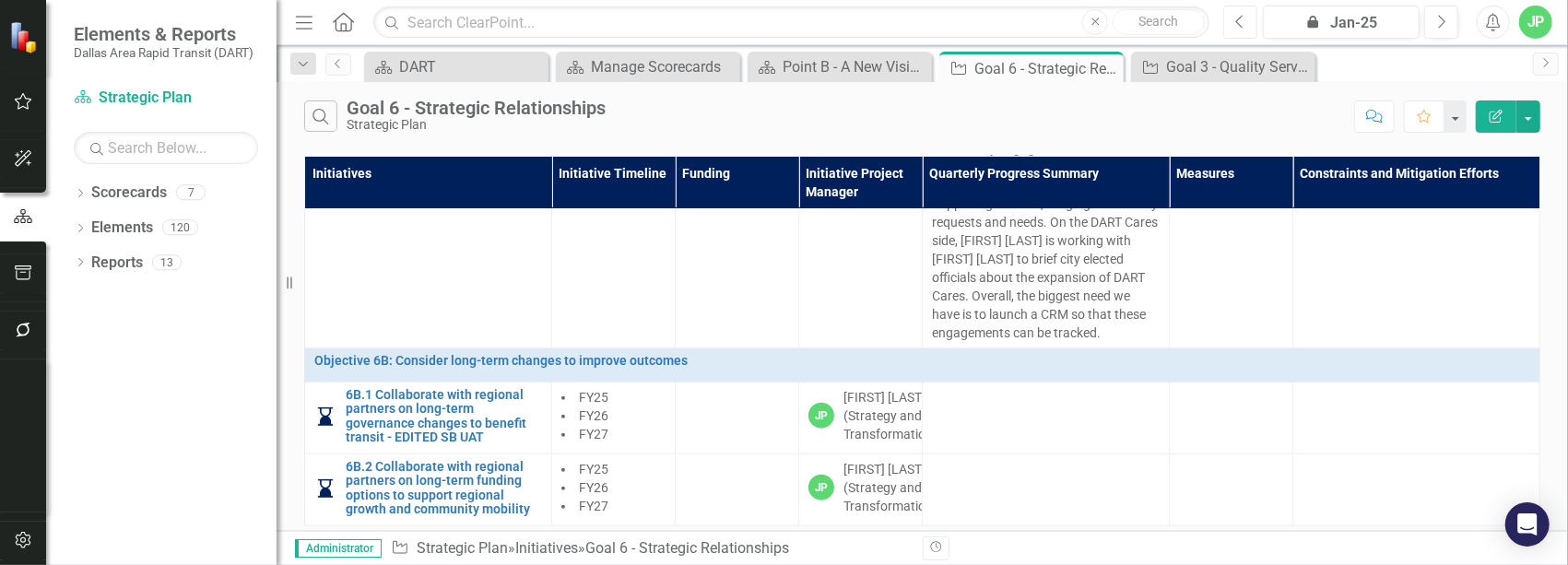click on "Previous" 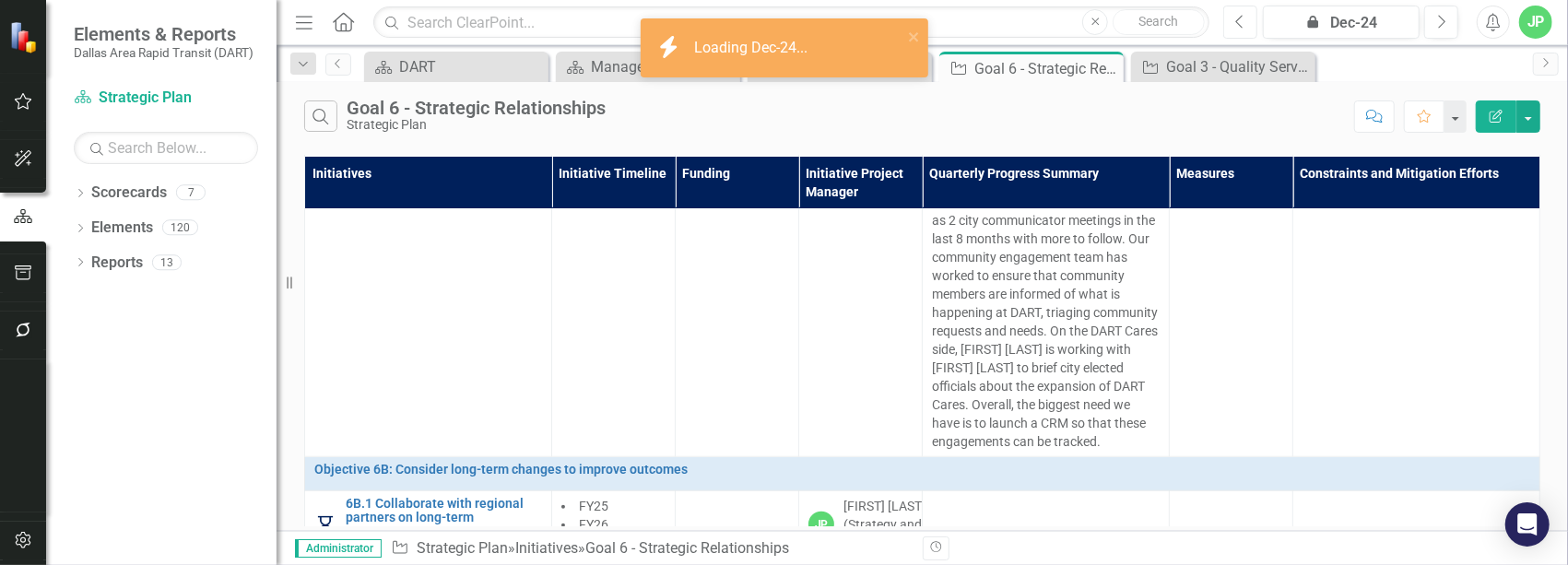 scroll, scrollTop: 1096, scrollLeft: 0, axis: vertical 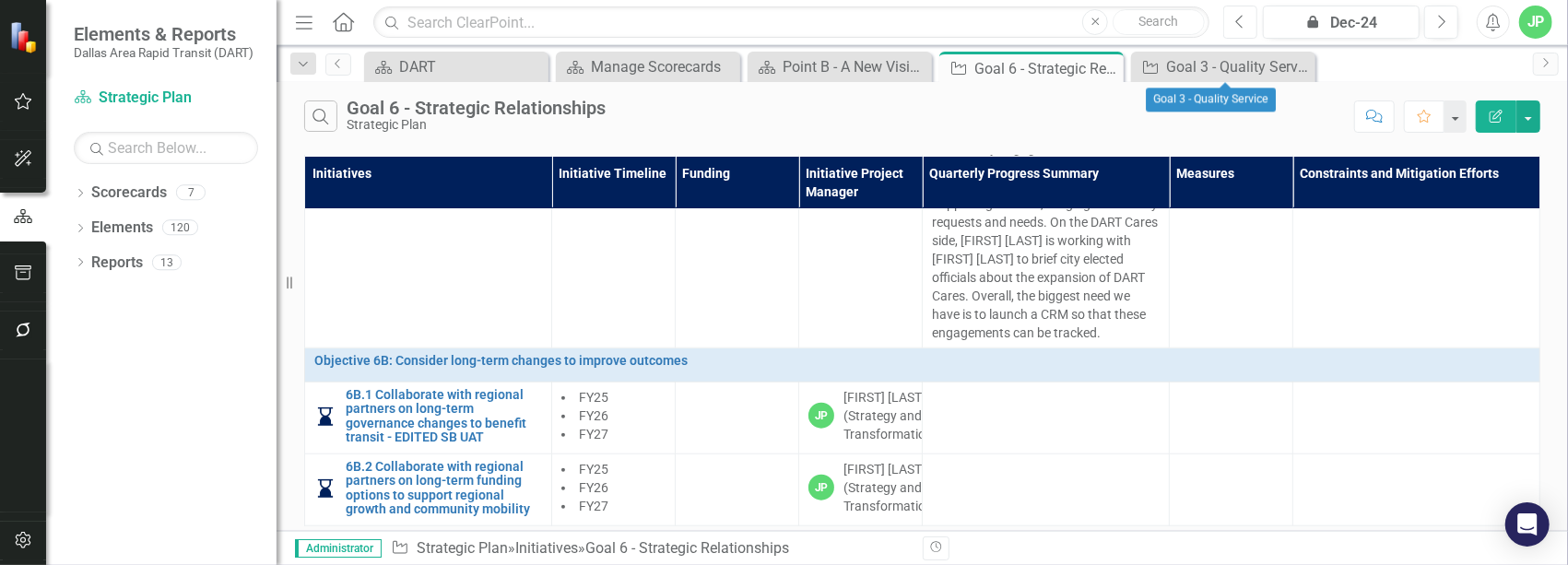 click 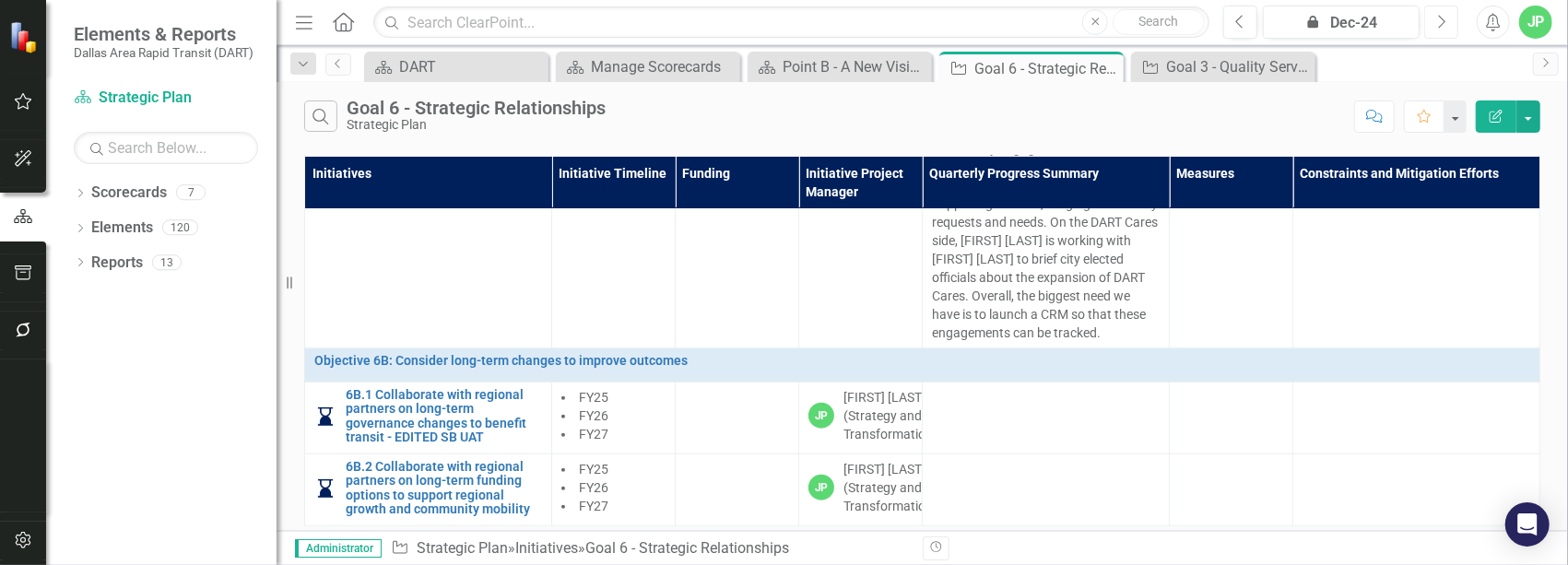 click on "Next" 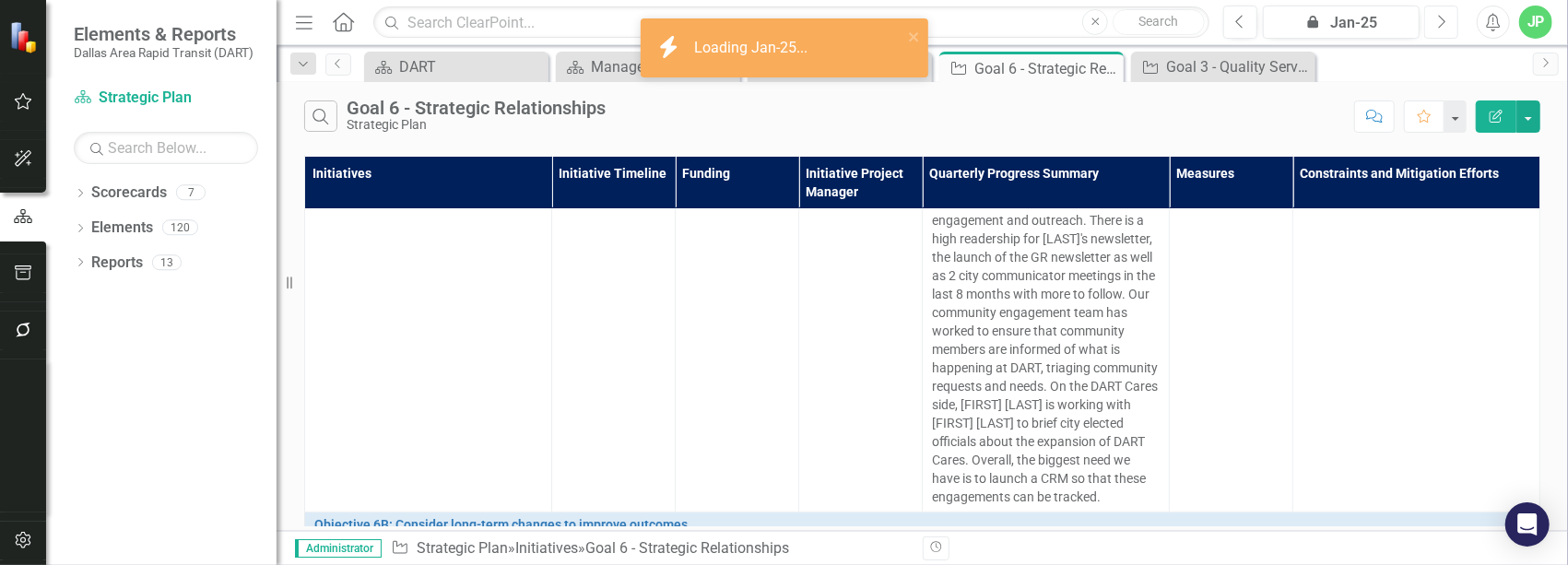 scroll, scrollTop: 1096, scrollLeft: 0, axis: vertical 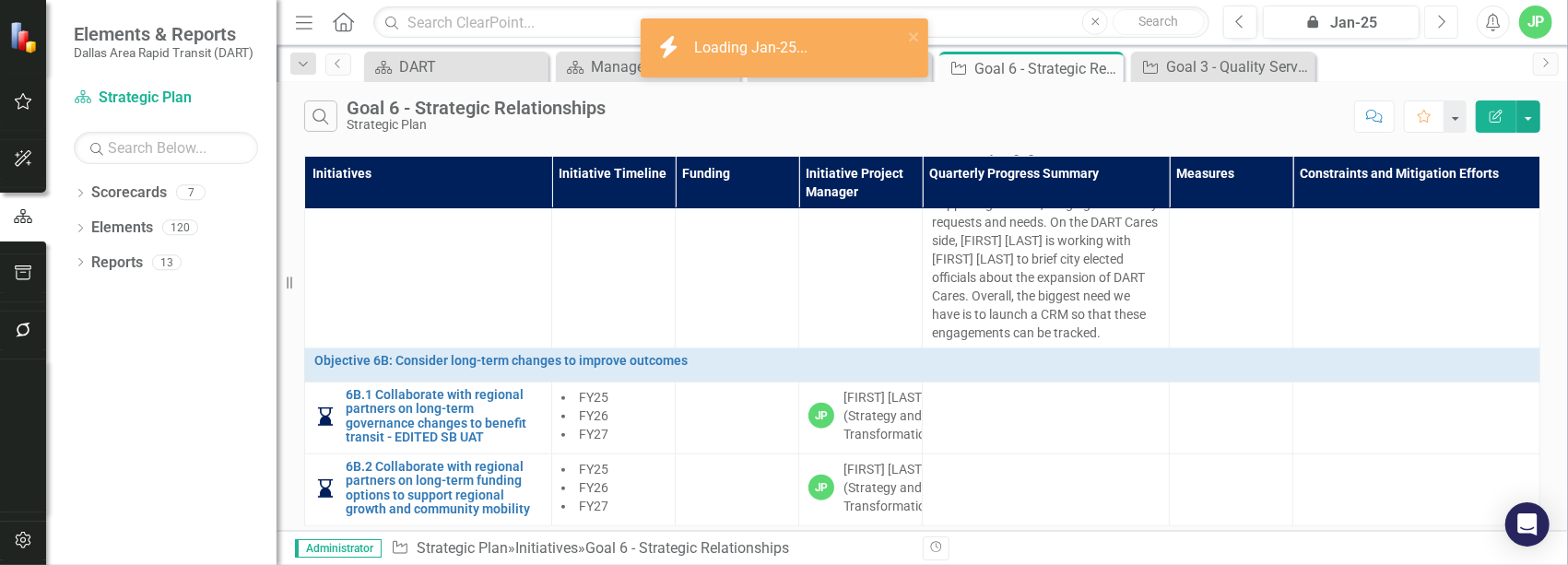 click on "Next" at bounding box center [1441, 22] 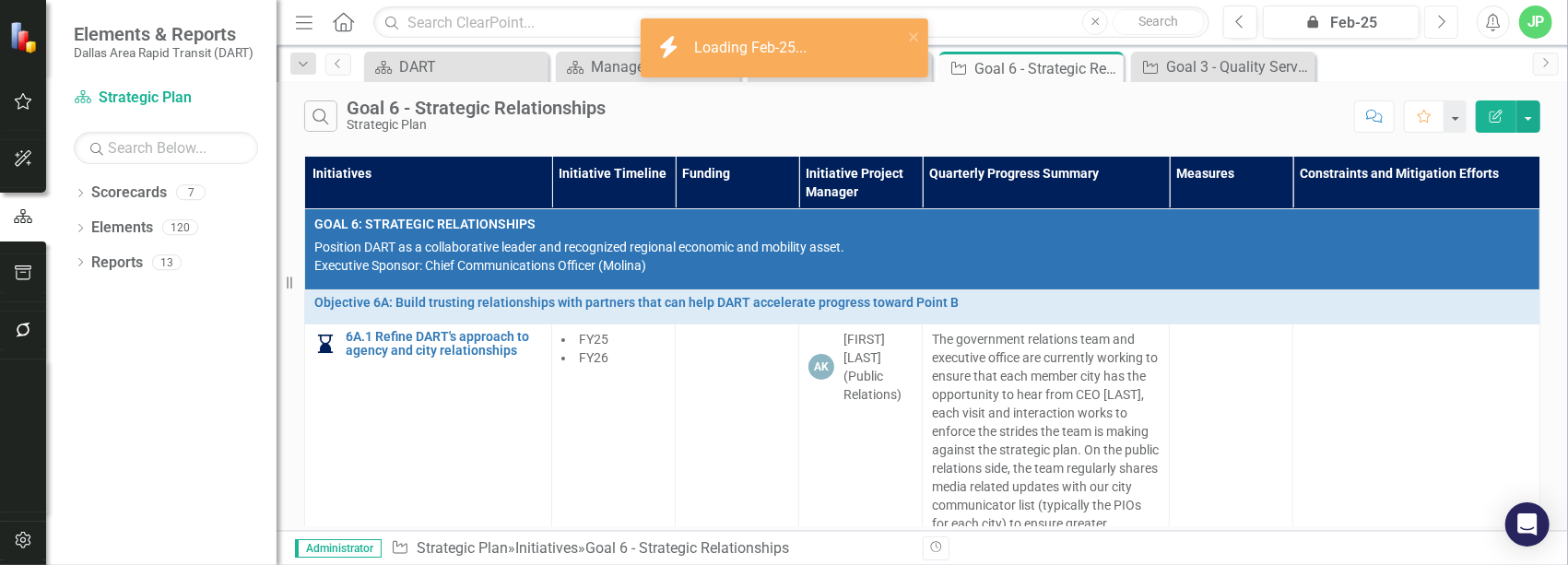click on "Next" at bounding box center (1441, 22) 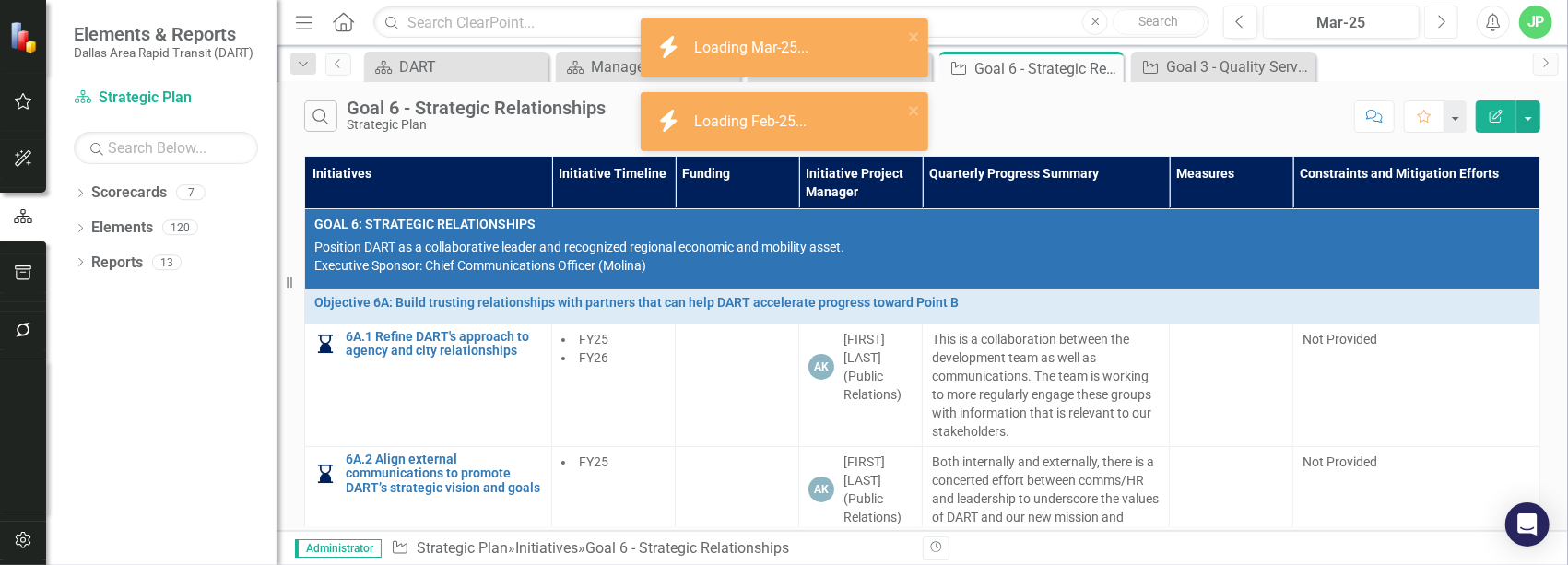 click on "Next" at bounding box center (1441, 22) 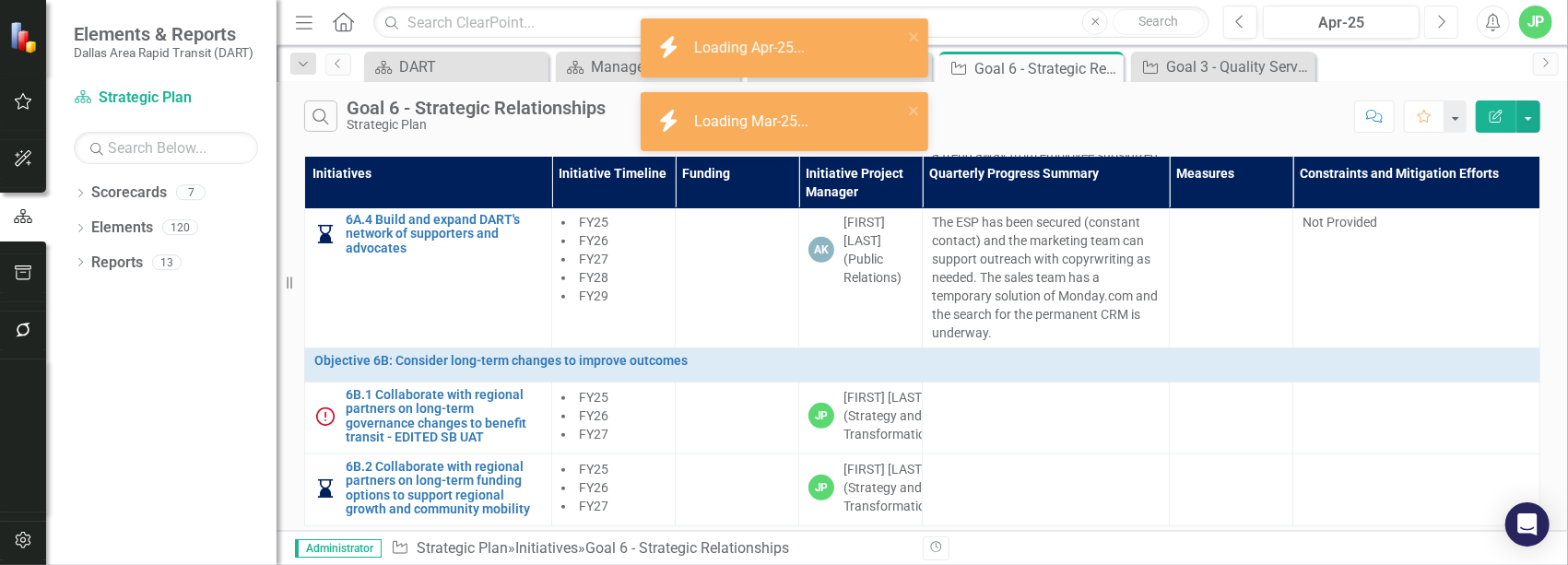 scroll, scrollTop: 653, scrollLeft: 0, axis: vertical 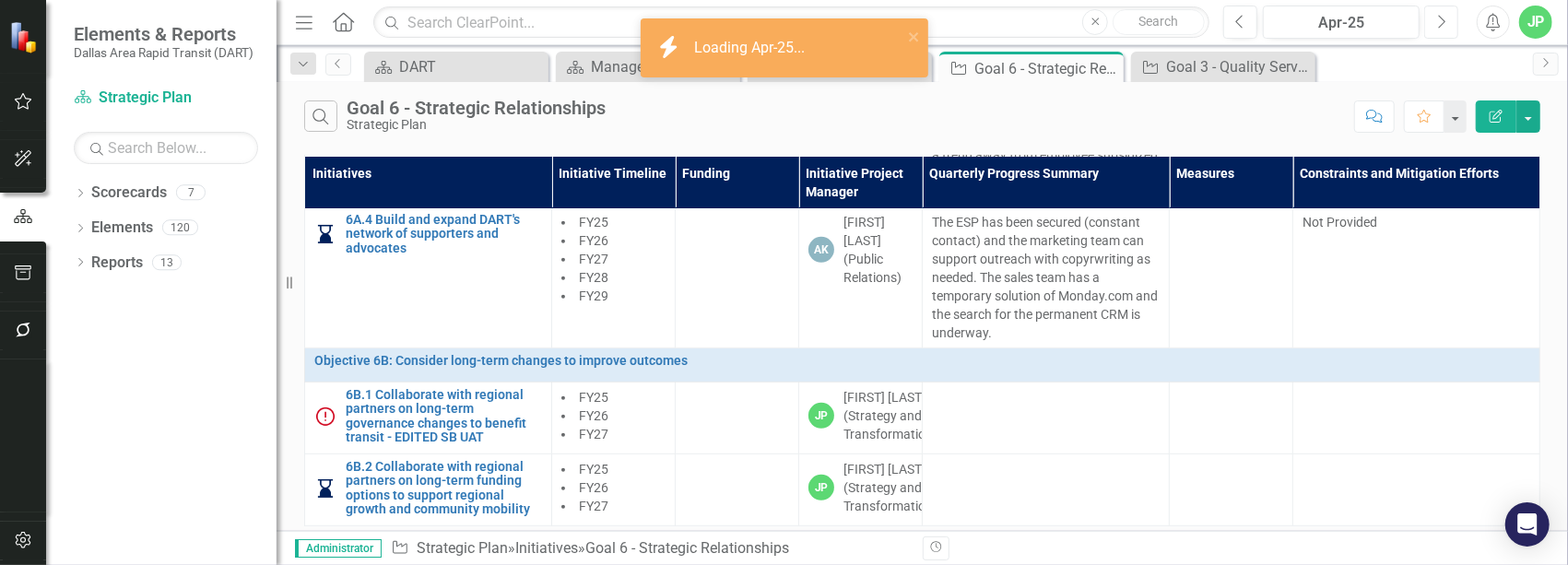 click on "Next" at bounding box center [1441, 22] 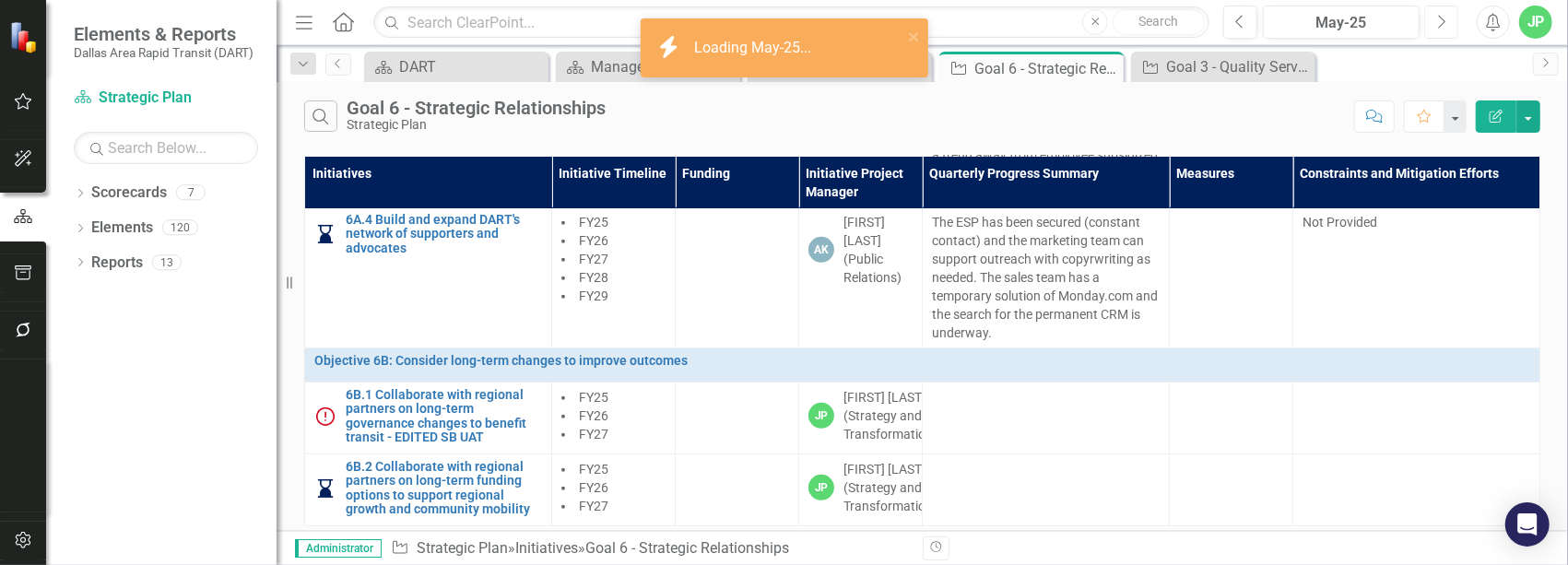 scroll, scrollTop: 653, scrollLeft: 0, axis: vertical 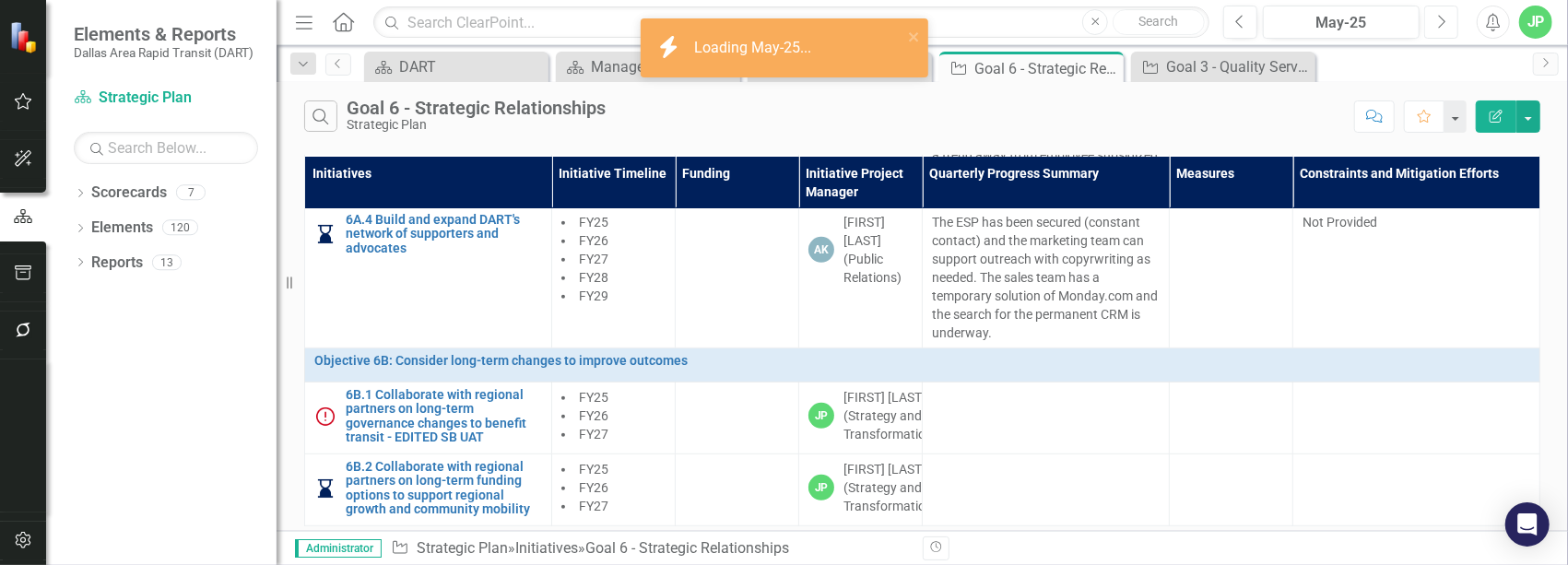 click on "Next" 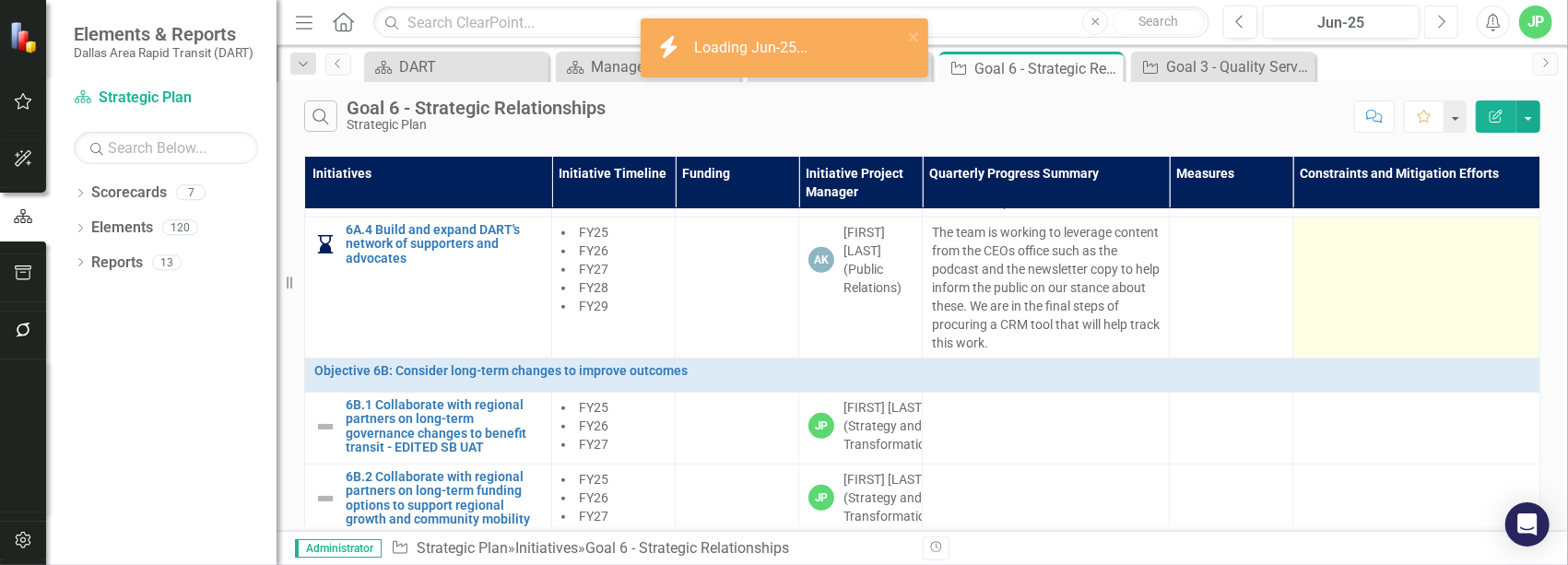 scroll, scrollTop: 672, scrollLeft: 0, axis: vertical 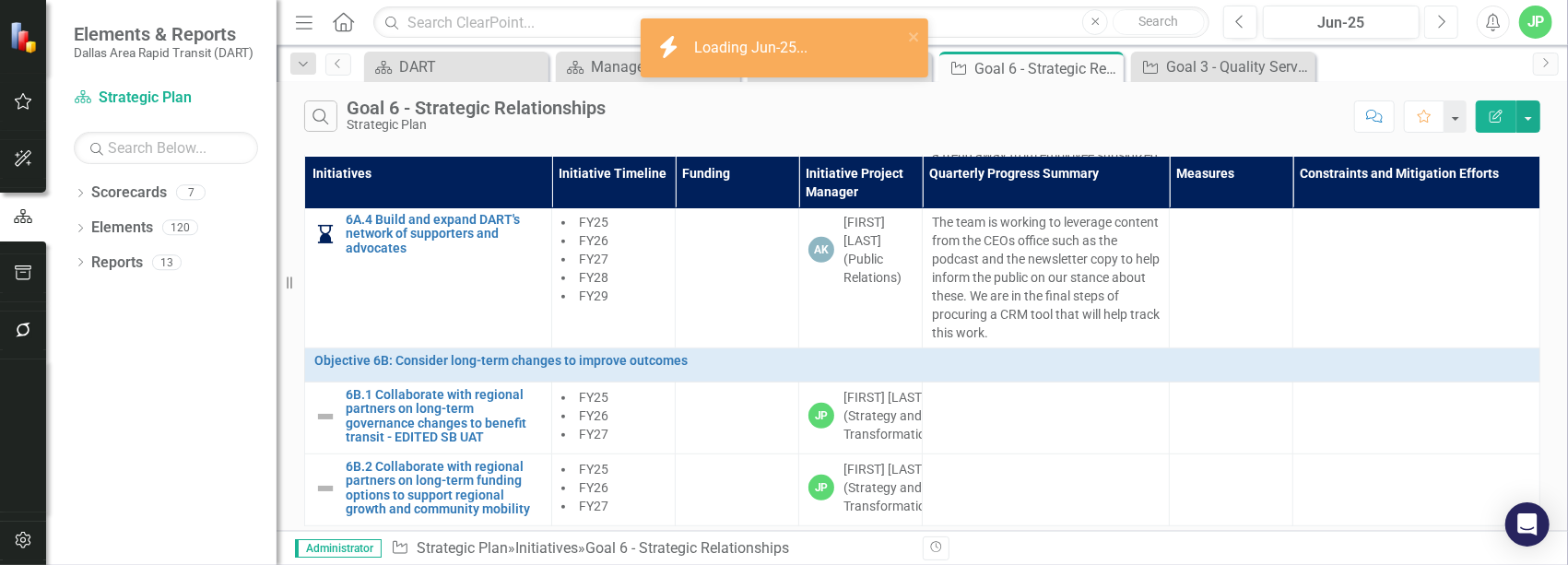 click on "Next" 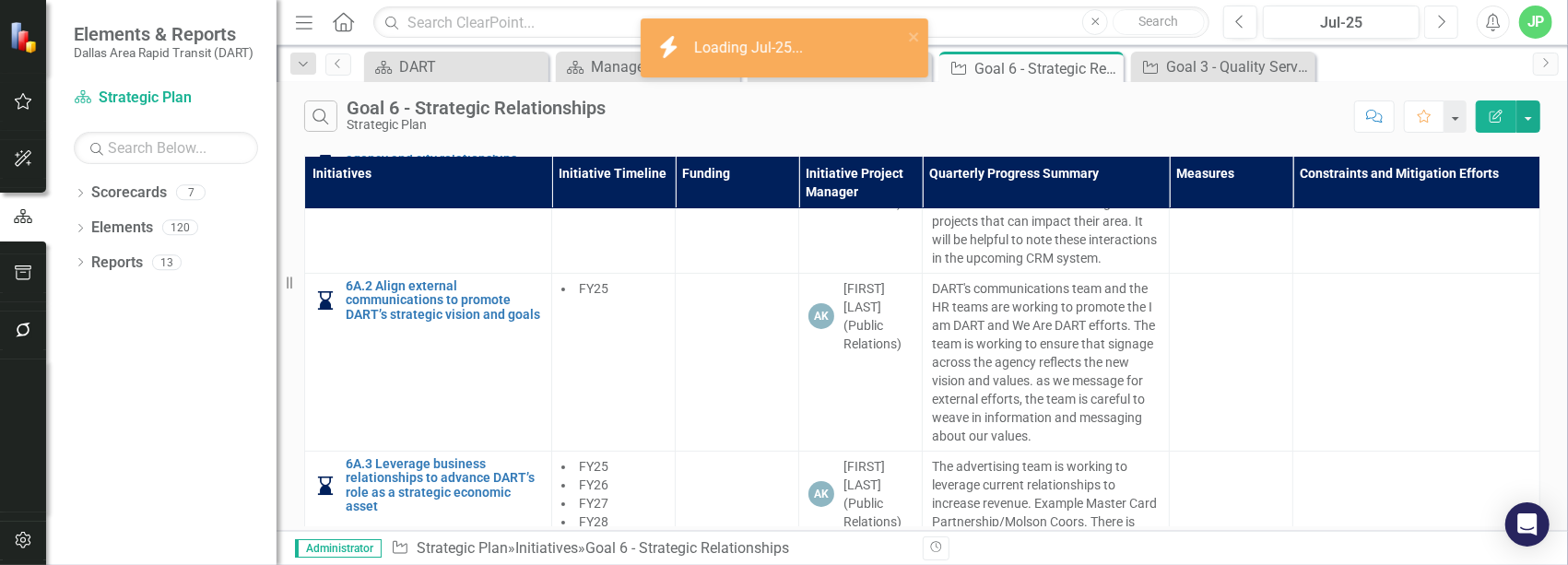 scroll, scrollTop: 672, scrollLeft: 0, axis: vertical 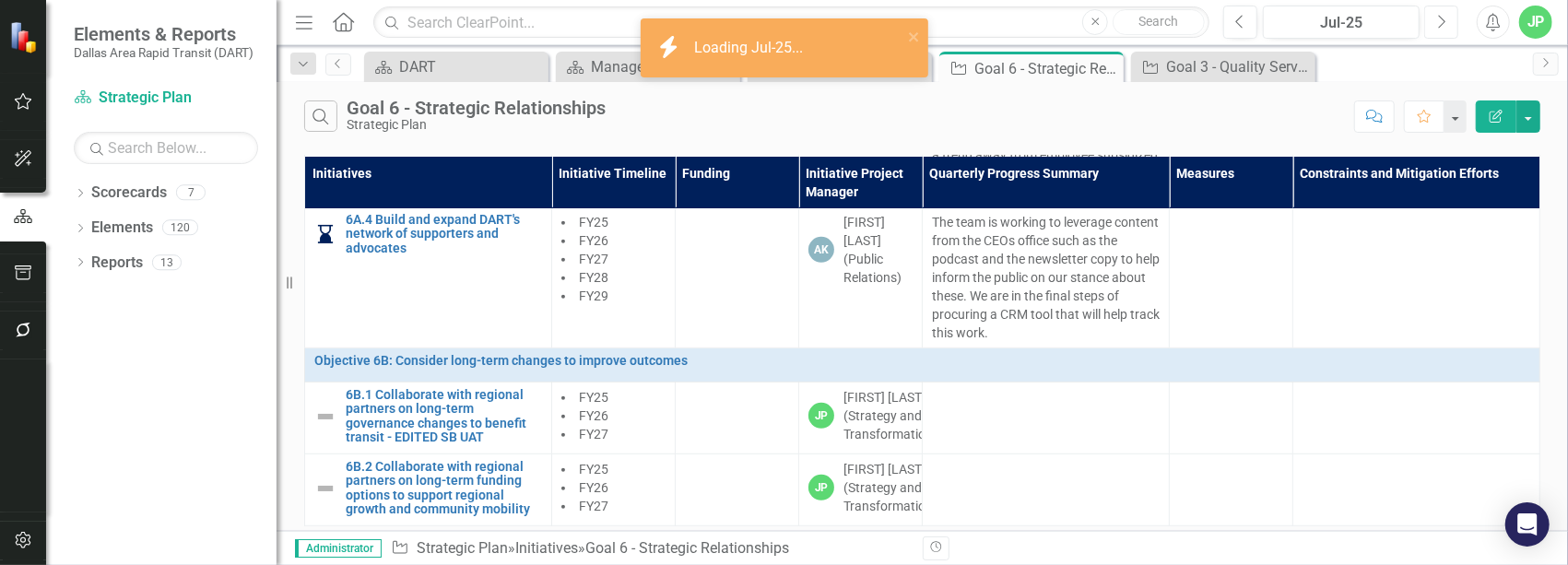 click on "Next" 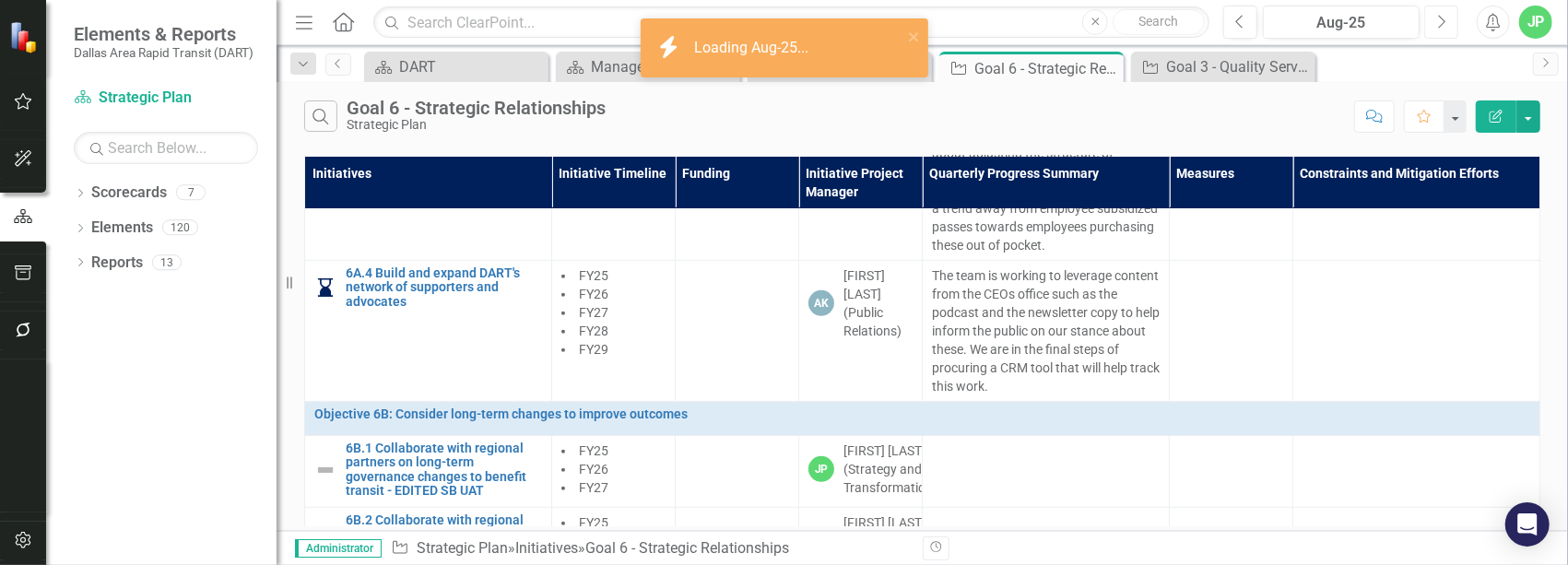 scroll, scrollTop: 672, scrollLeft: 0, axis: vertical 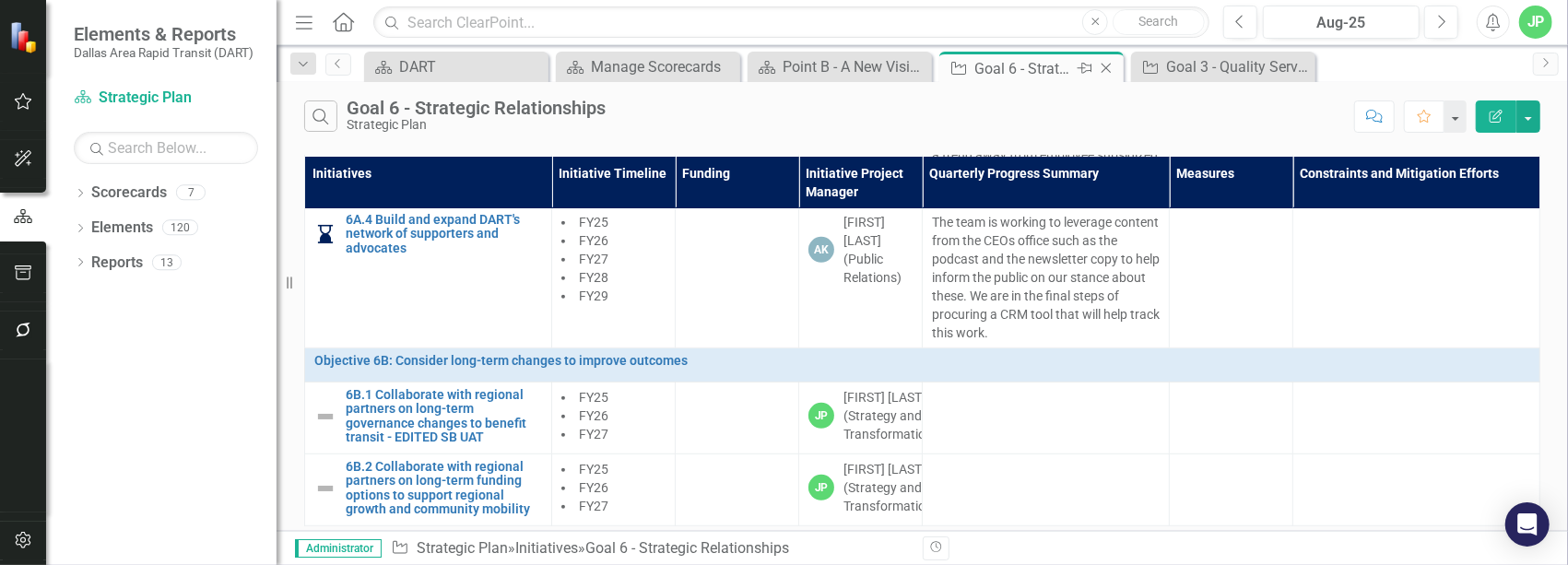 click on "Close" 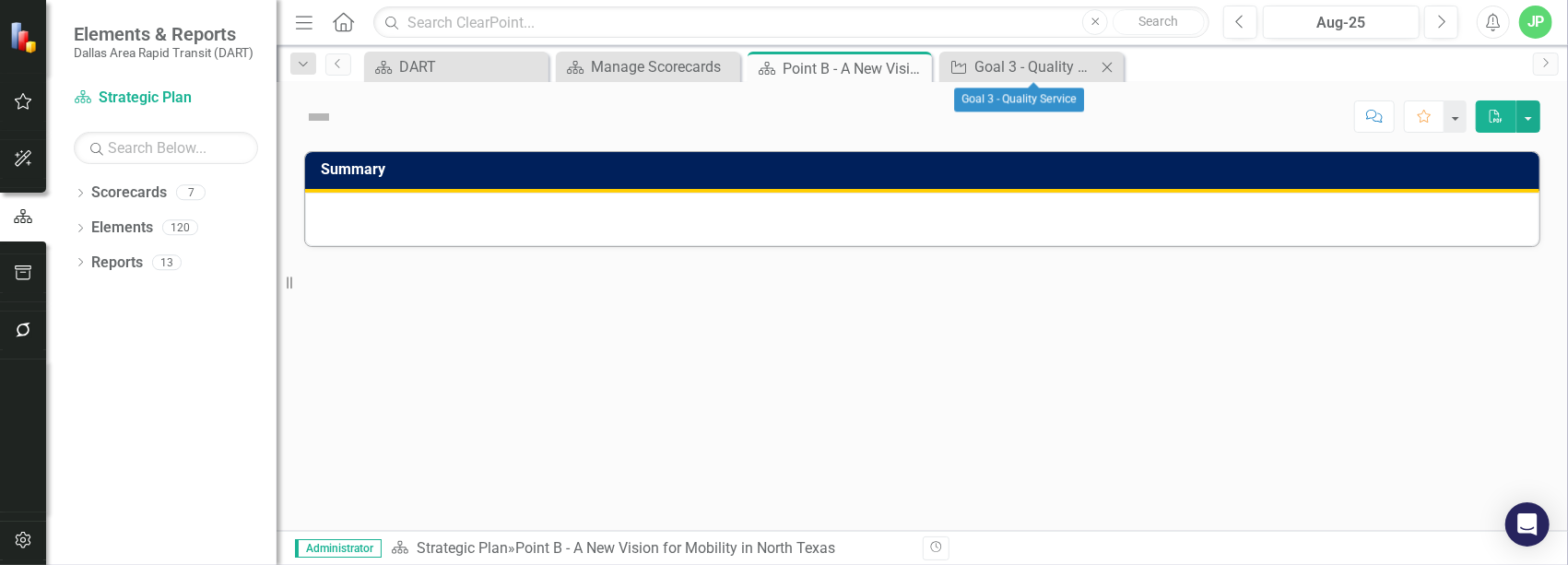 click on "Close" 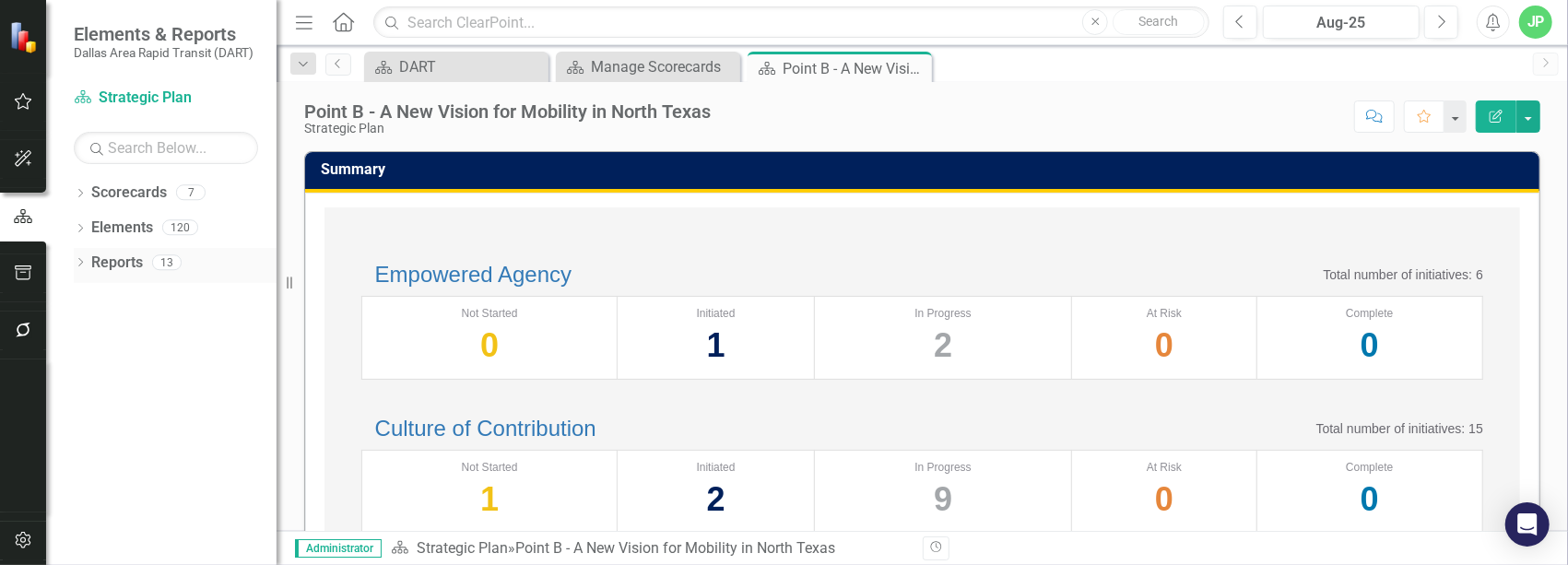 click on "Reports" at bounding box center [117, 263] 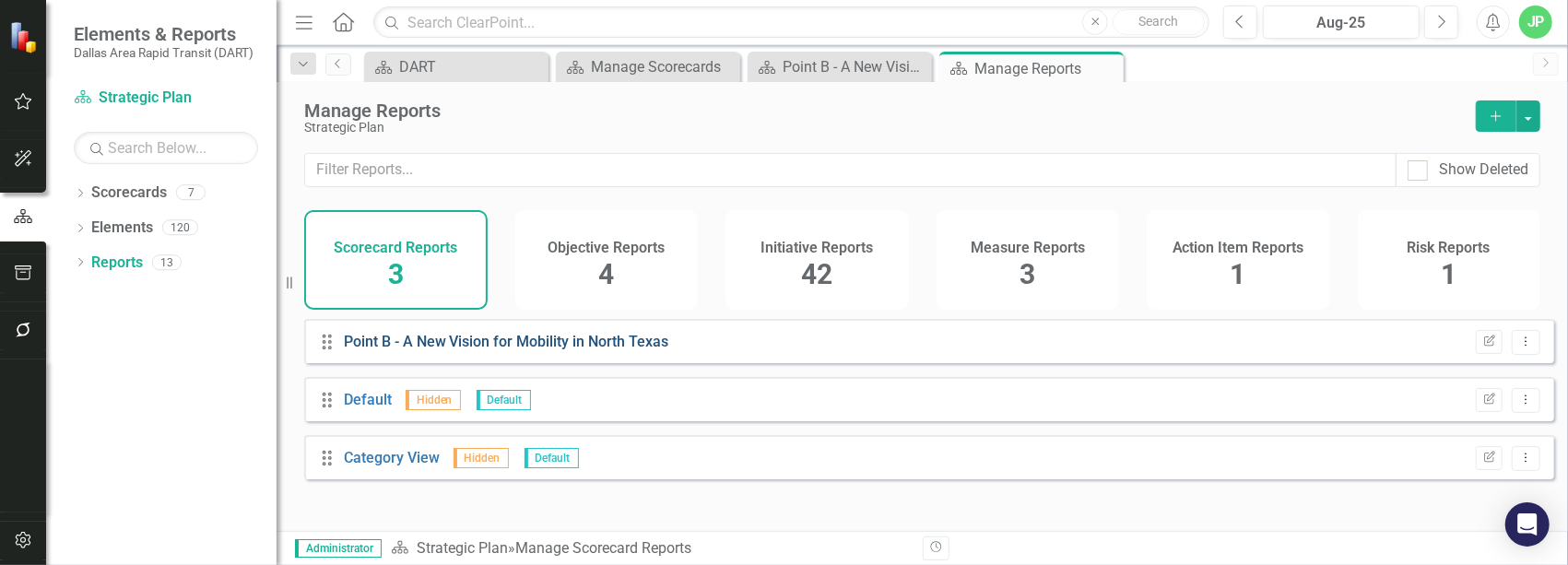 click on "Point B - A New Vision for Mobility in North Texas" at bounding box center (506, 341) 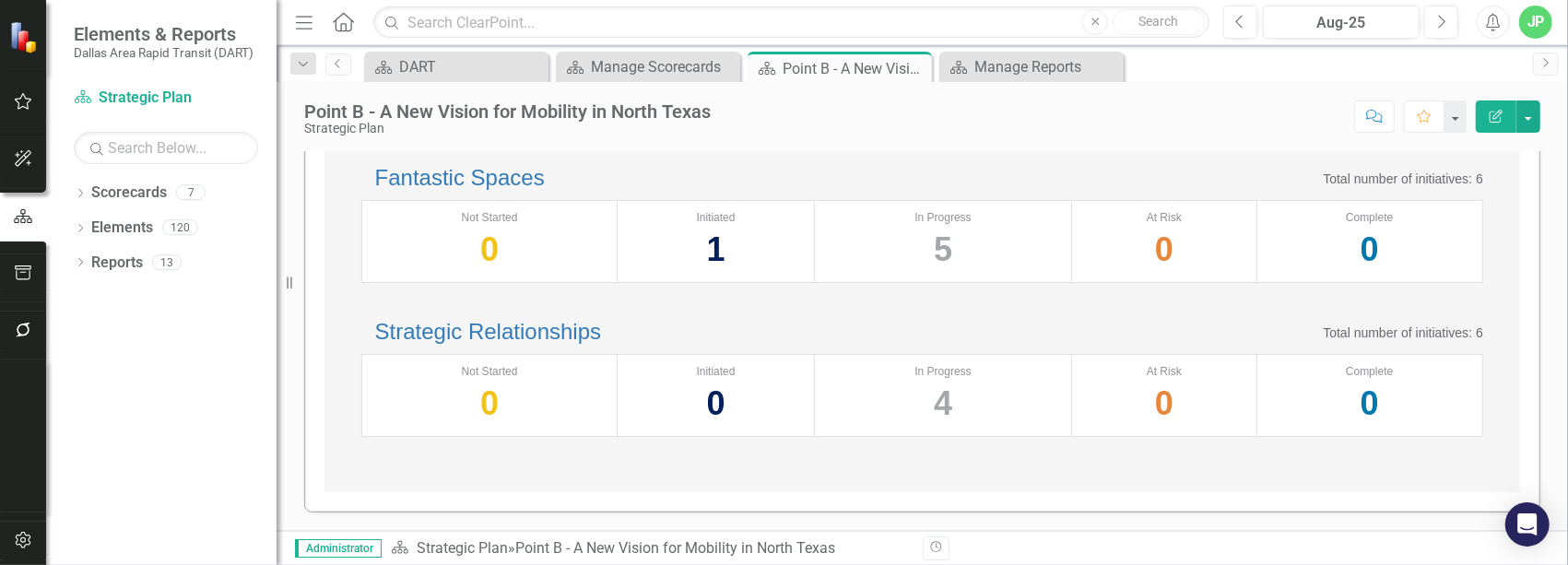 scroll, scrollTop: 952, scrollLeft: 0, axis: vertical 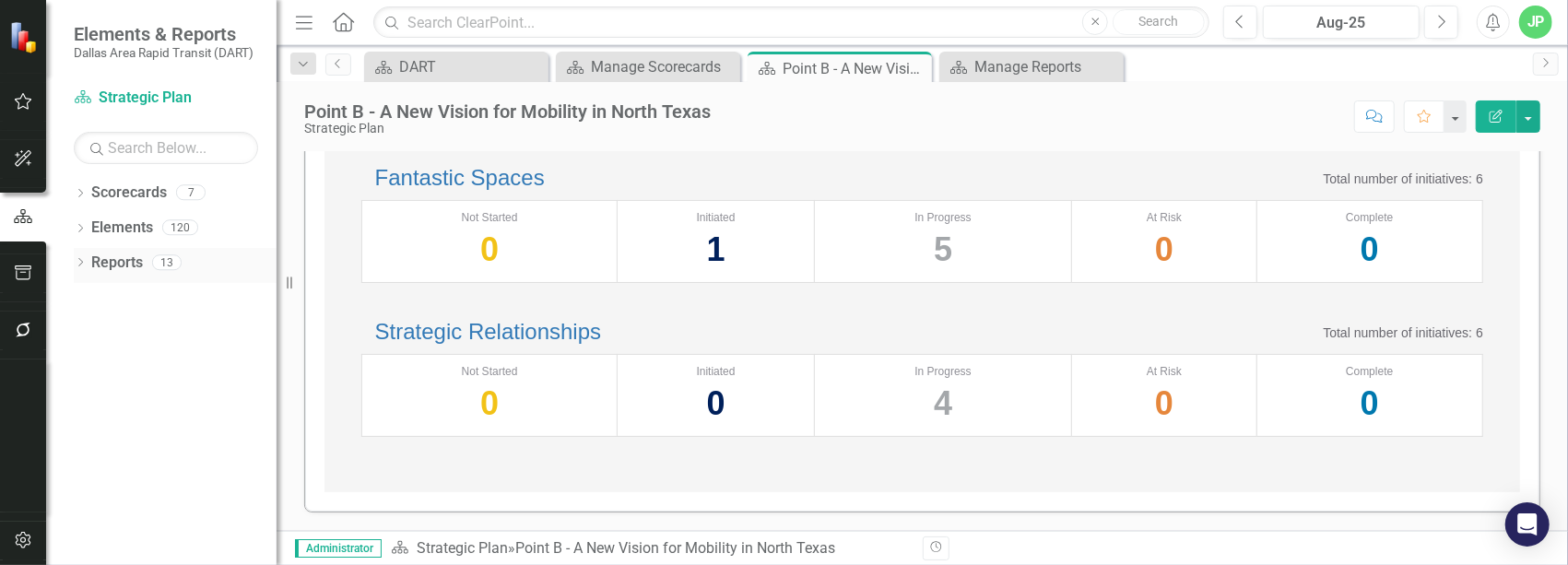 click on "Dropdown" 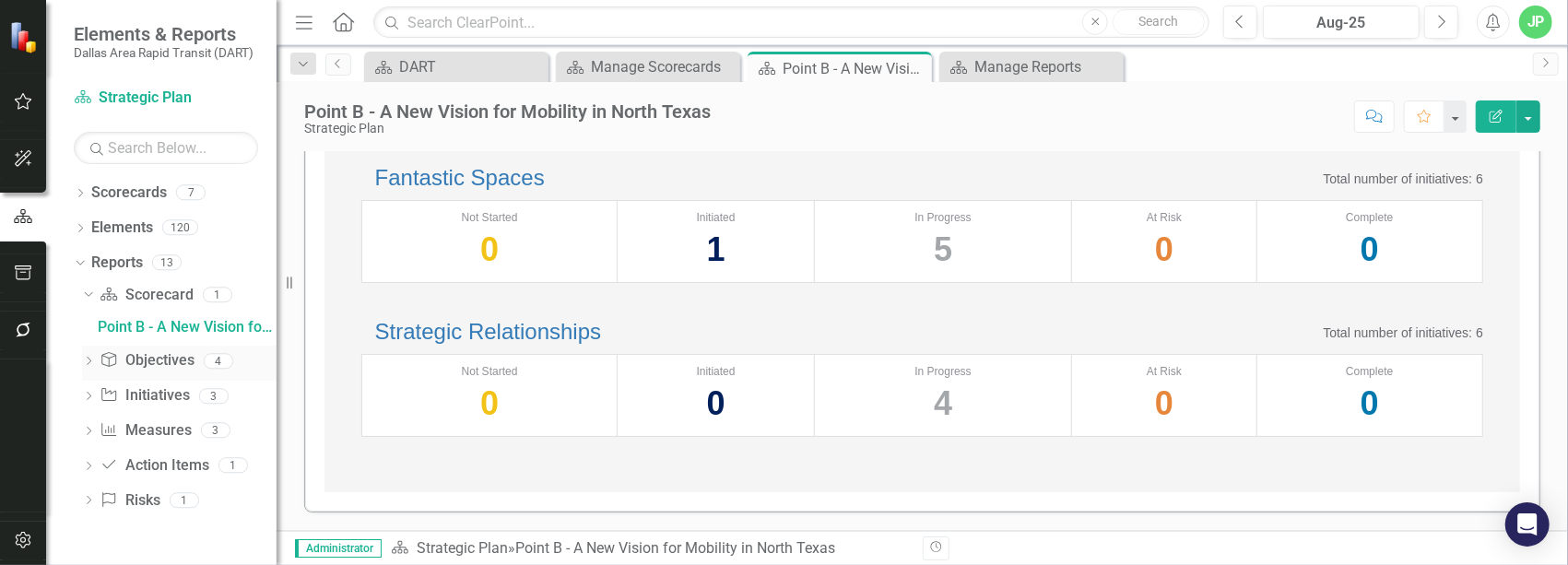 click on "Objective Objectives" at bounding box center [147, 360] 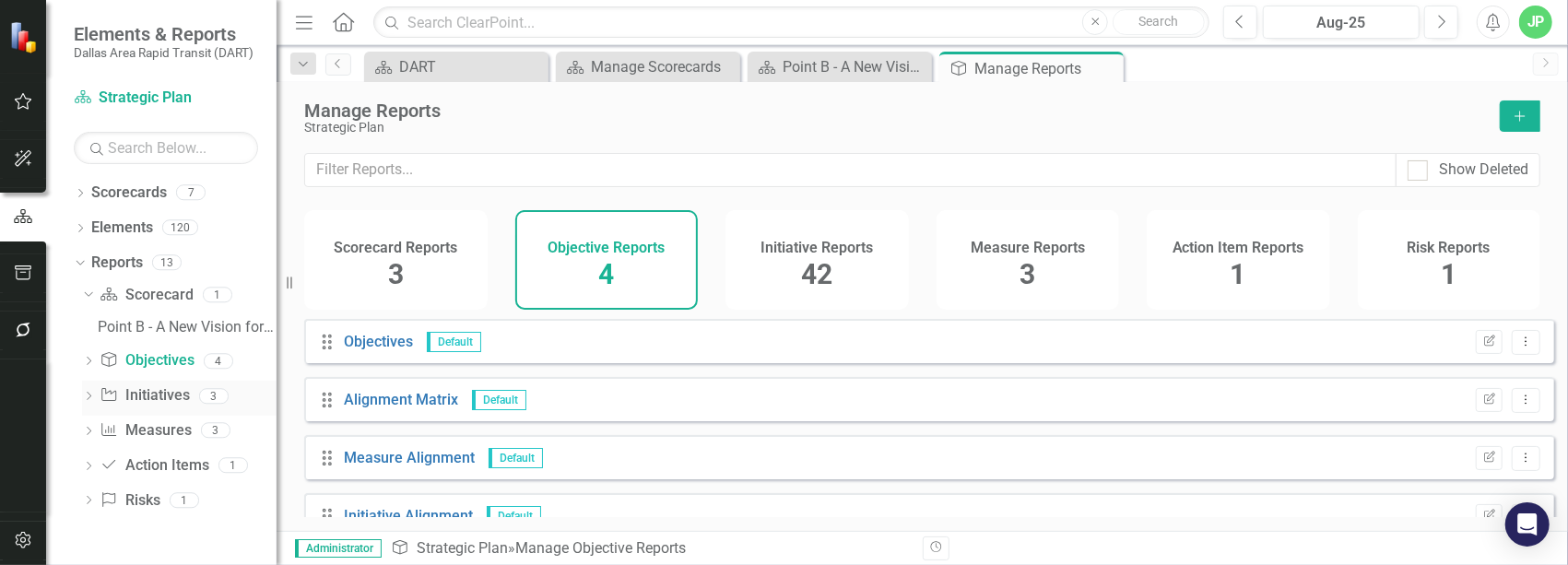 click on "Initiative Initiatives" at bounding box center [144, 395] 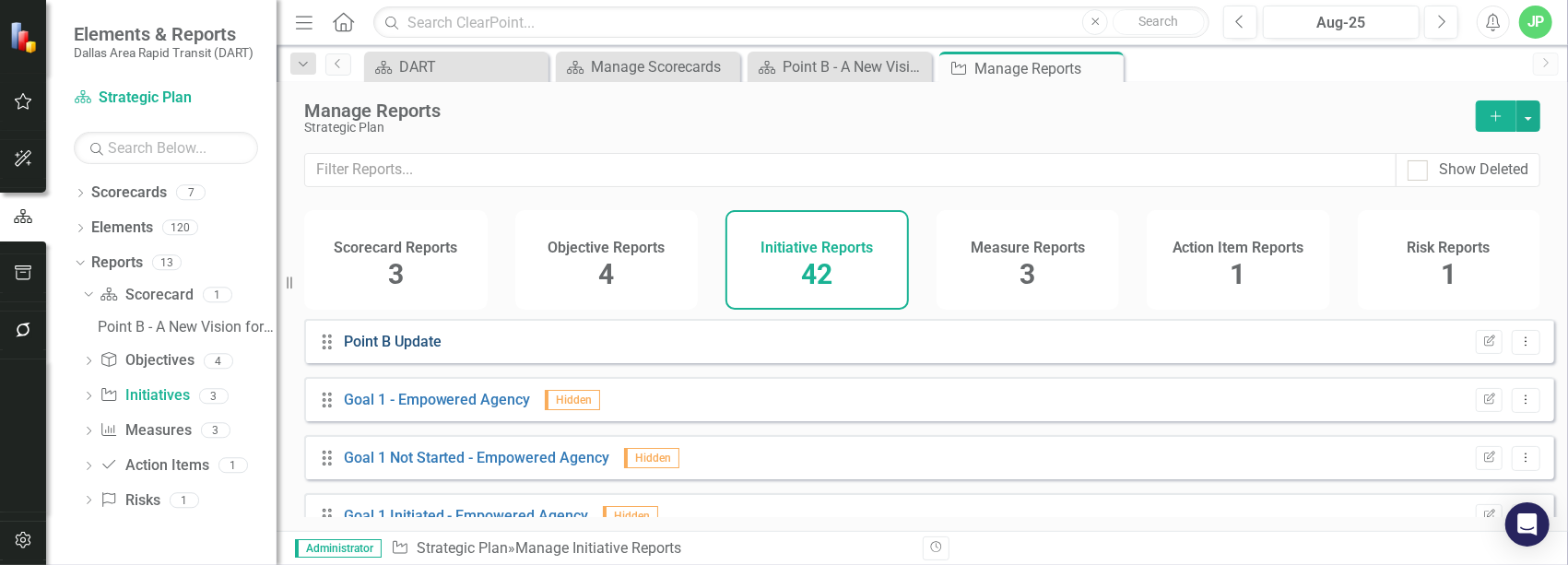 click on "Point B Update" at bounding box center (393, 341) 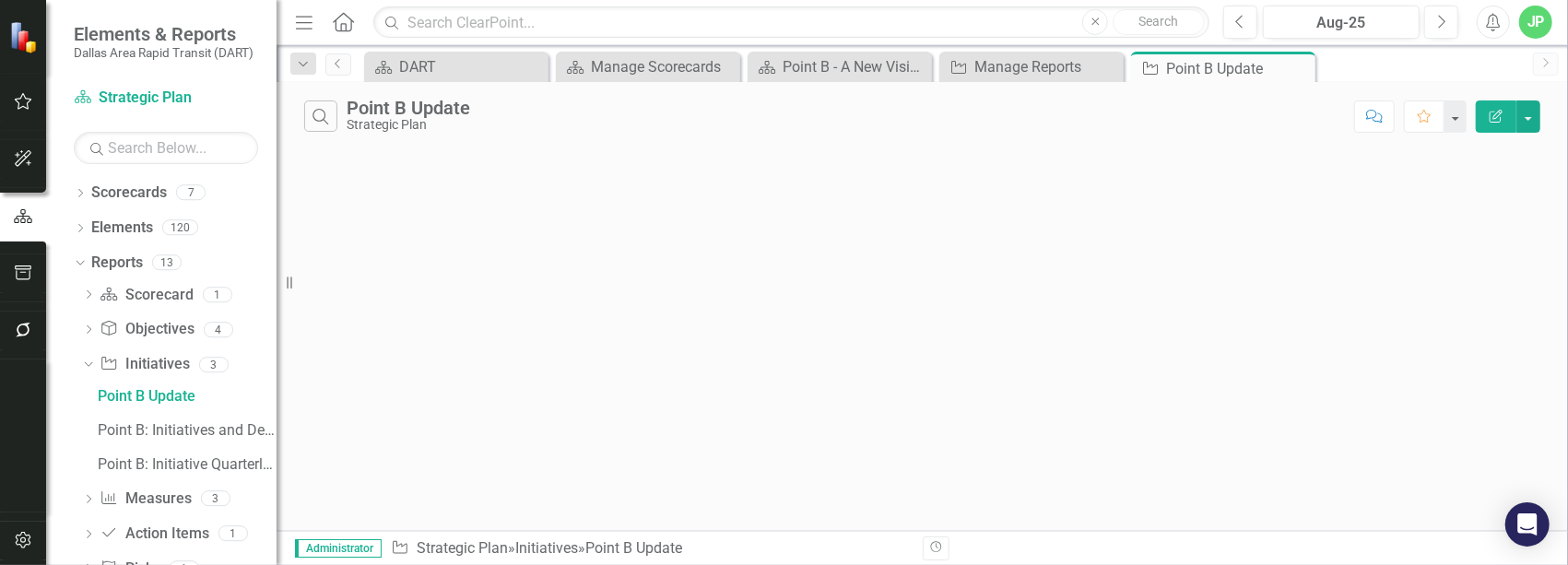 scroll, scrollTop: 0, scrollLeft: 0, axis: both 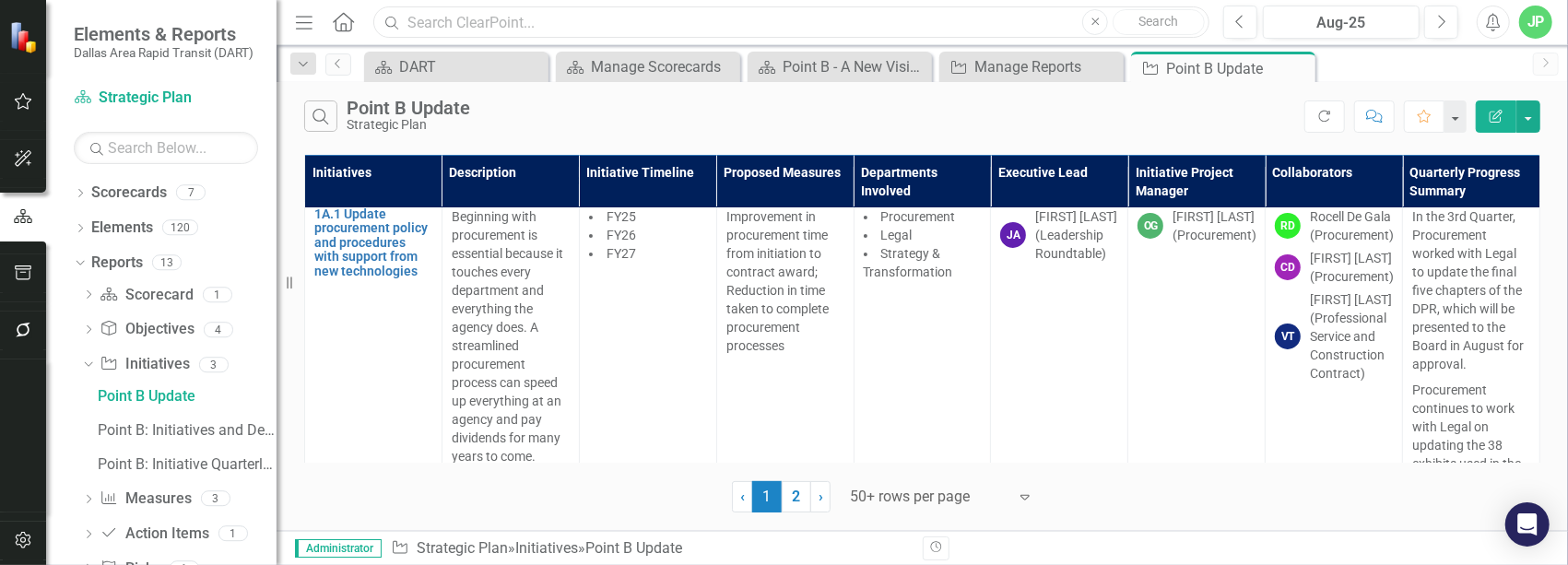 click at bounding box center (791, 22) 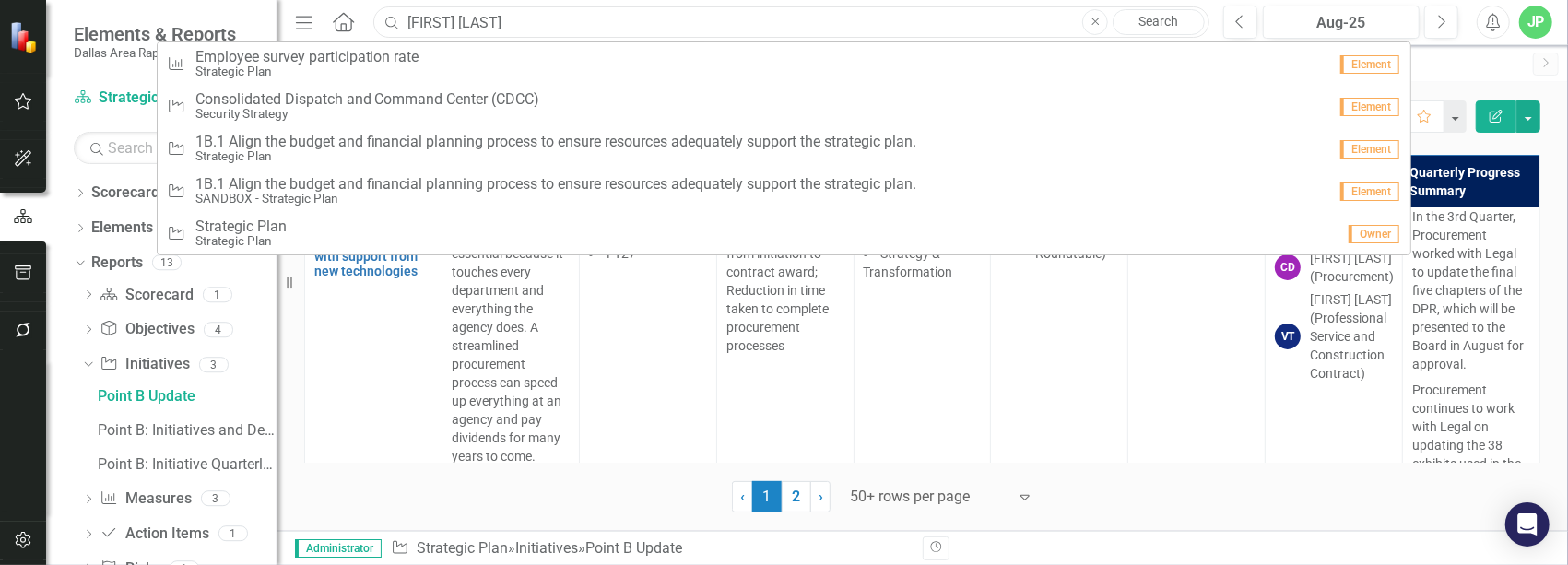 type on "jamie patel" 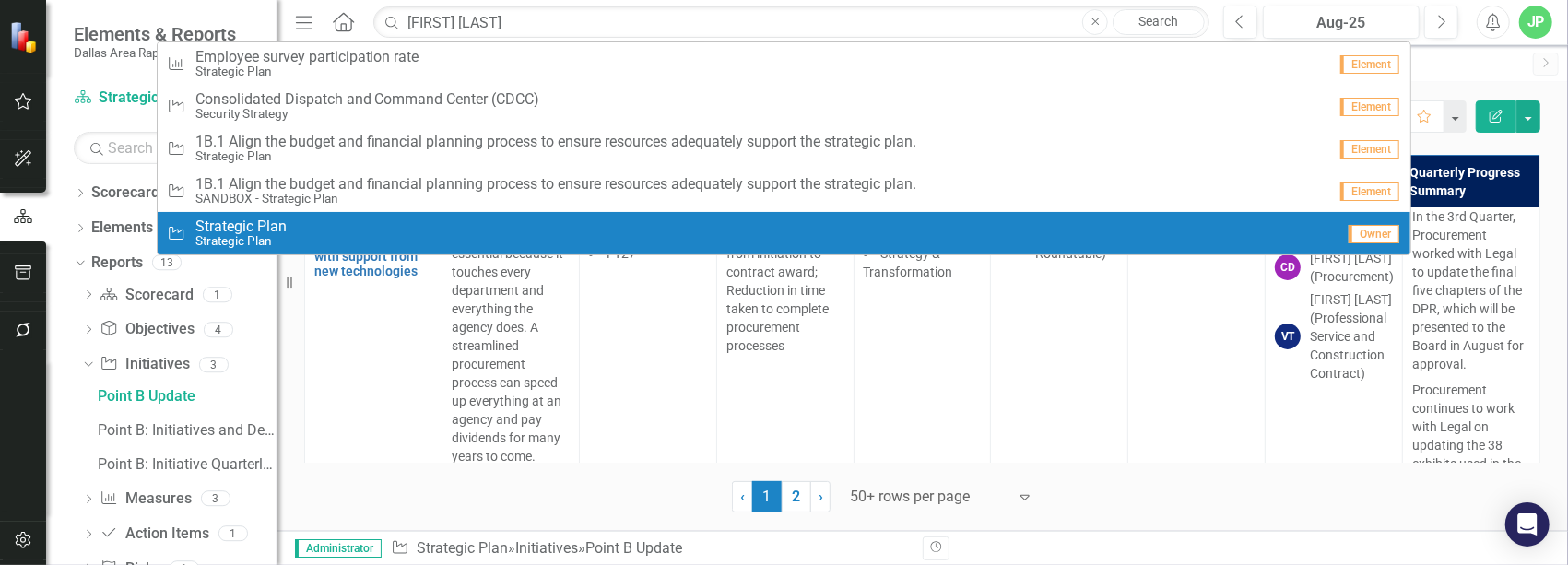 click on "Search Point B Update Strategic Plan Refresh Comment Favorite Edit Report Initiatives Description Initiative Timeline Proposed Measures Departments Involved Executive Lead Initiative Project Manager Collaborators Quarterly Progress Summary GOAL 1: EMPOWERED AGENCY Build a nimble organization that can act quickly and effectively by streamlining processes and empowering employees. Executive Sponsor: Chief Financial Officer (Adelman) Objective 1A: Streamline the most critical processes first. Link Map View Link Map Edit Edit Objective Link Open Element 1A.1 Update procurement policy and procedures with support from new technologies Link Map View Link Map Edit Edit Initiative Link Open Element FY25 FY26 FY27 Improvement in procurement time from initiation to contract award; Reduction in time taken to complete procurement processes Procurement Legal Strategy & Transformation JA Jamie Adelman (Leadership Roundtable) OG Ofie Garcia-Benavidas (Procurement) RD Rocell De Gala (Procurement) CD Chad Doucet (Procurement)" at bounding box center [922, 306] 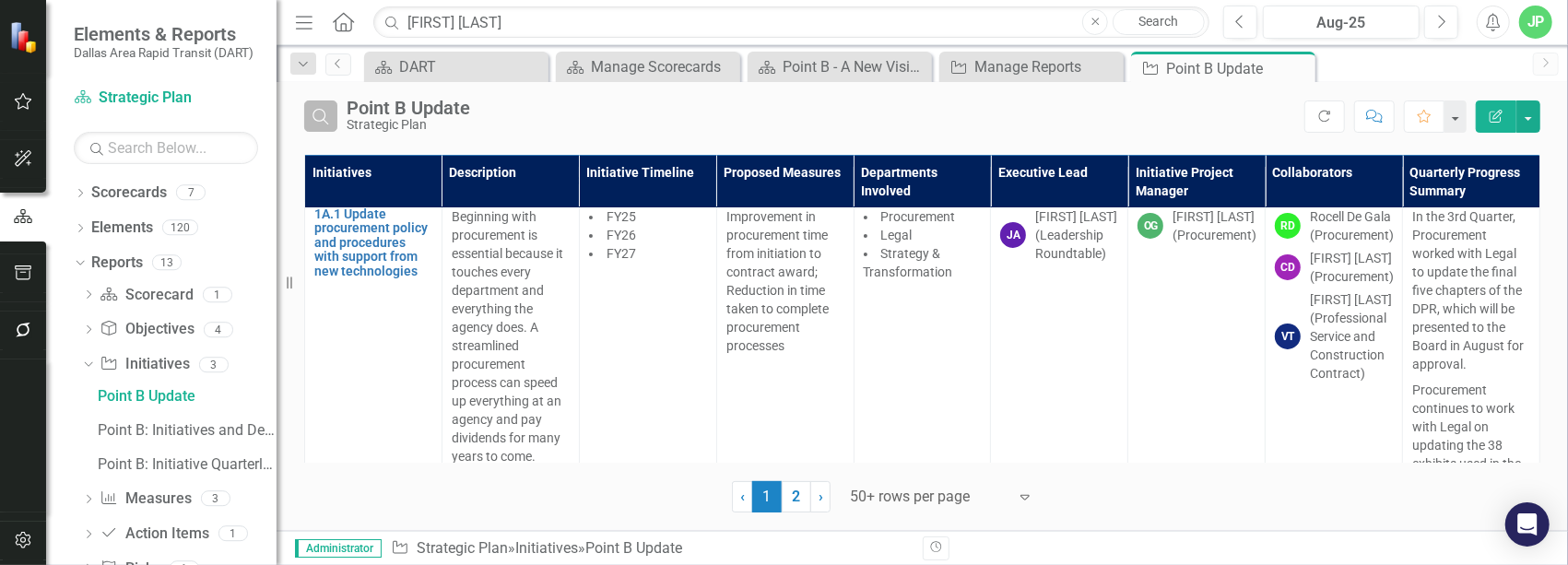 click on "Search" 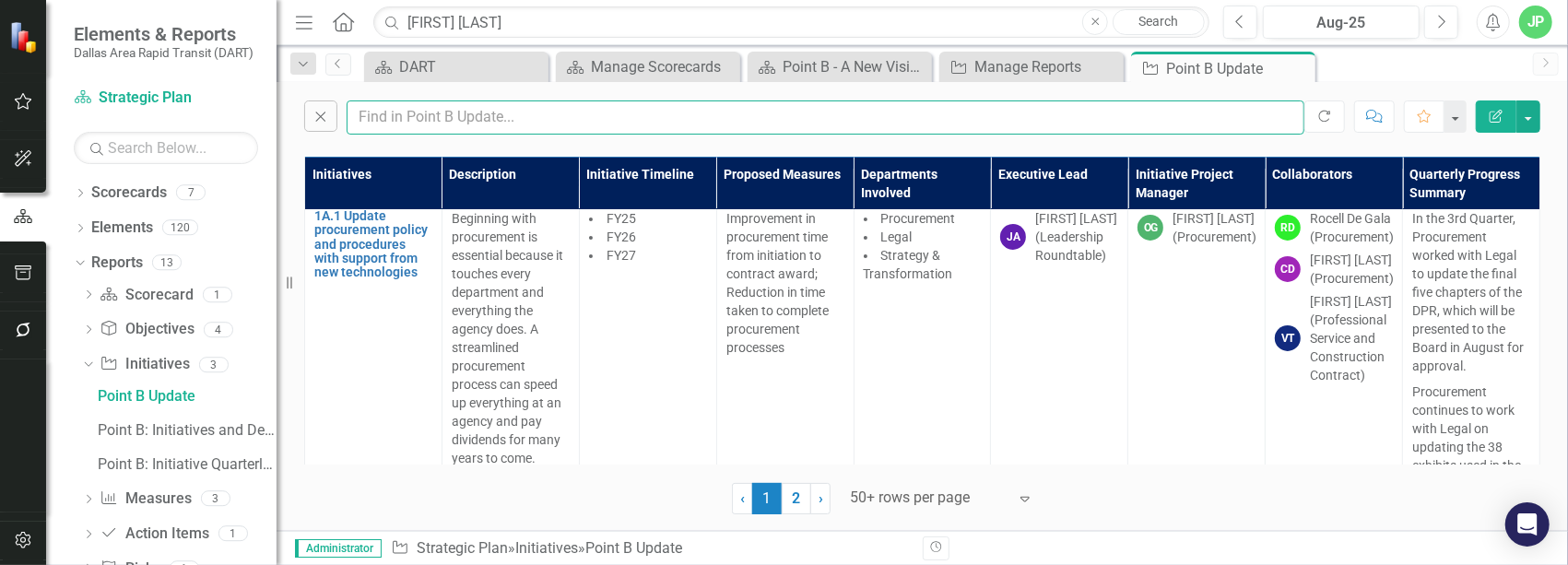 click at bounding box center [825, 117] 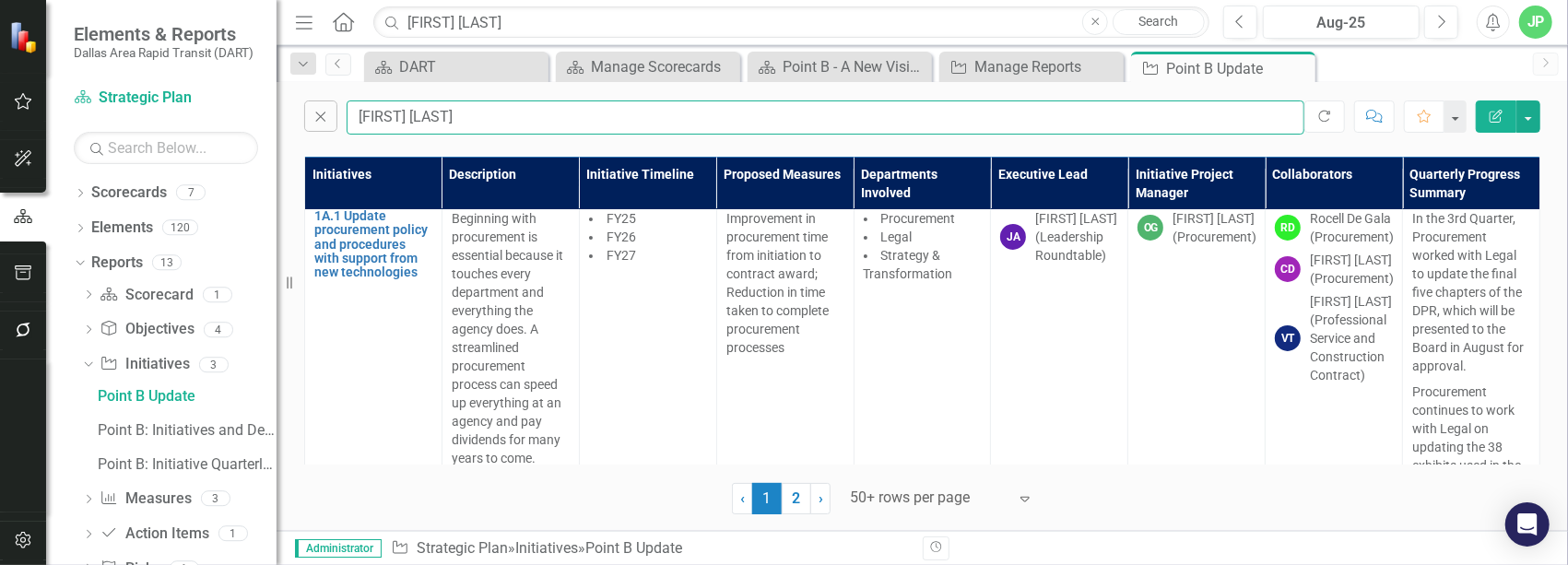 type on "jamie patel" 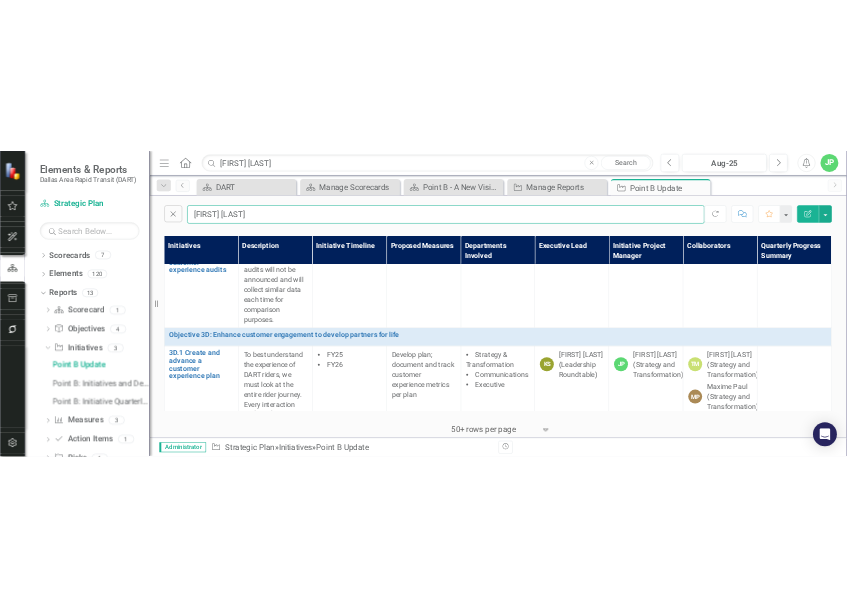 scroll, scrollTop: 733, scrollLeft: 0, axis: vertical 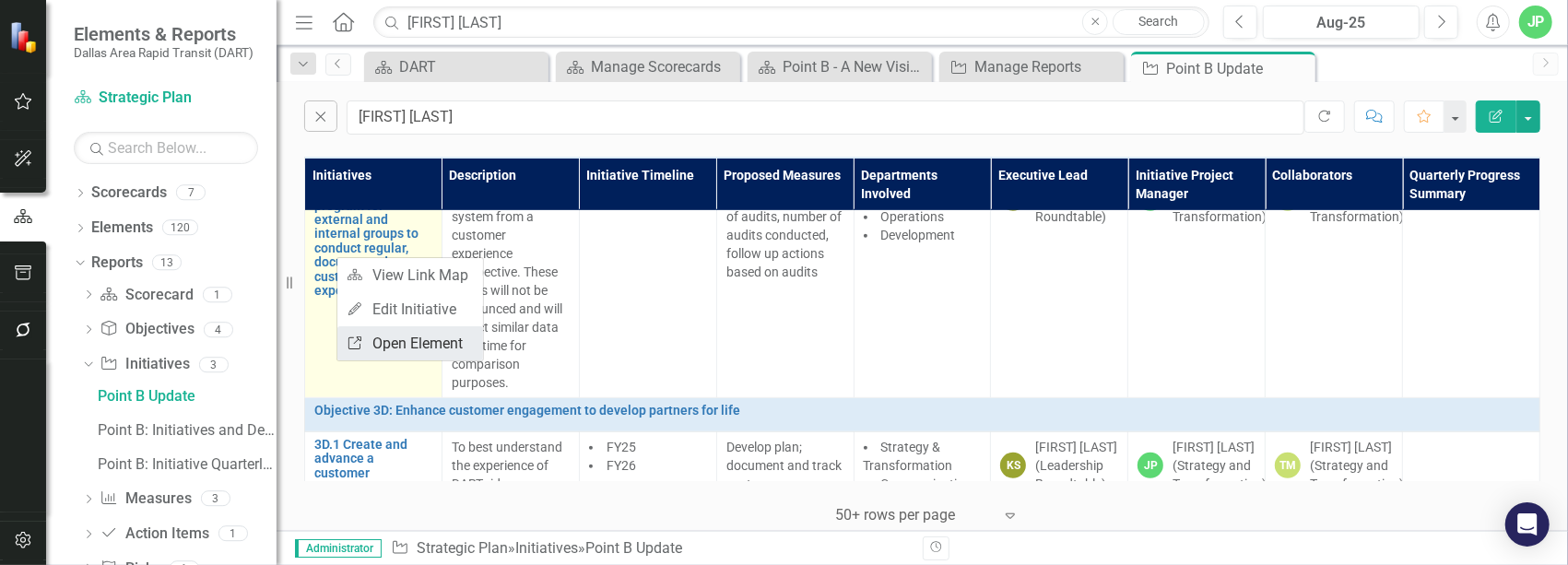click on "Link Open Element" at bounding box center (410, 343) 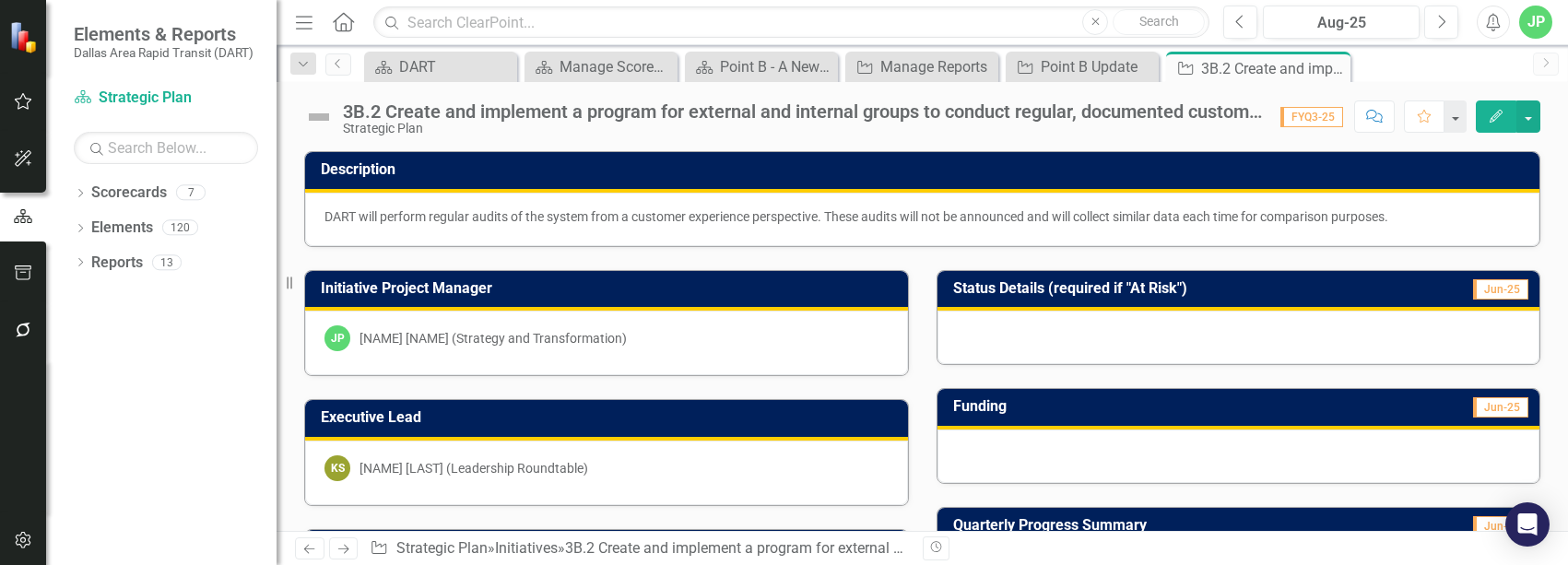 scroll, scrollTop: 0, scrollLeft: 0, axis: both 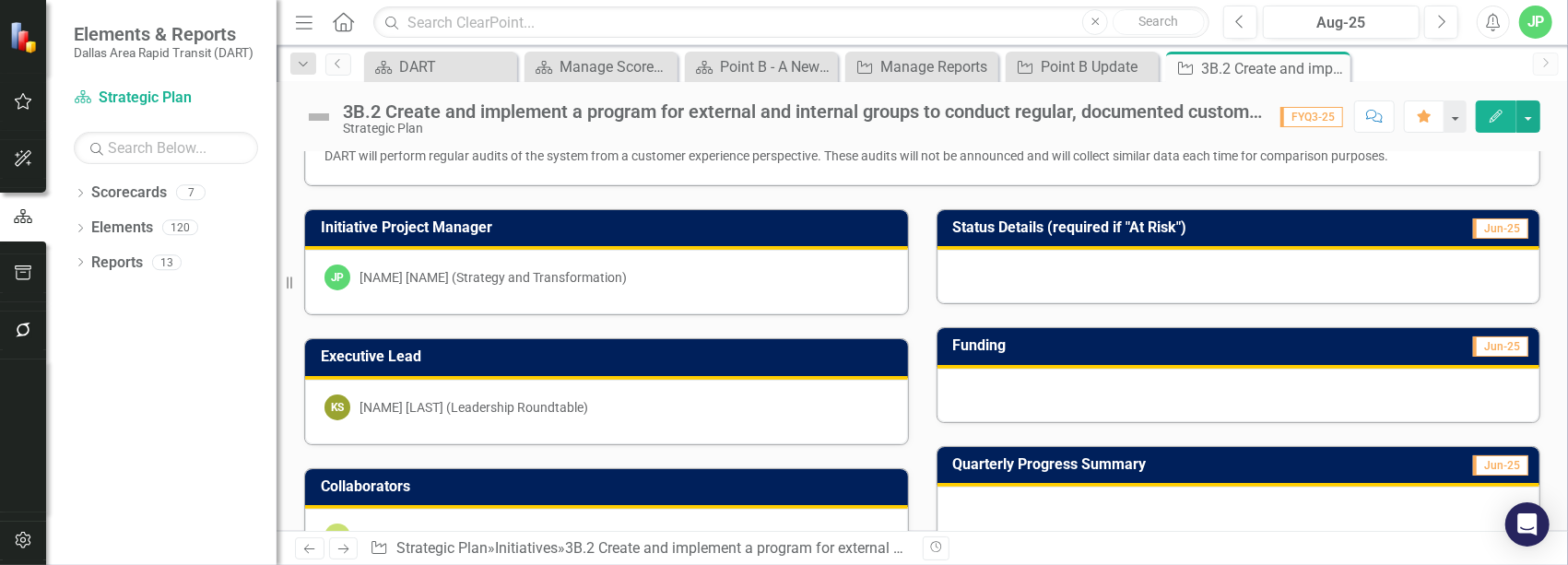 click on "[DATE] [DATE]" at bounding box center (1345, 22) 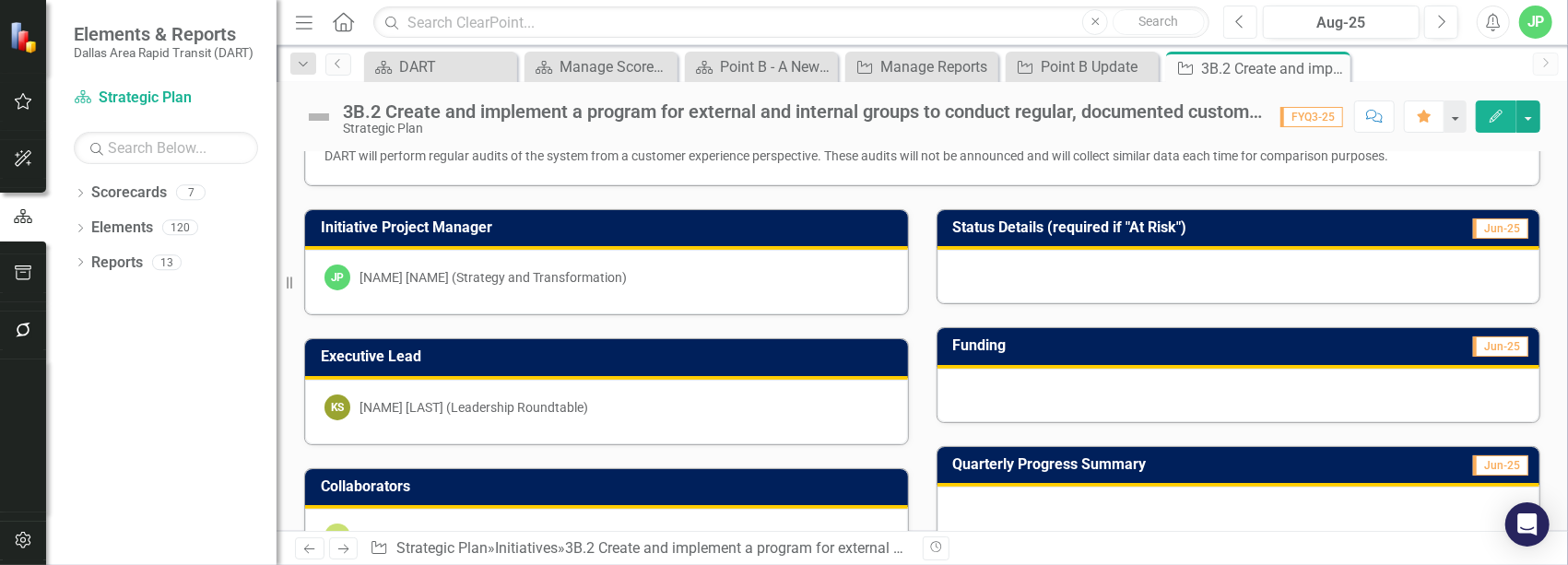 click on "Previous" at bounding box center (1240, 22) 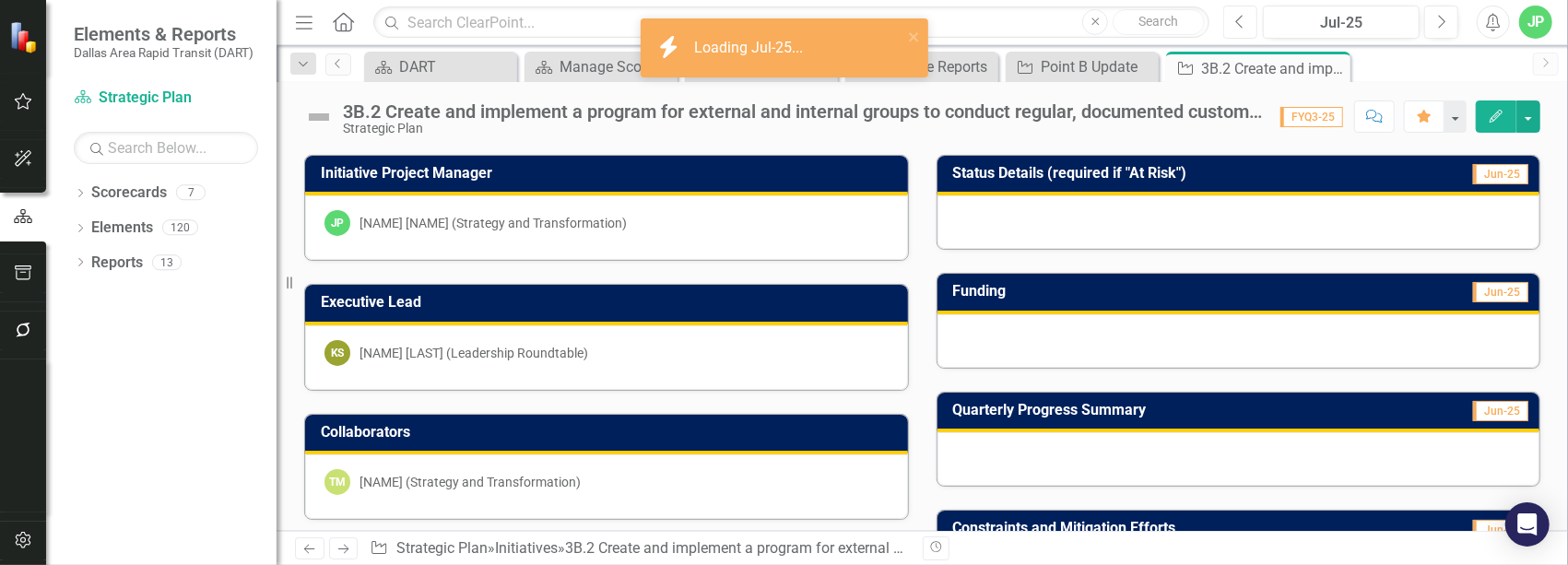 scroll, scrollTop: 123, scrollLeft: 0, axis: vertical 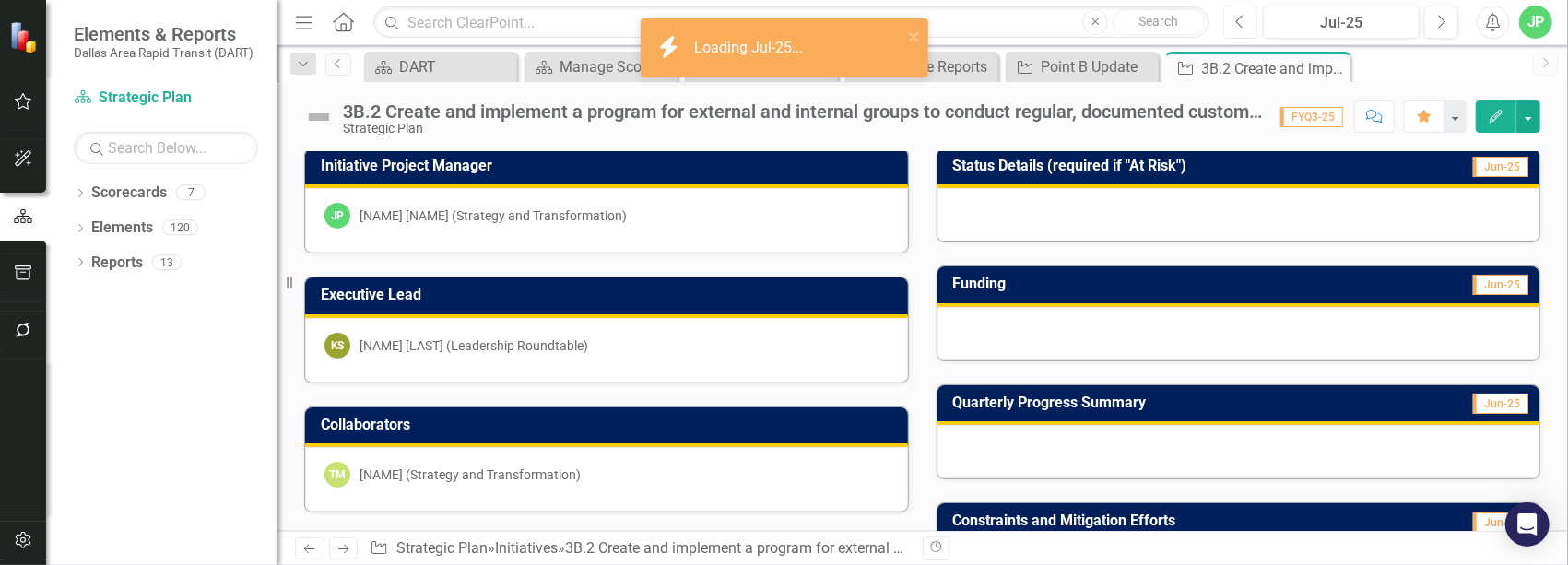 click on "Previous" 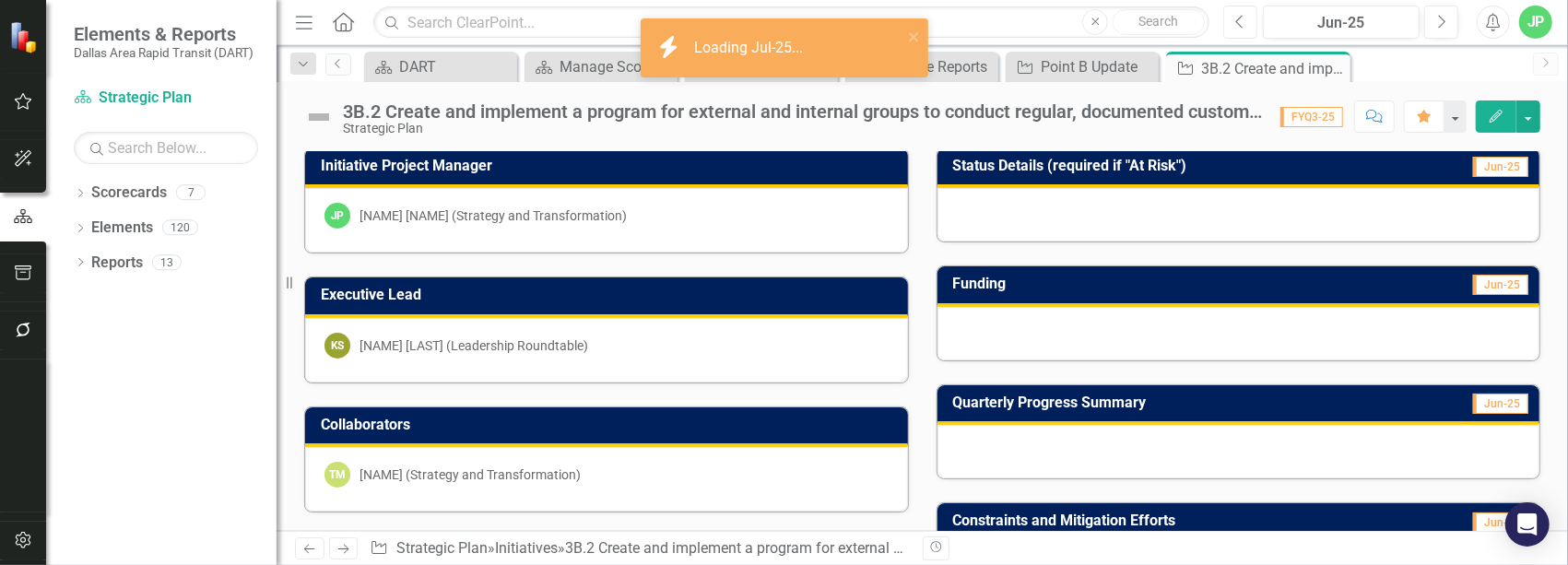 click on "Previous" 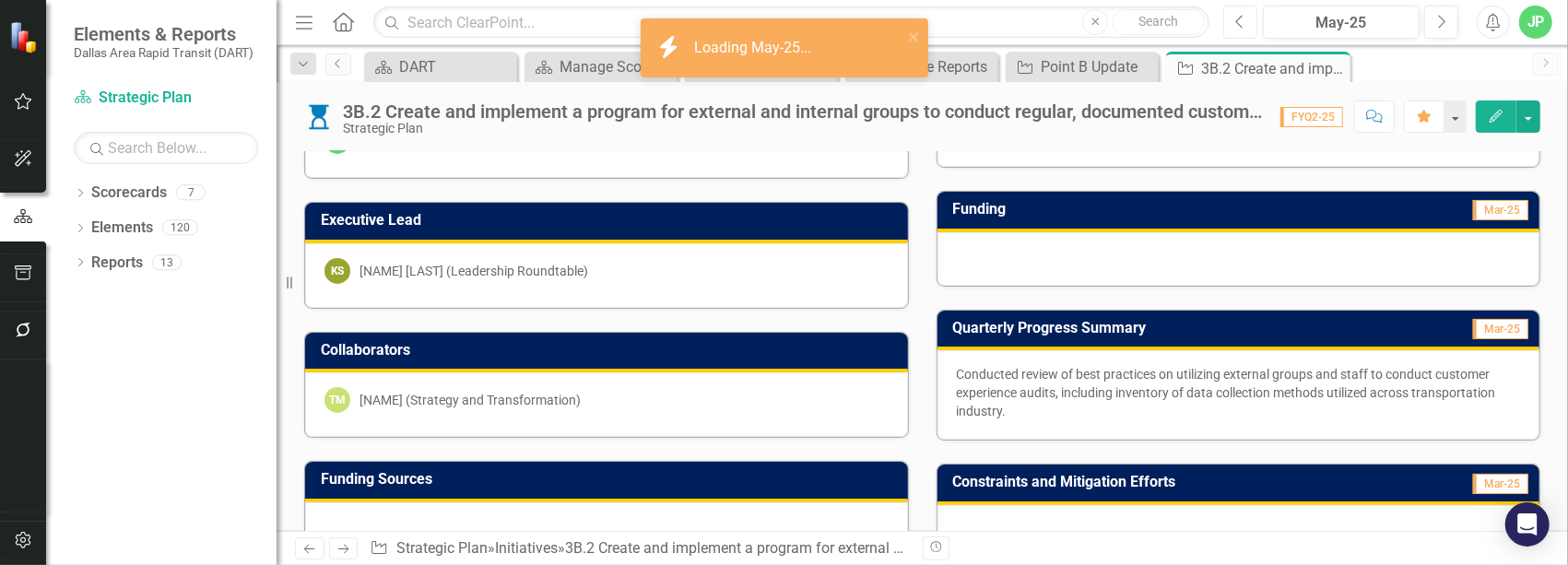 scroll, scrollTop: 245, scrollLeft: 0, axis: vertical 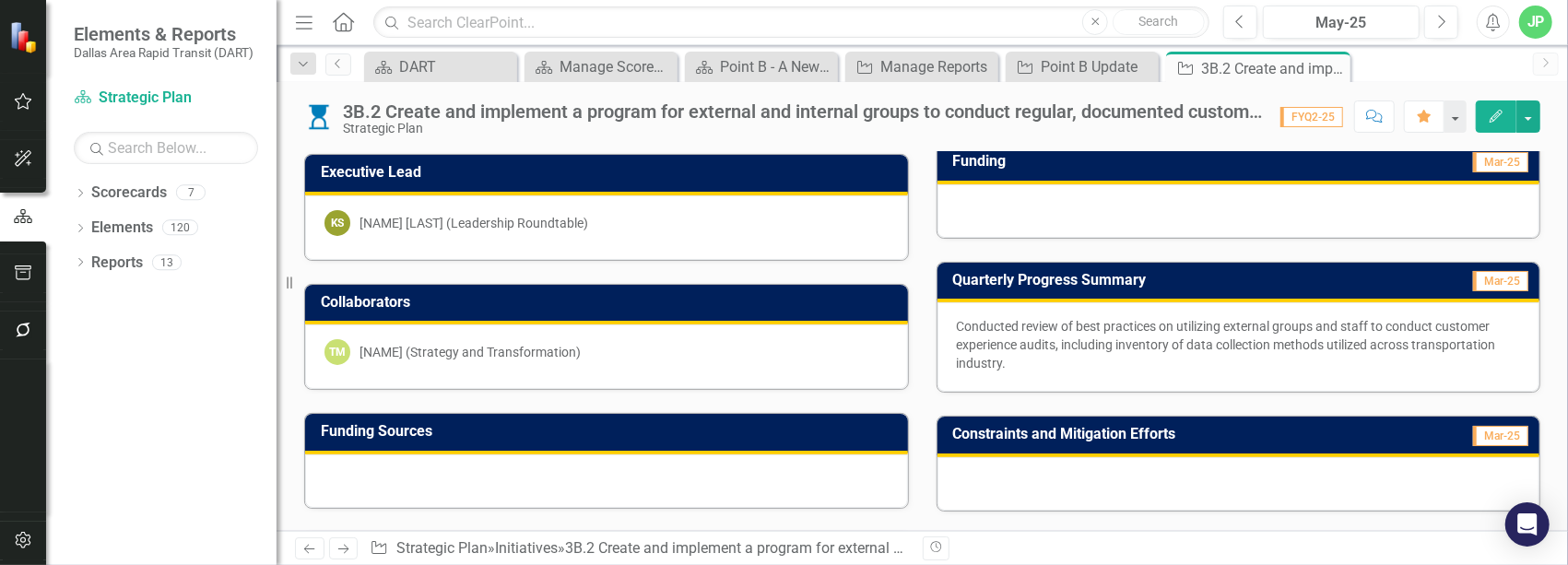 drag, startPoint x: 1015, startPoint y: 361, endPoint x: 951, endPoint y: 322, distance: 74.9466 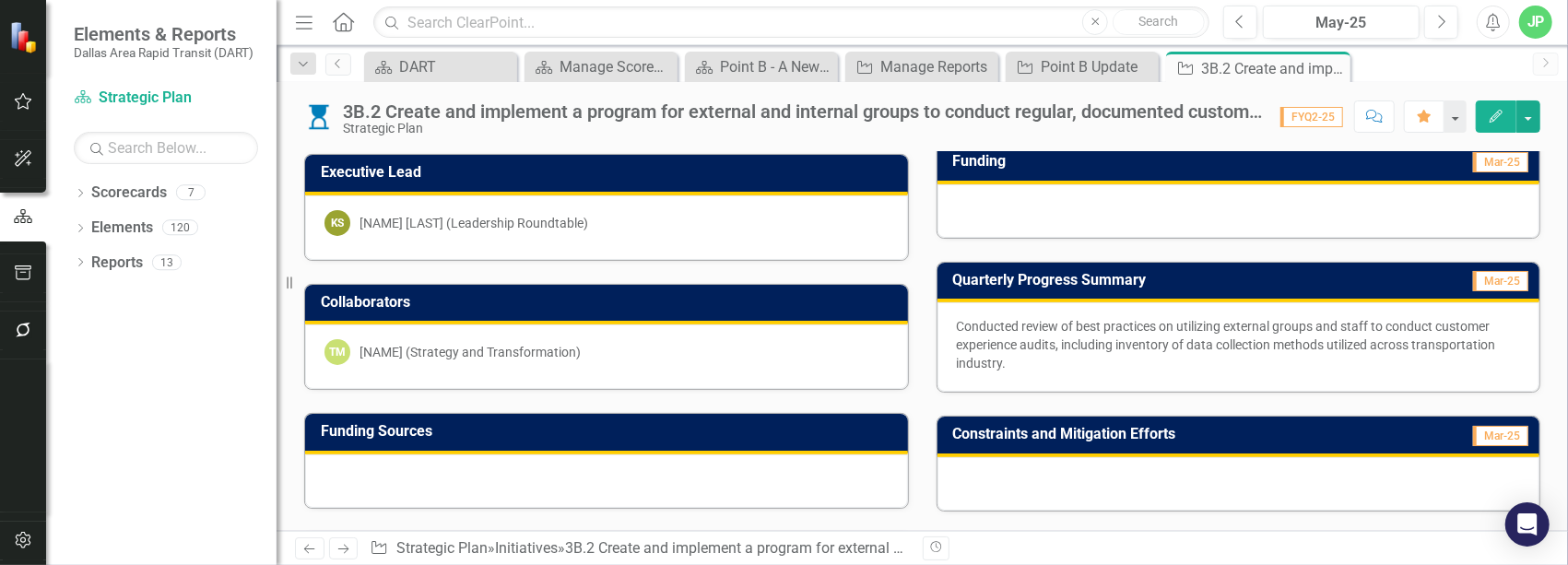 click on "Conducted review of best practices on utilizing external groups and staff to conduct customer experience audits, including inventory of data collection methods utilized across transportation industry." at bounding box center [1239, 345] 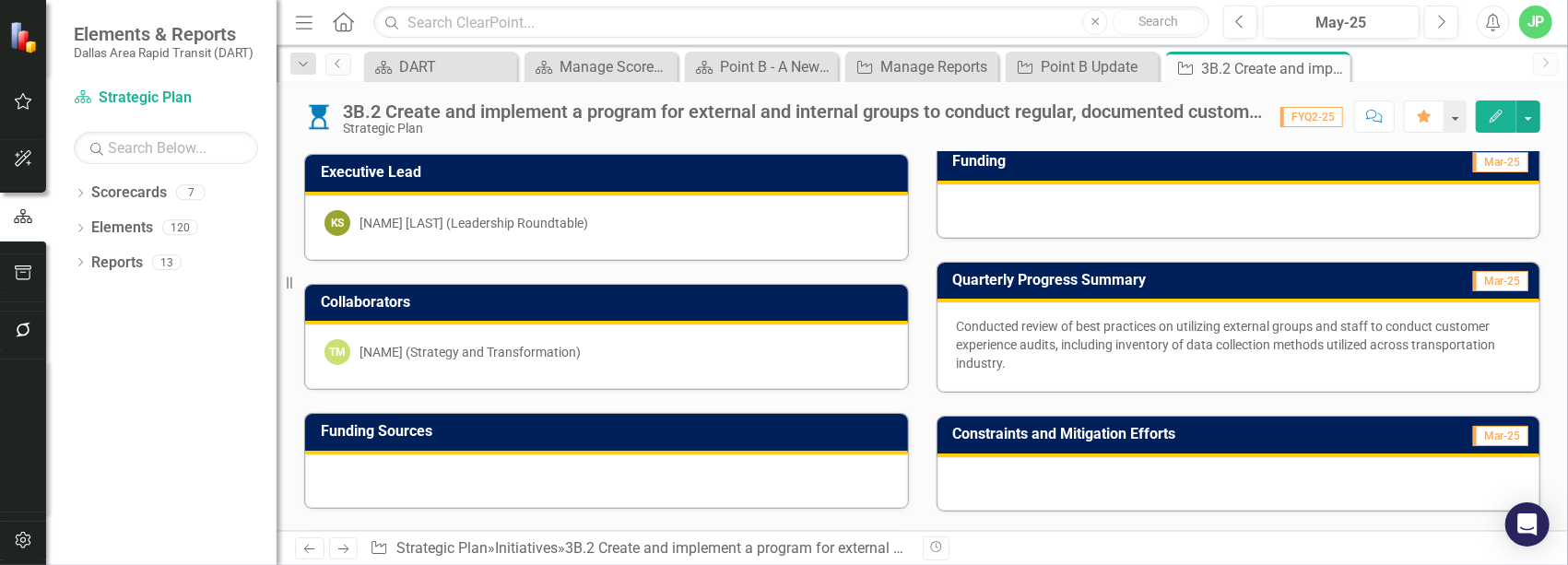 drag, startPoint x: 951, startPoint y: 322, endPoint x: 982, endPoint y: 376, distance: 62.26556 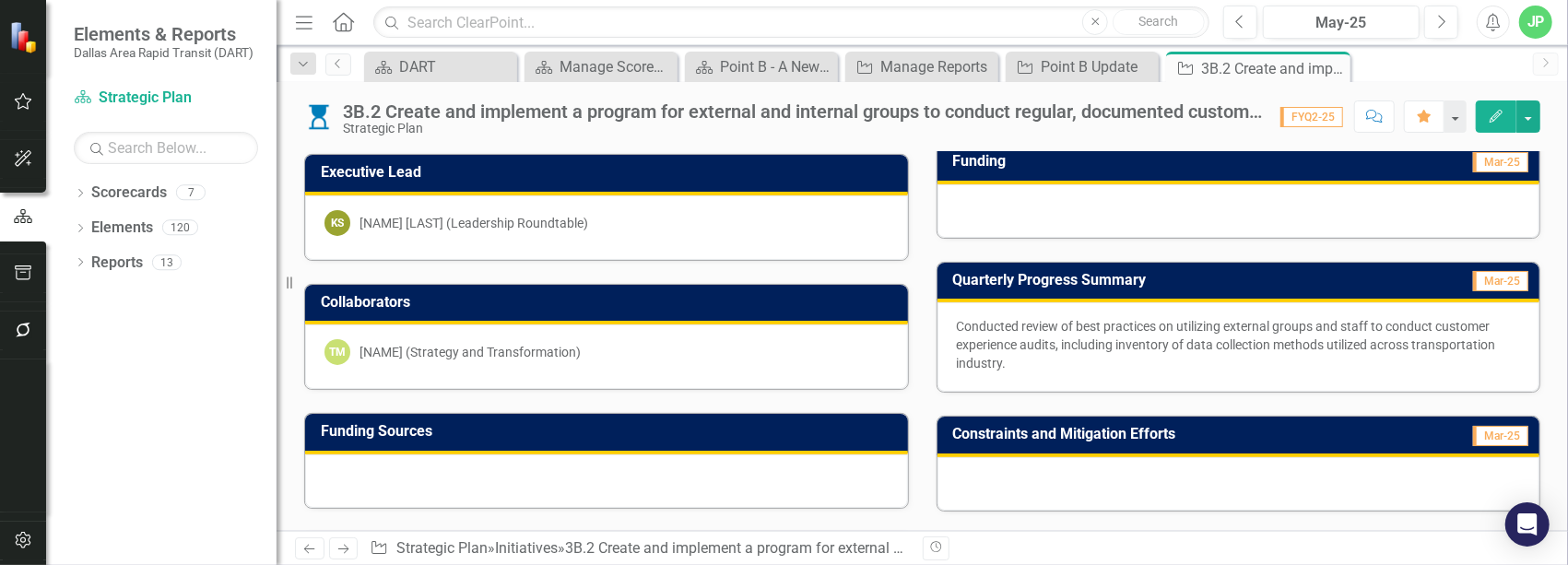click on "Conducted review of best practices on utilizing external groups and staff to conduct customer experience audits, including inventory of data collection methods utilized across transportation industry." at bounding box center [1239, 347] 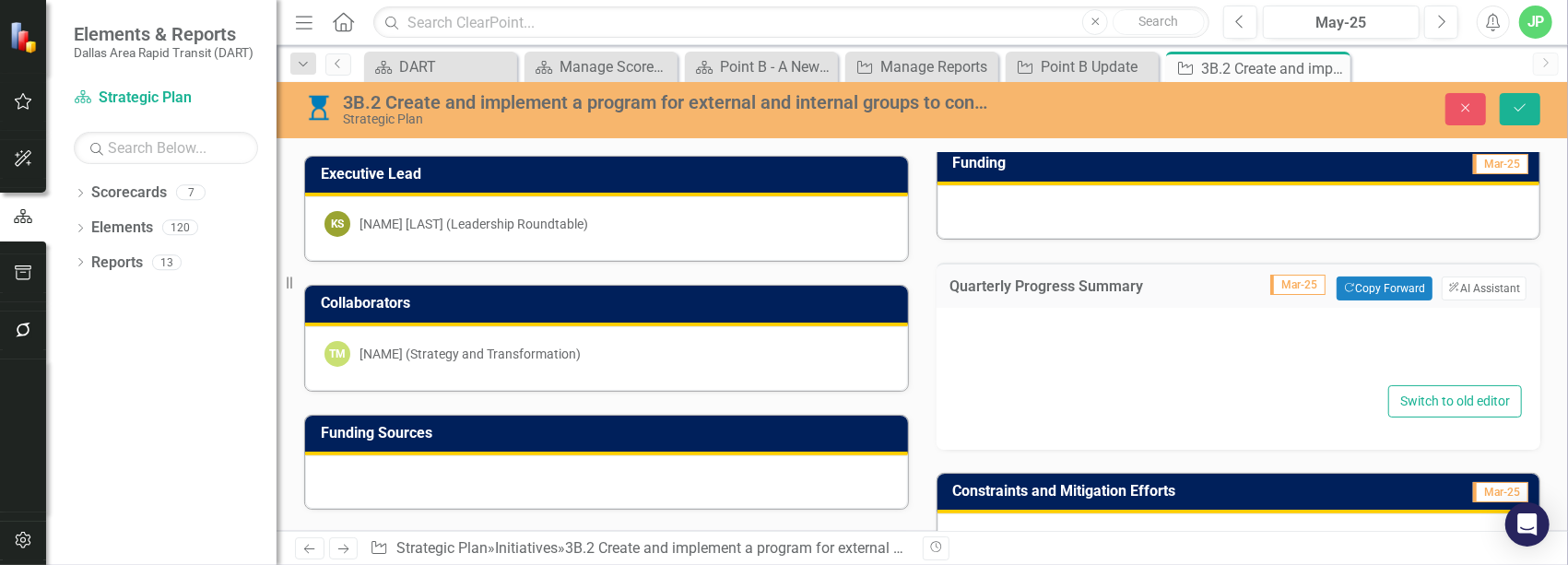 type on "<p>Conducted review of best practices on utilizing external groups and staff to conduct customer experience audits, including inventory of data collection methods utilized across transportation industry.&nbsp;</p>" 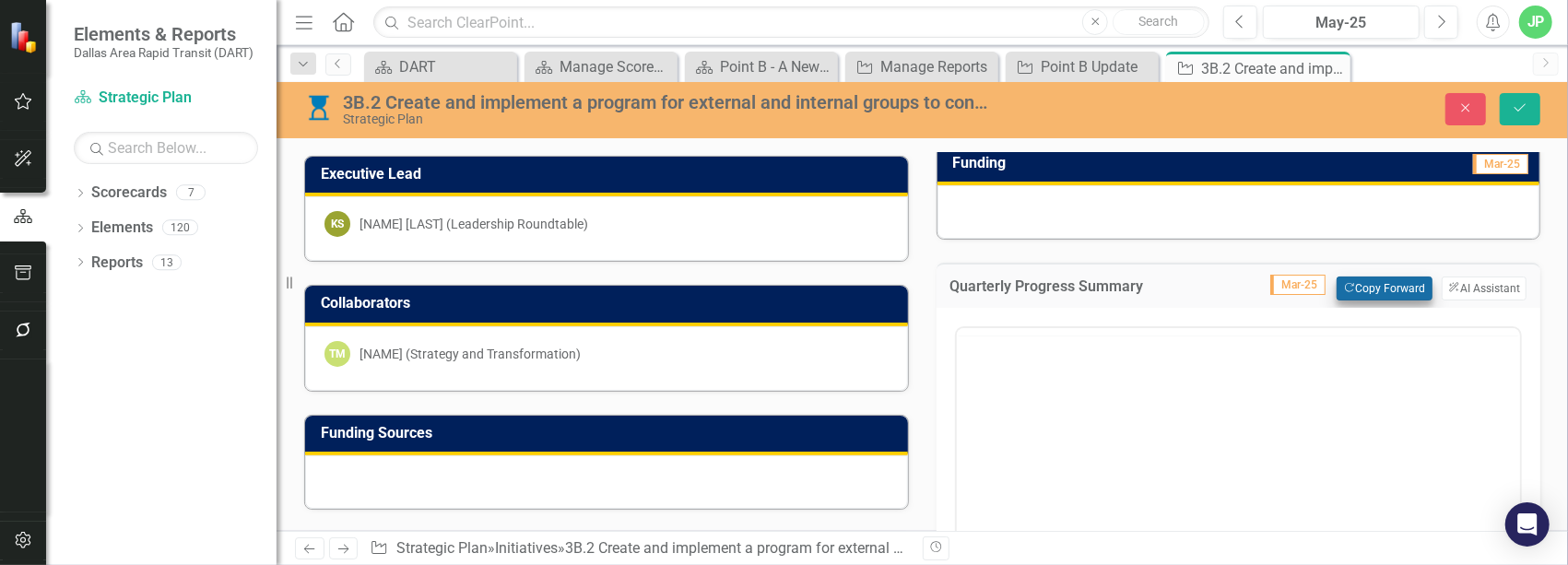 scroll, scrollTop: 0, scrollLeft: 0, axis: both 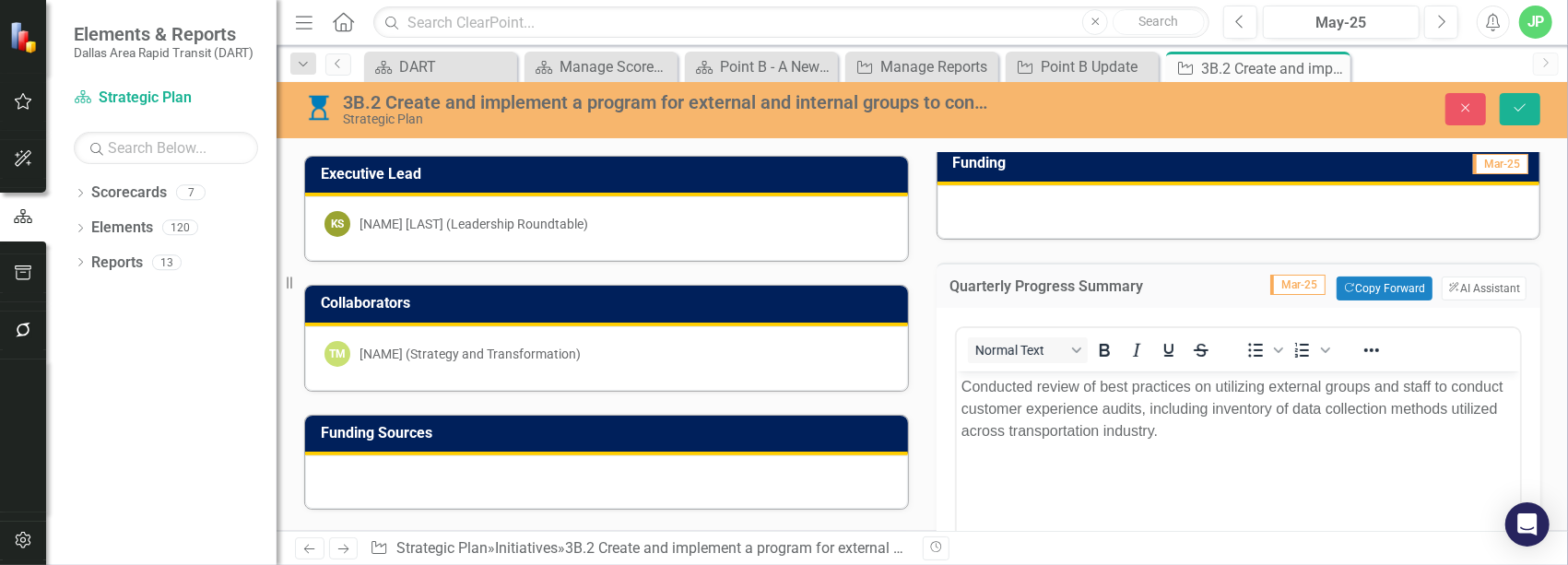 click on "Conducted review of best practices on utilizing external groups and staff to conduct customer experience audits, including inventory of data collection methods utilized across transportation industry." at bounding box center (1238, 409) 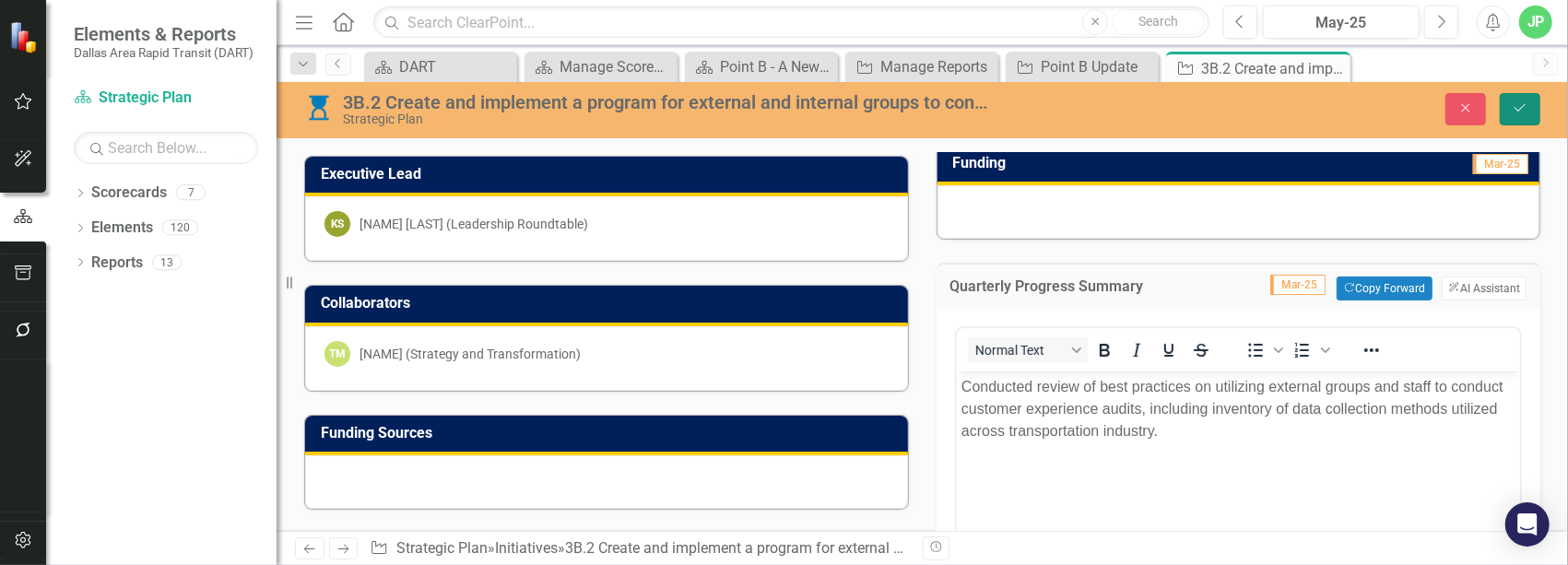 click on "Save" 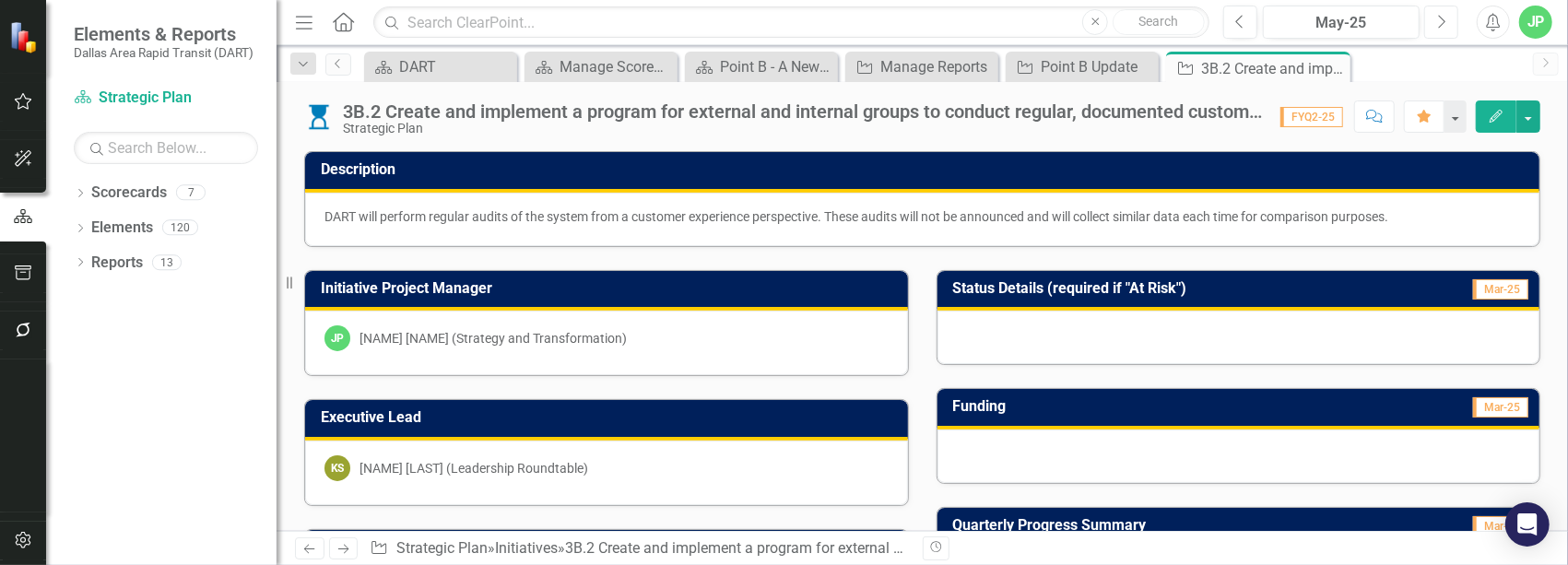 click on "Next" at bounding box center (1441, 22) 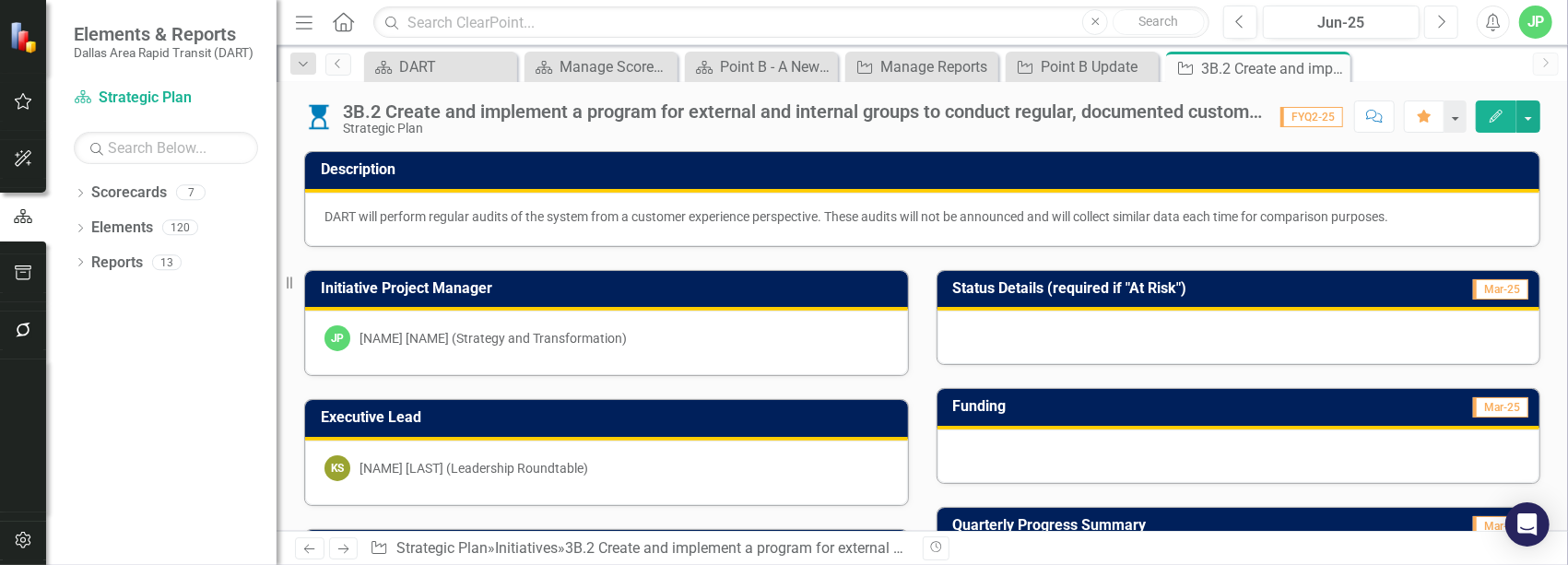 click on "Next" at bounding box center [1441, 22] 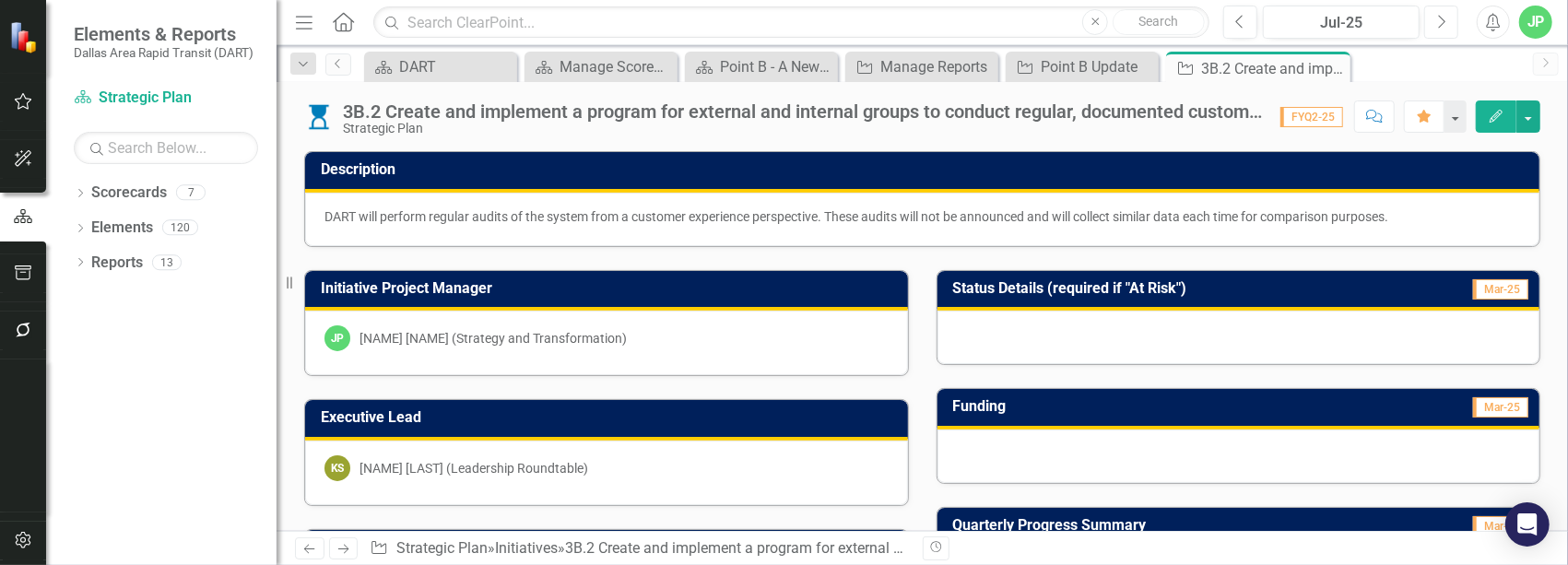 click on "Next" at bounding box center (1441, 22) 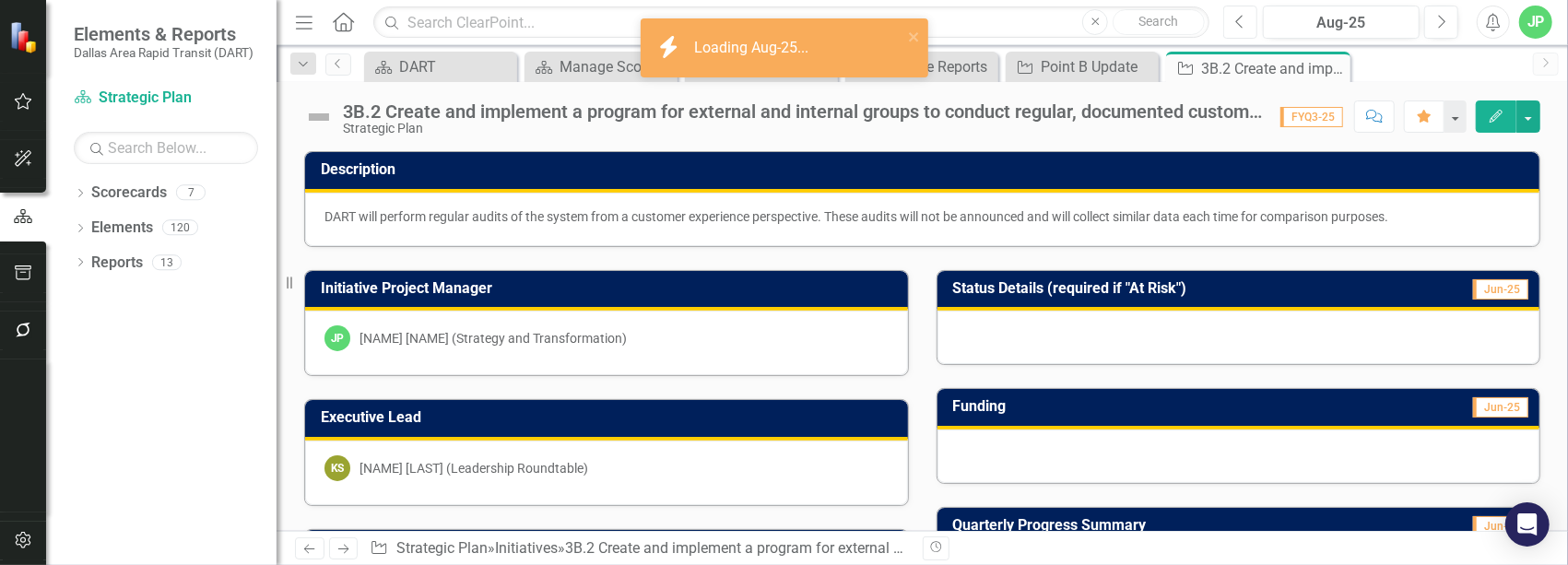 click on "Previous" at bounding box center [1240, 22] 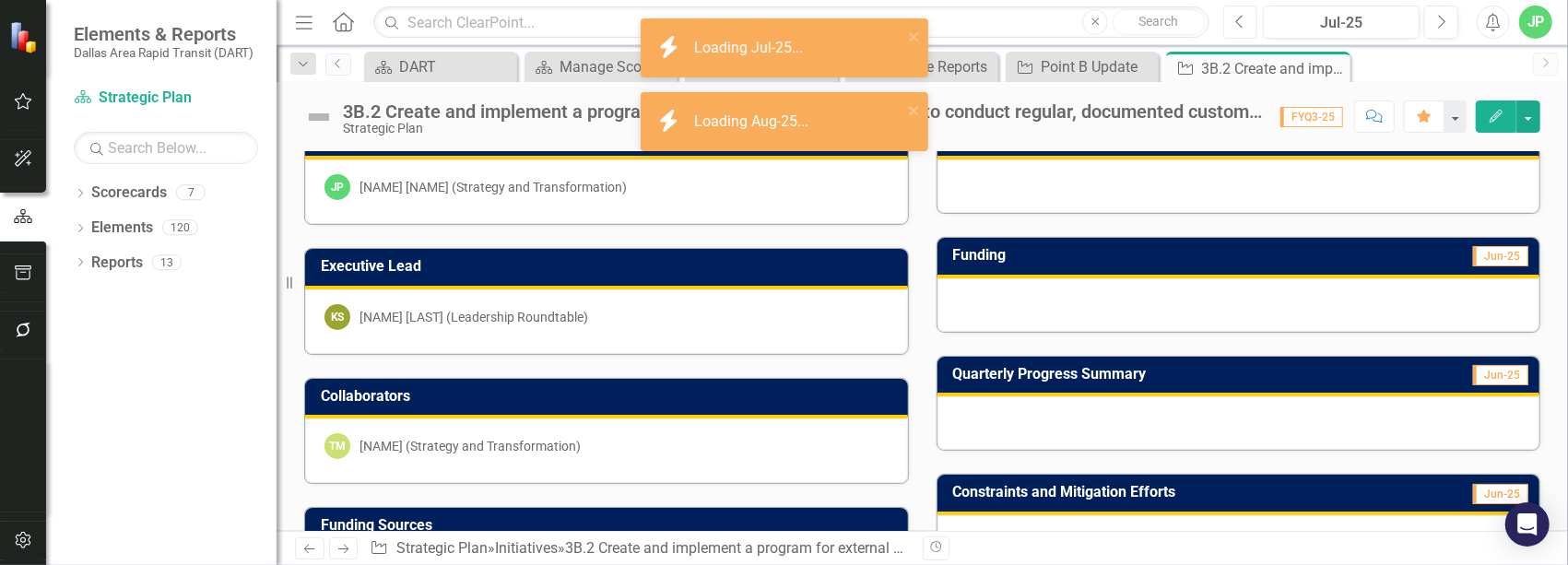 scroll, scrollTop: 184, scrollLeft: 0, axis: vertical 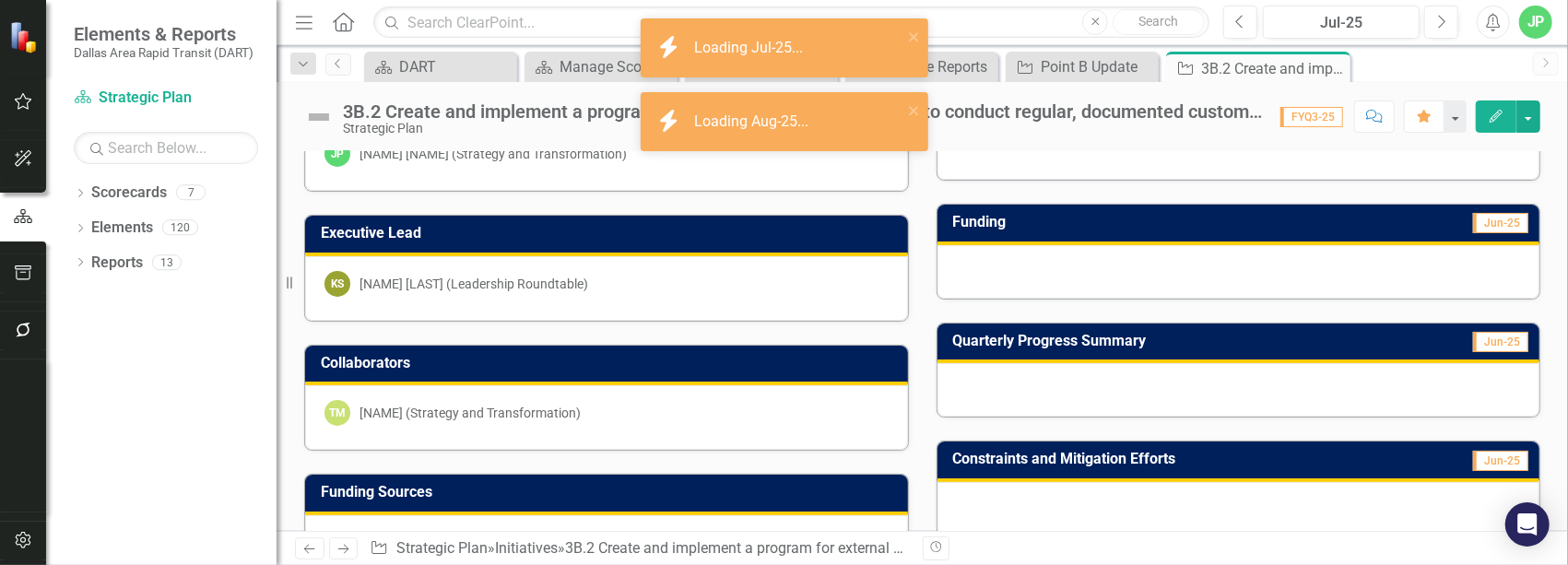 click at bounding box center [1239, 390] 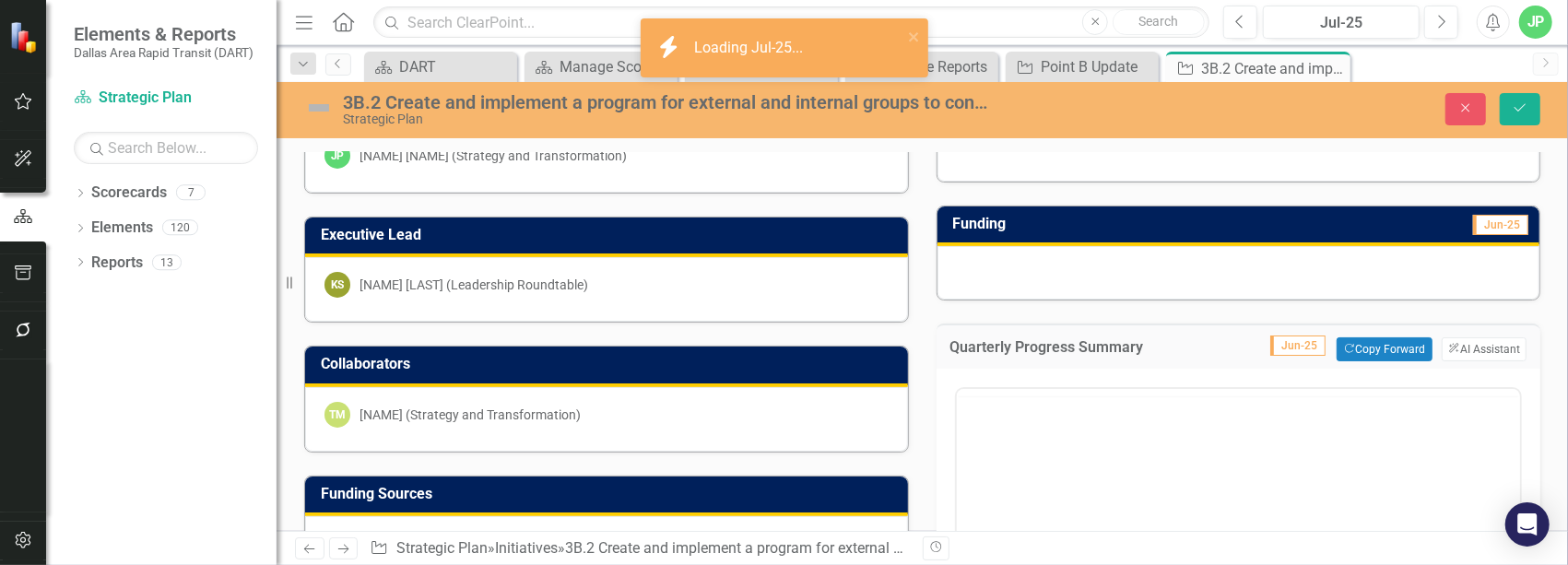 scroll, scrollTop: 0, scrollLeft: 0, axis: both 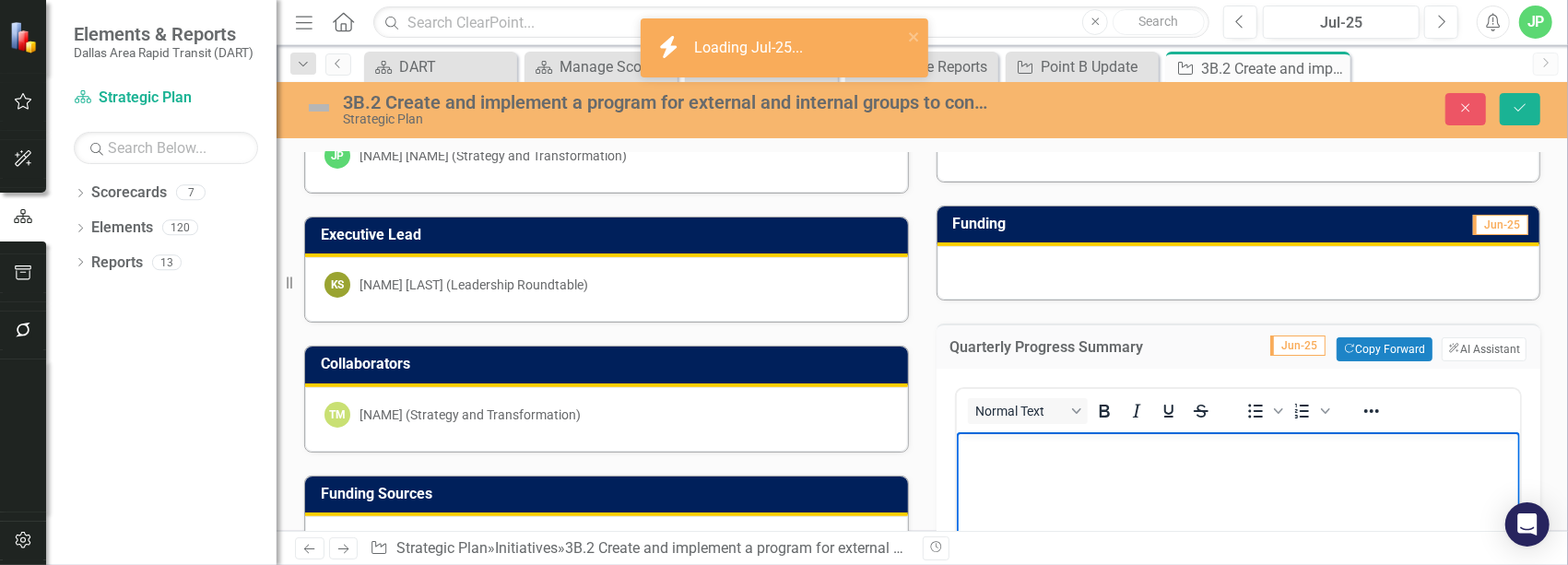 click at bounding box center (1238, 571) 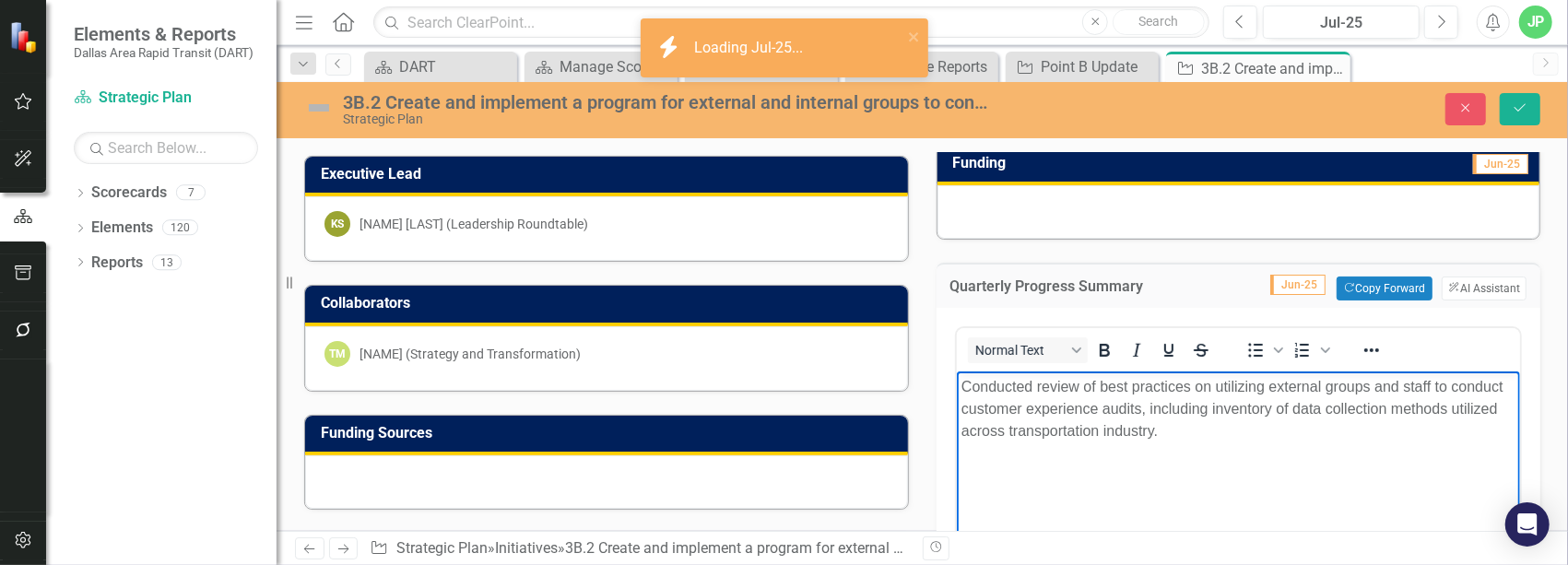 scroll, scrollTop: 307, scrollLeft: 0, axis: vertical 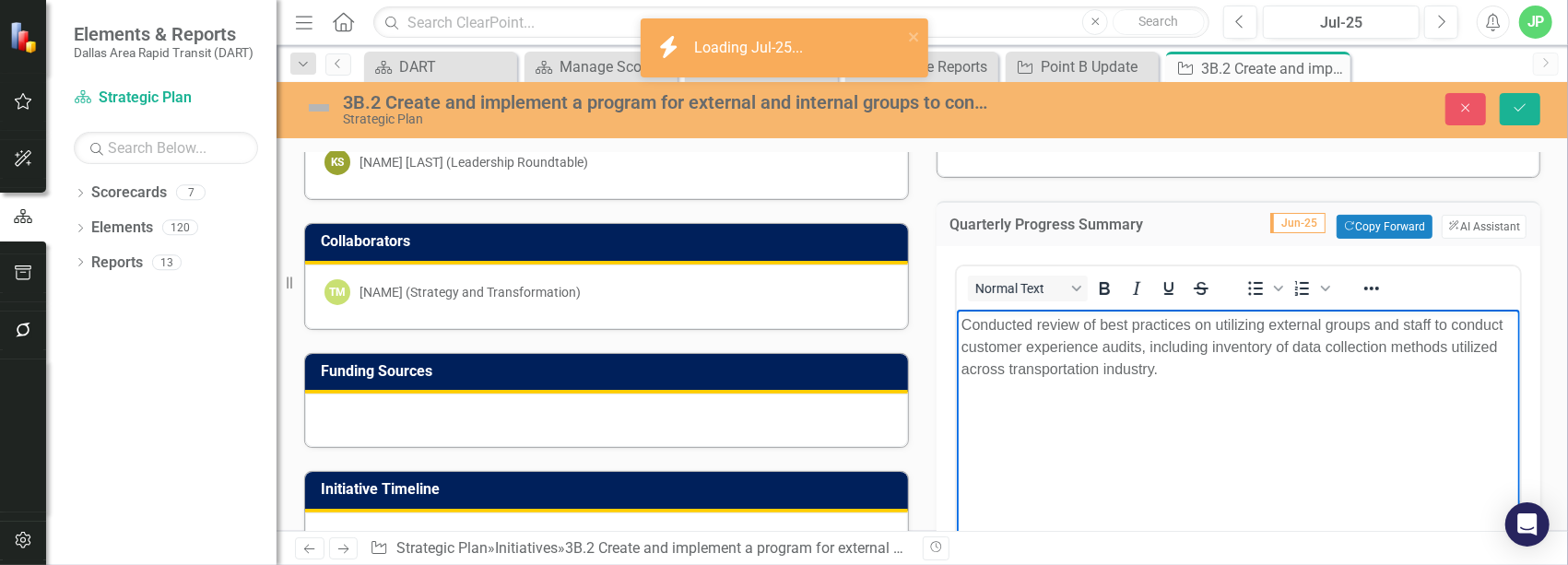 click on "Conducted review of best practices on utilizing external groups and staff to conduct customer experience audits, including inventory of data collection methods utilized across transportation industry." at bounding box center [1238, 347] 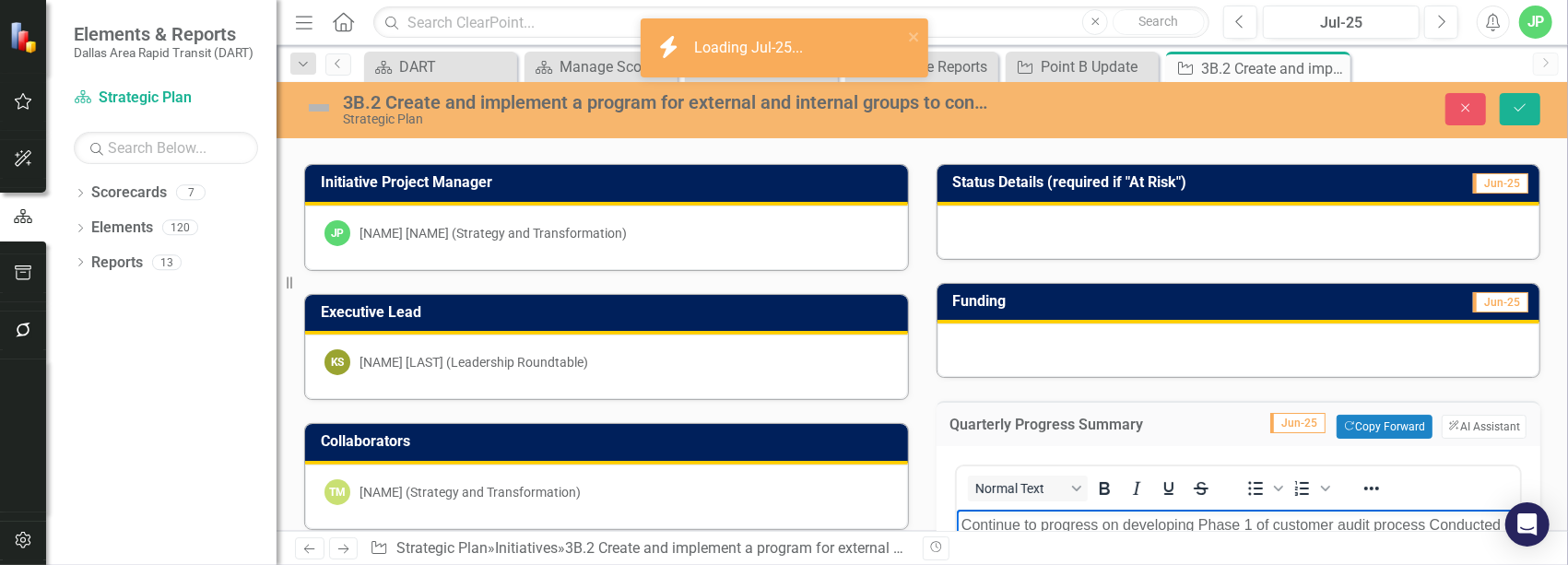 scroll, scrollTop: 184, scrollLeft: 0, axis: vertical 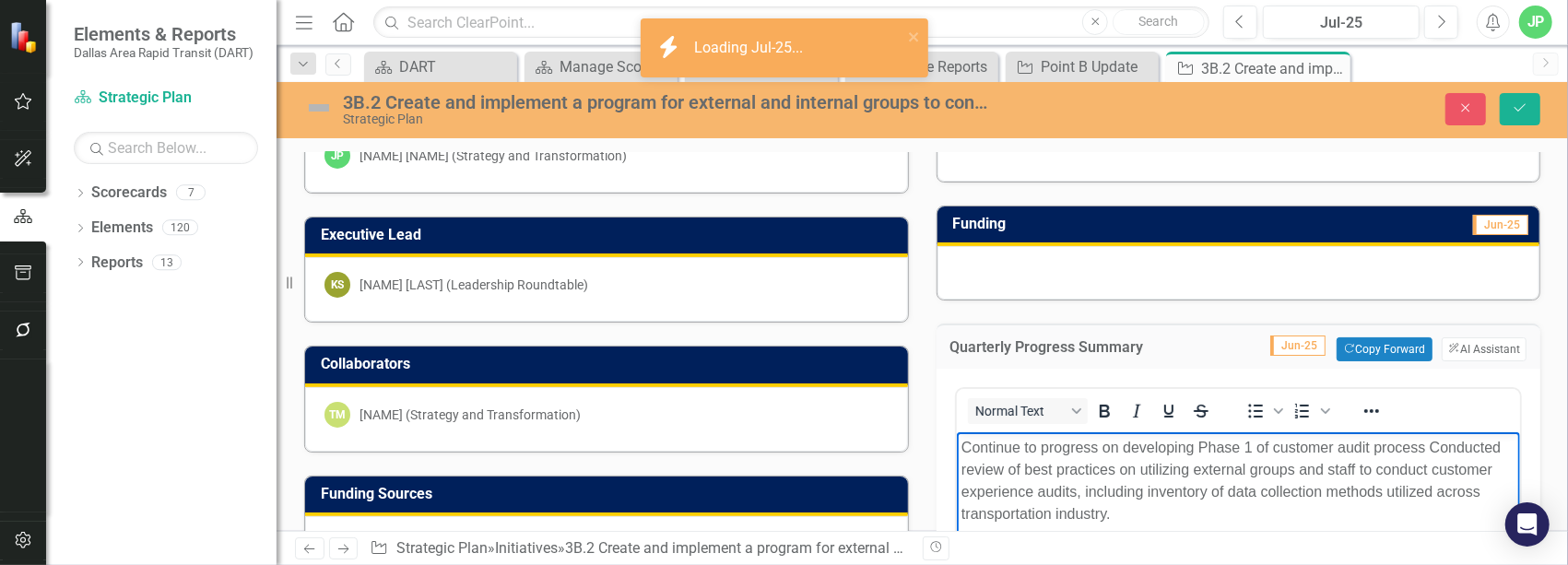 click on "Continue to progress on developing Phase 1 of customer audit process Conducted review of best practices on utilizing external groups and staff to conduct customer experience audits, including inventory of data collection methods utilized across transportation industry." at bounding box center (1238, 481) 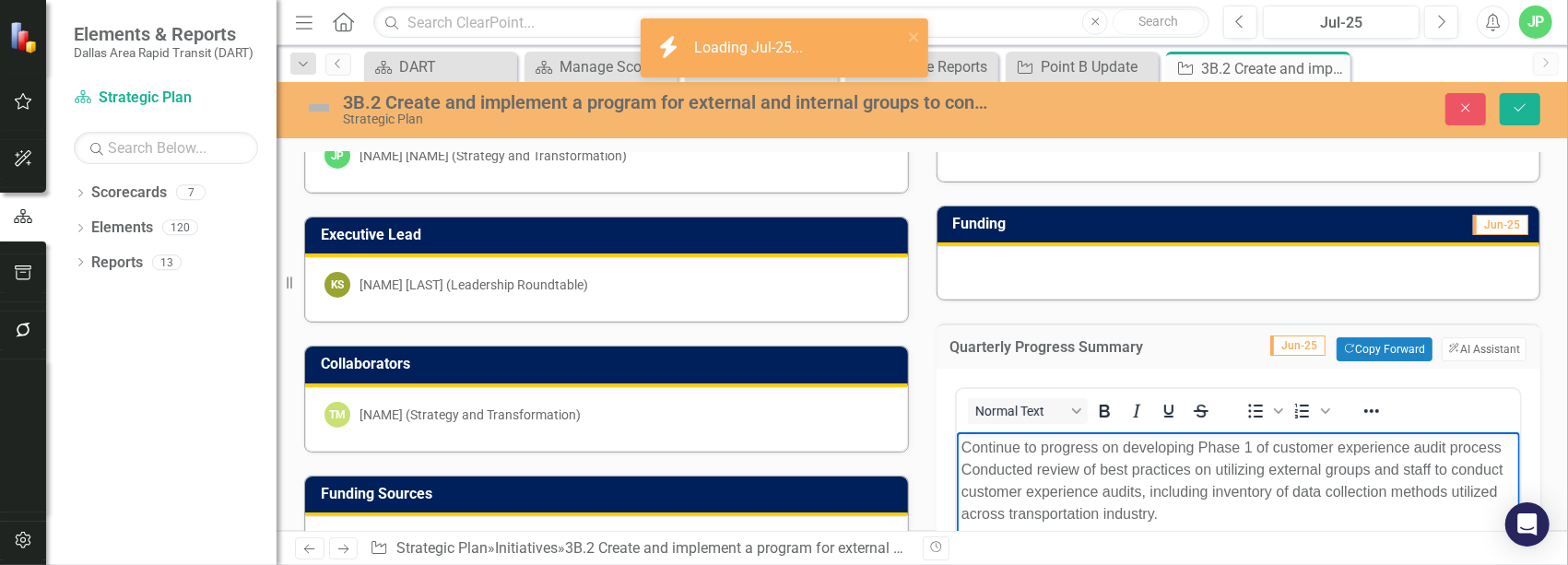 click on "Continue to progress on developing Phase 1 of customer experience audit process Conducted review of best practices on utilizing external groups and staff to conduct customer experience audits, including inventory of data collection methods utilized across transportation industry." at bounding box center (1238, 481) 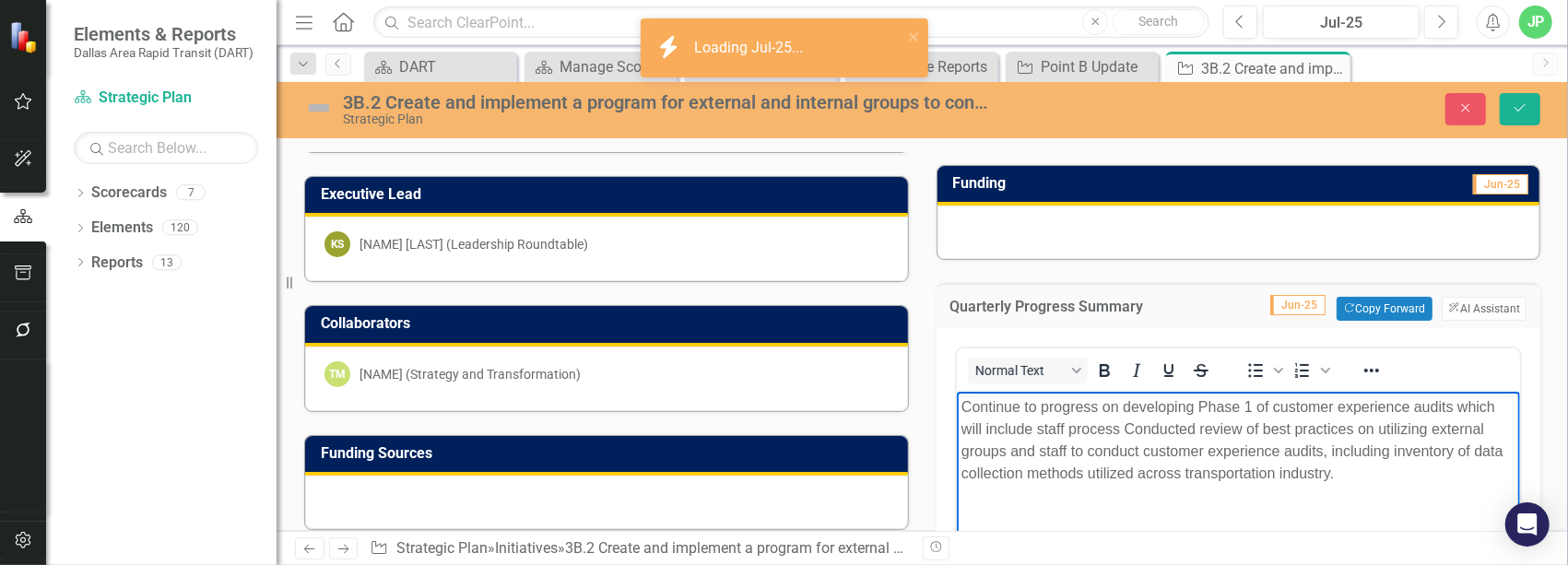 scroll, scrollTop: 245, scrollLeft: 0, axis: vertical 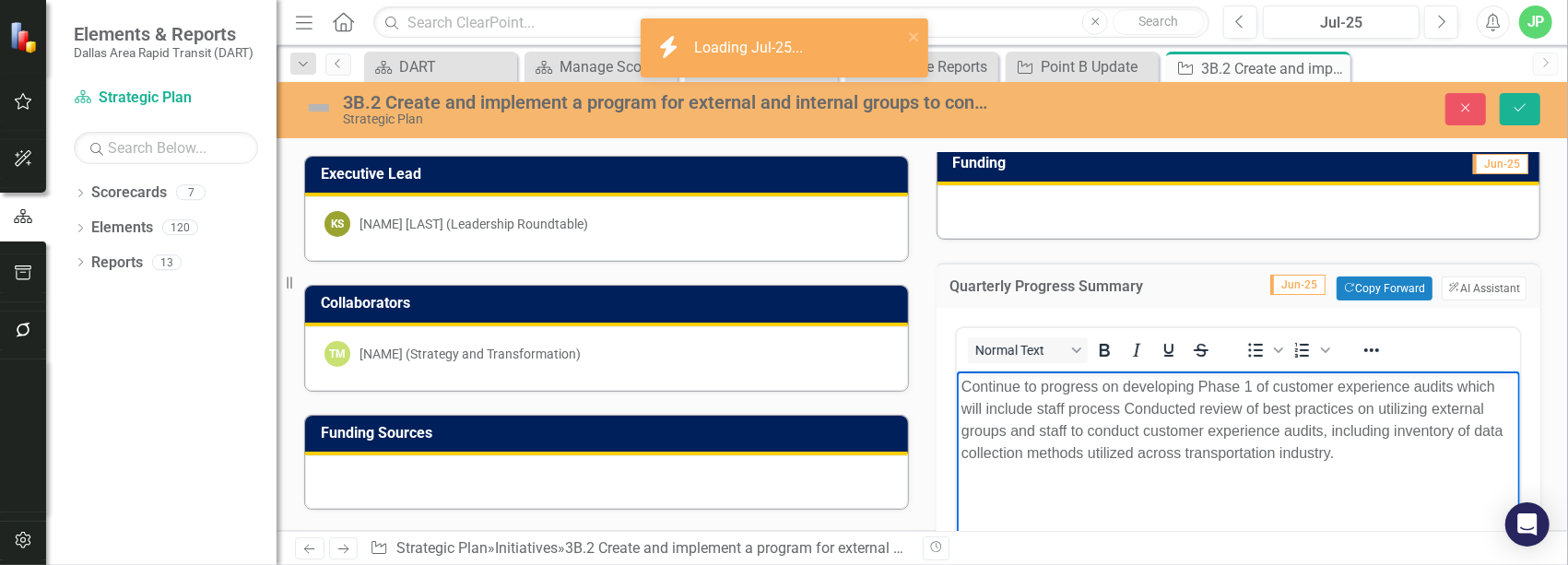 drag, startPoint x: 1296, startPoint y: 418, endPoint x: 1425, endPoint y: 500, distance: 152.85614 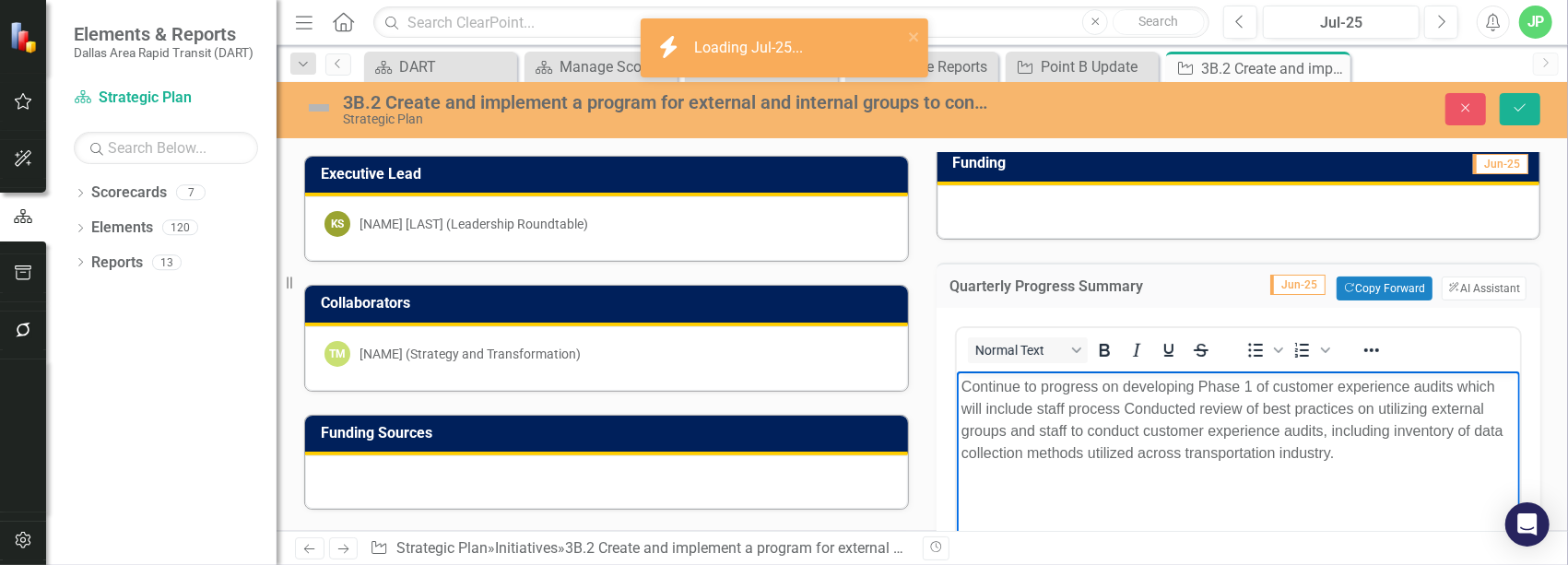 click on "Continue to progress on developing Phase 1 of customer experience audits which will include staff  process Conducted review of best practices on utilizing external groups and staff to conduct customer experience audits, including inventory of data collection methods utilized across transportation industry." at bounding box center (1238, 420) 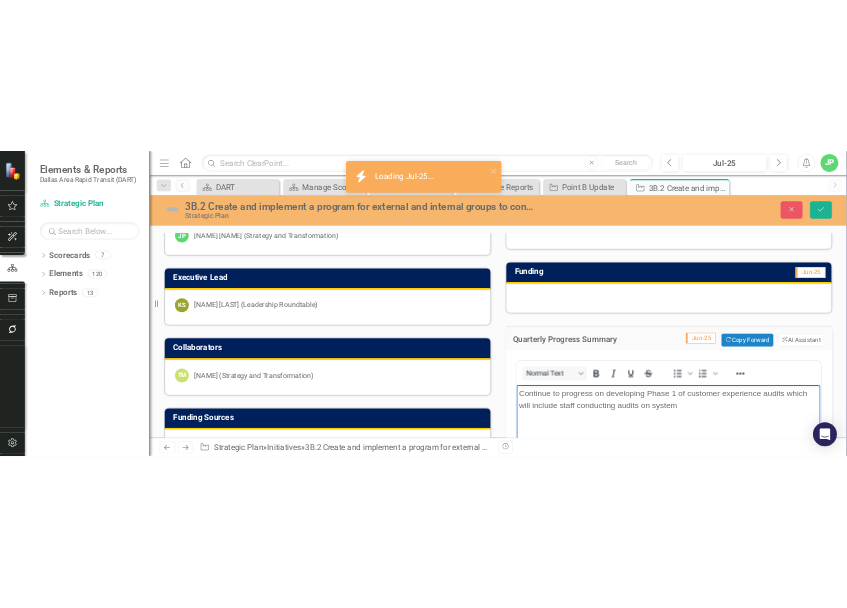 scroll, scrollTop: 266, scrollLeft: 0, axis: vertical 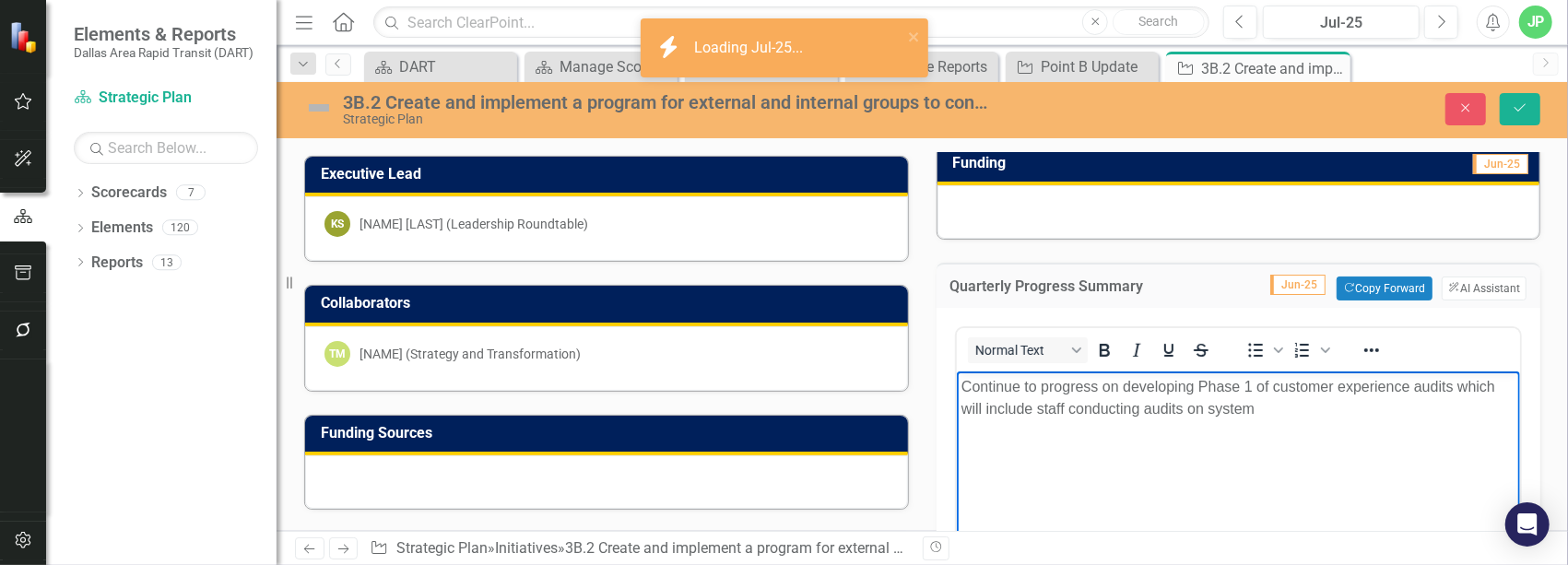 drag, startPoint x: 1079, startPoint y: 459, endPoint x: 933, endPoint y: 374, distance: 168.94082 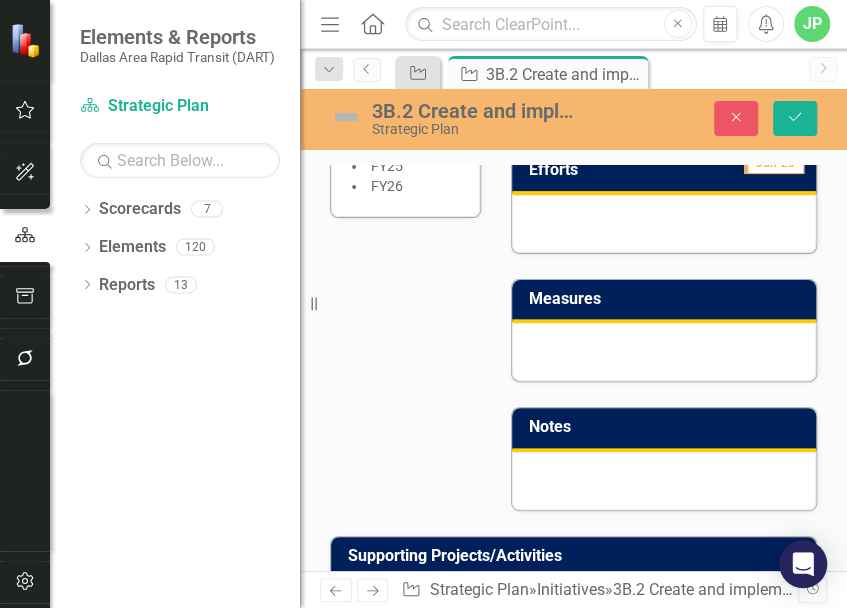 scroll, scrollTop: 1104, scrollLeft: 0, axis: vertical 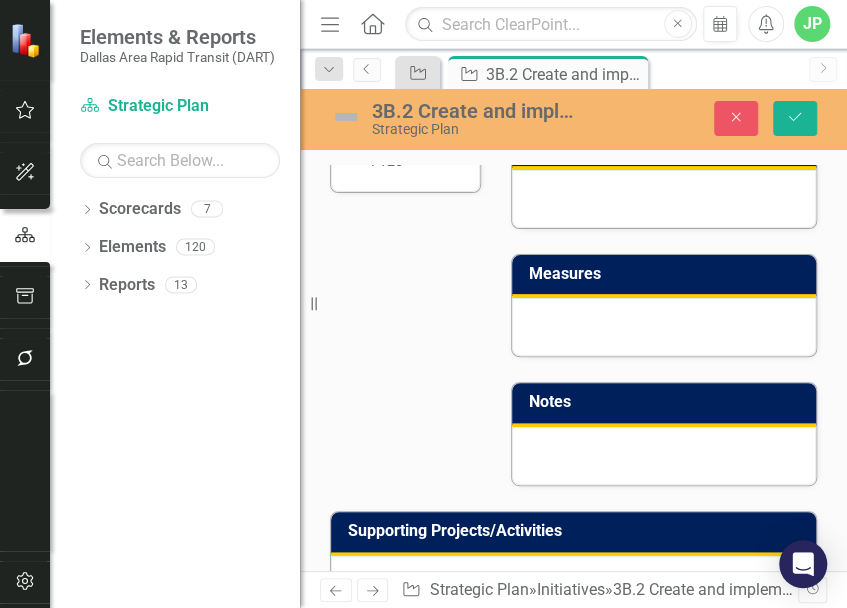 click on "Continue to progress on developing Phase 1 of customer experience audits which will include staff conducting audits on system" at bounding box center (664, -115) 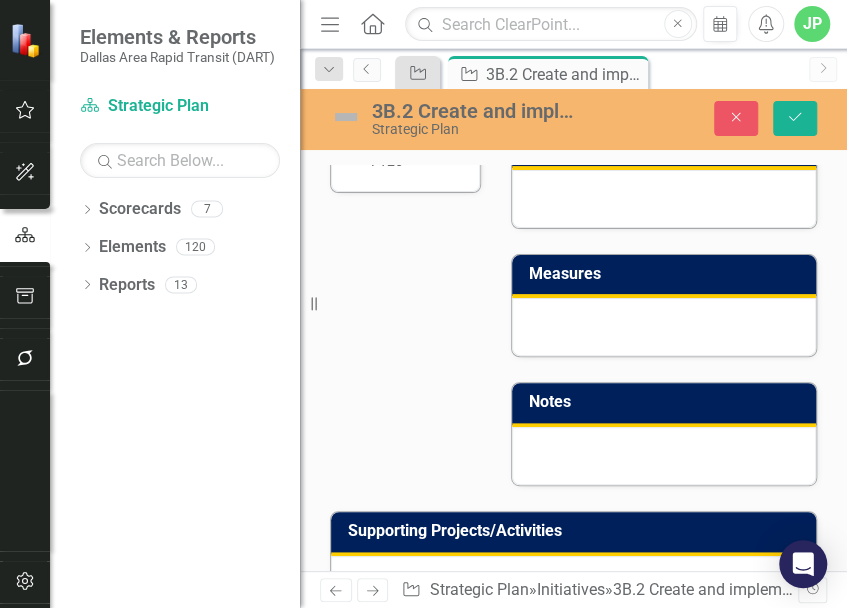 click on "Continue to progress on developing Phase 1 of customer experience audits which will include staff conducting audits on system" at bounding box center [664, -200] 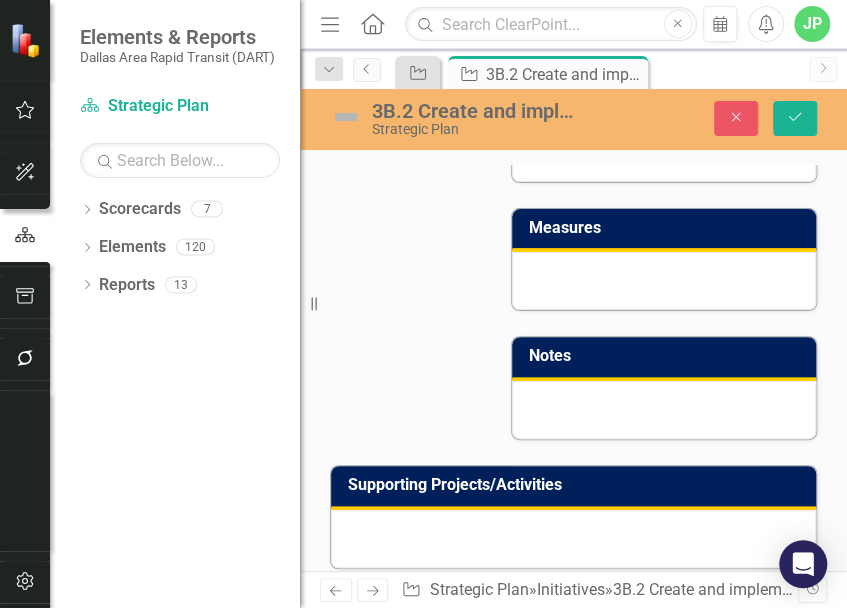scroll, scrollTop: 1171, scrollLeft: 0, axis: vertical 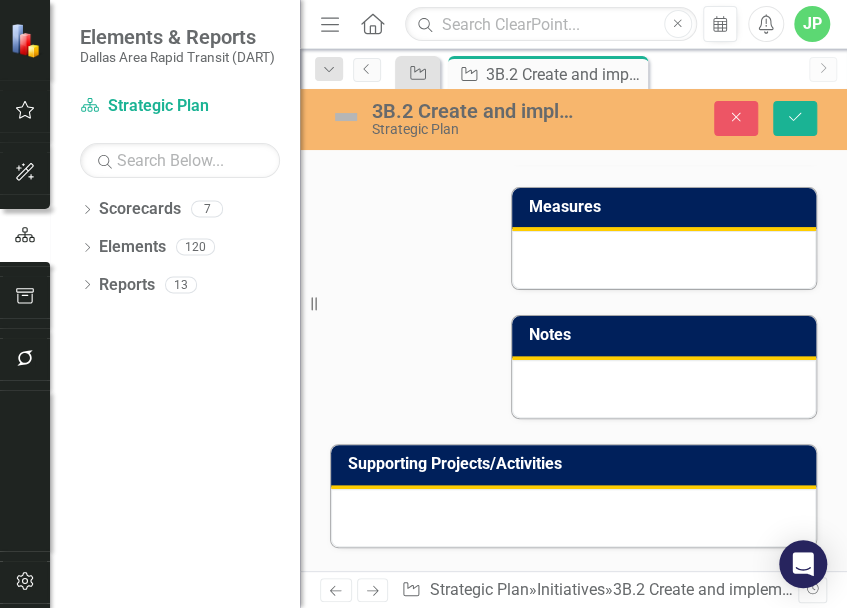 drag, startPoint x: 727, startPoint y: -96, endPoint x: 543, endPoint y: -139, distance: 188.95767 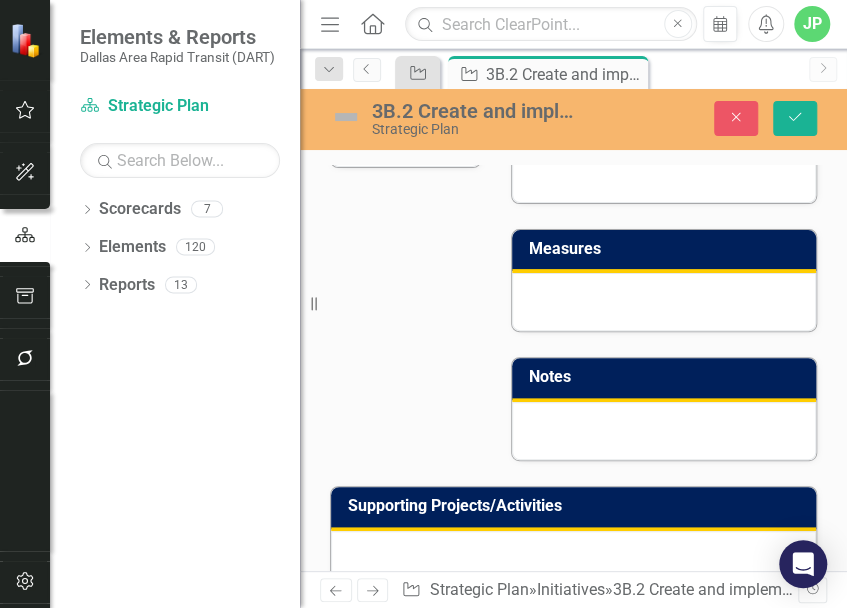 scroll, scrollTop: 1133, scrollLeft: 0, axis: vertical 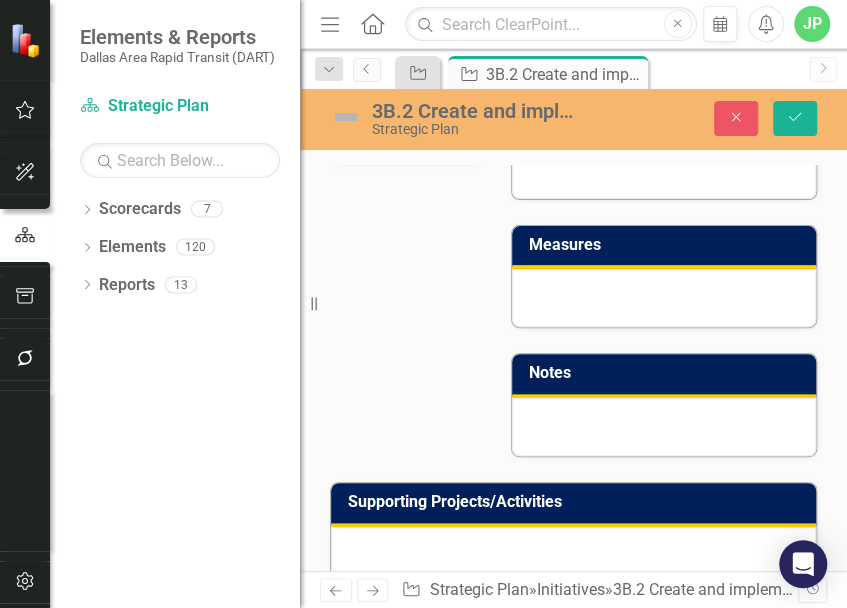 click on "Continue to progress on developing Phase 1 of customer experience audits. Phase 1 will include utilization of DART staff to conduct a variety of audits to review facilities, vehicles, interactions with passengers, website, apps and other technology and information sources." at bounding box center (664, -181) 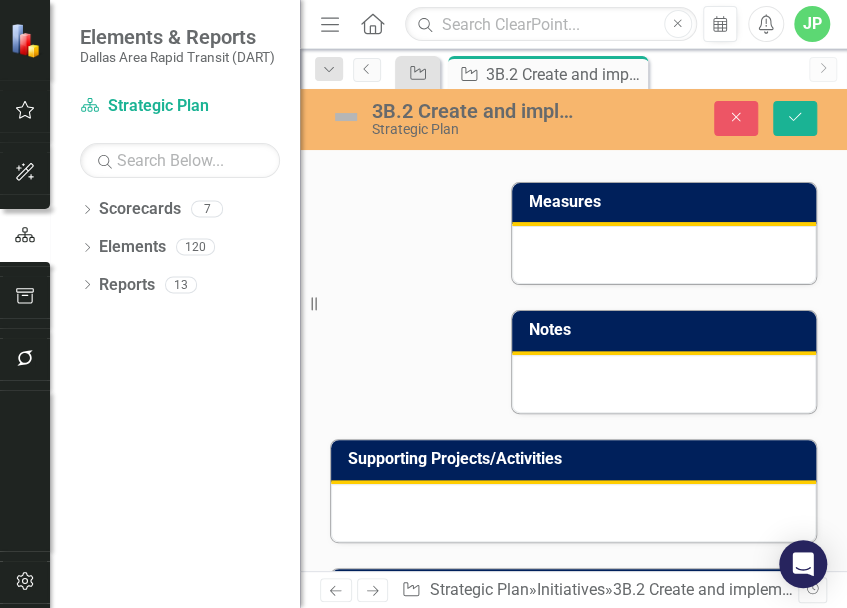 scroll, scrollTop: 1200, scrollLeft: 0, axis: vertical 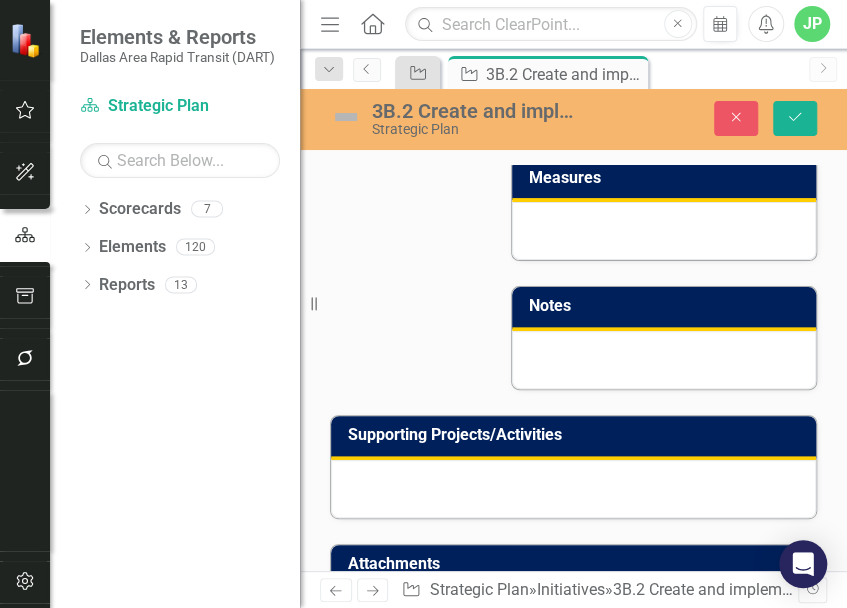 drag, startPoint x: 621, startPoint y: -162, endPoint x: 868, endPoint y: -170, distance: 247.12952 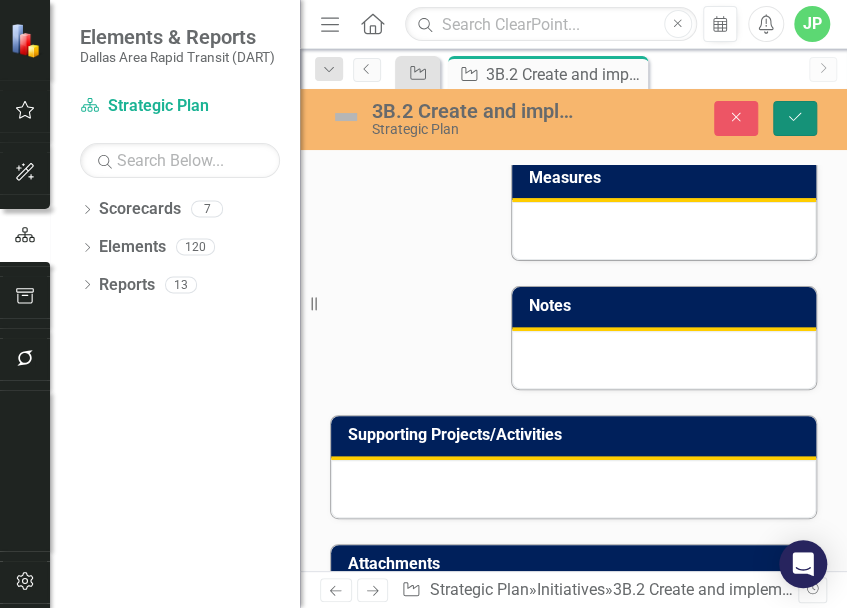 click on "Save" at bounding box center (795, 118) 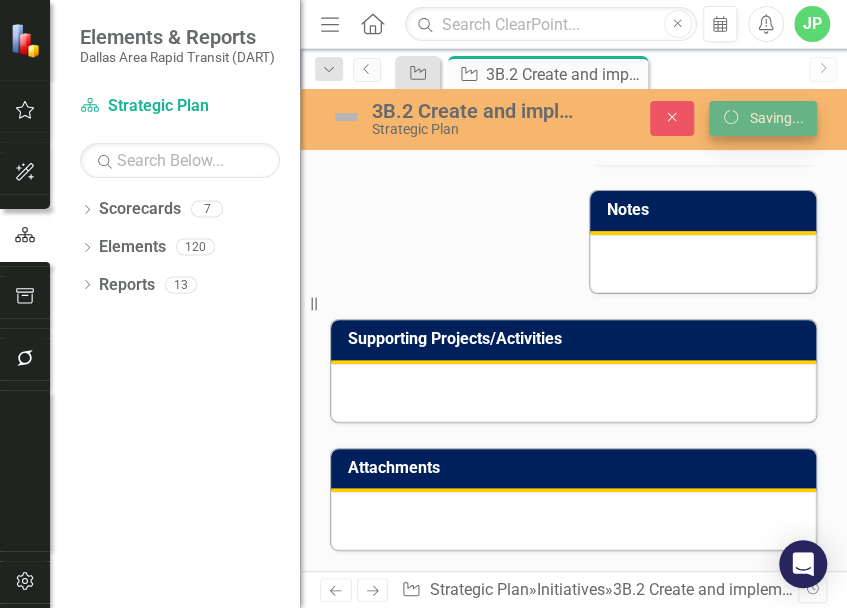 scroll, scrollTop: 547, scrollLeft: 0, axis: vertical 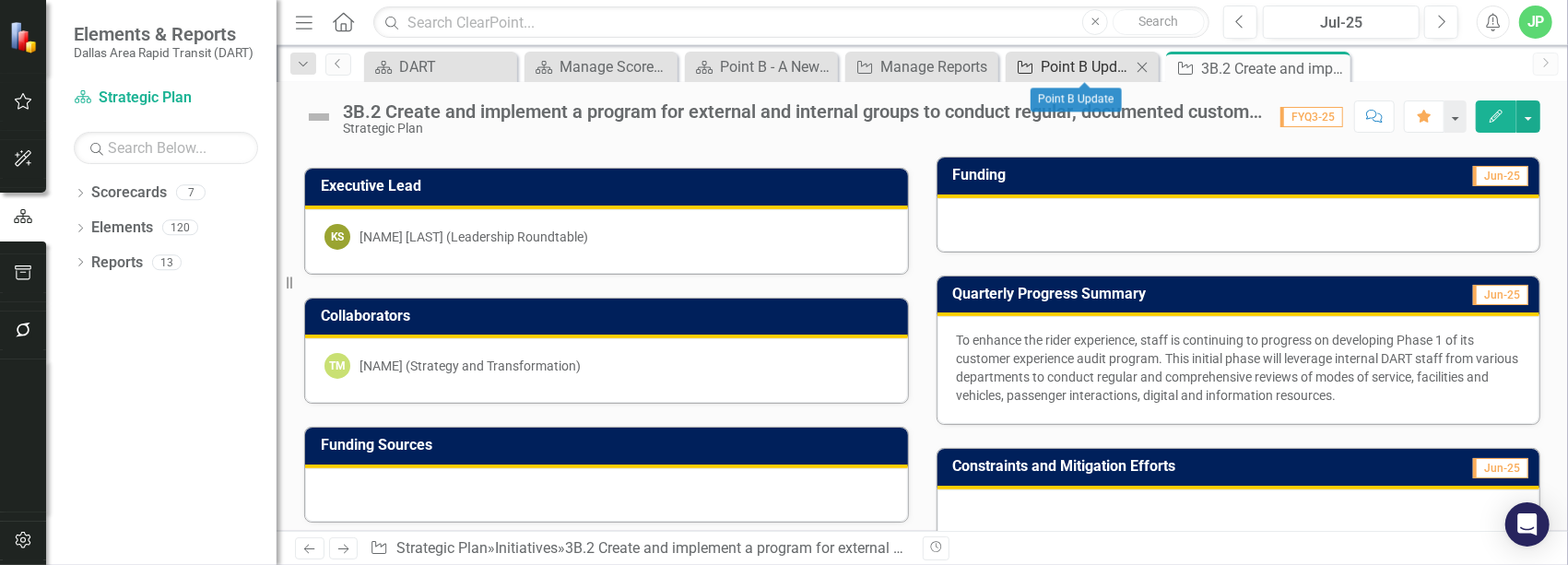 click on "Point B Update" at bounding box center [1086, 66] 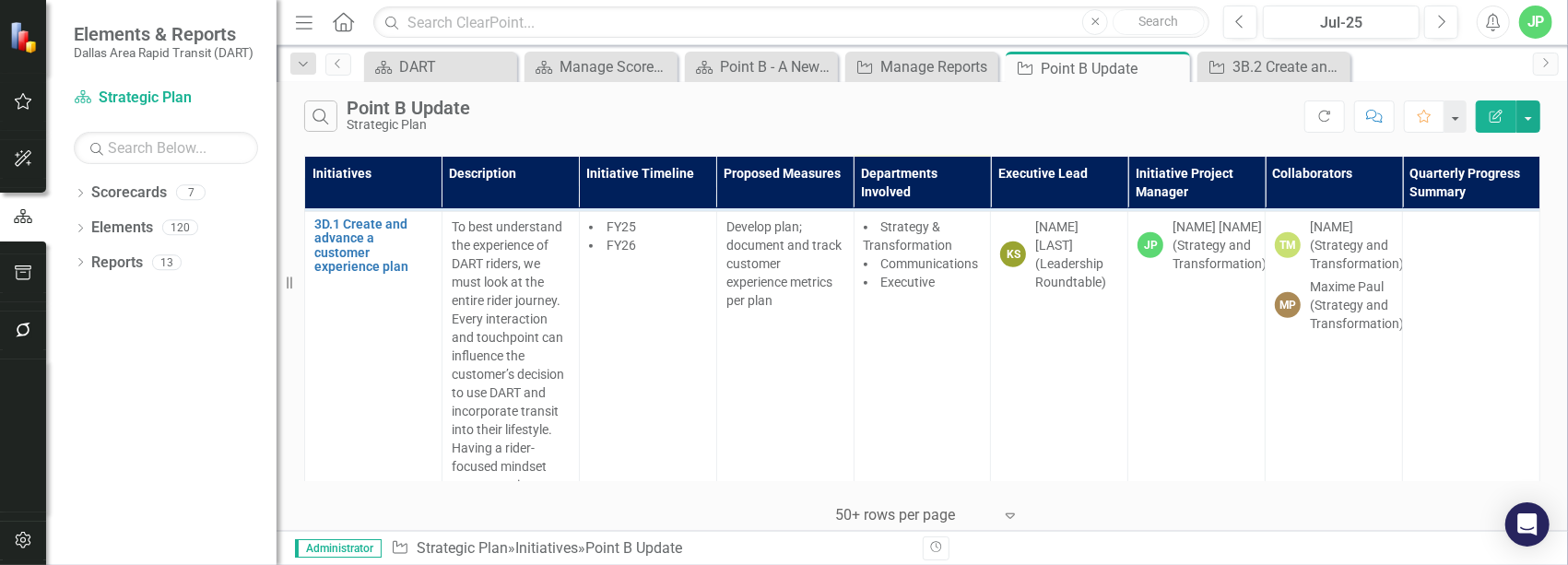 scroll, scrollTop: 1044, scrollLeft: 0, axis: vertical 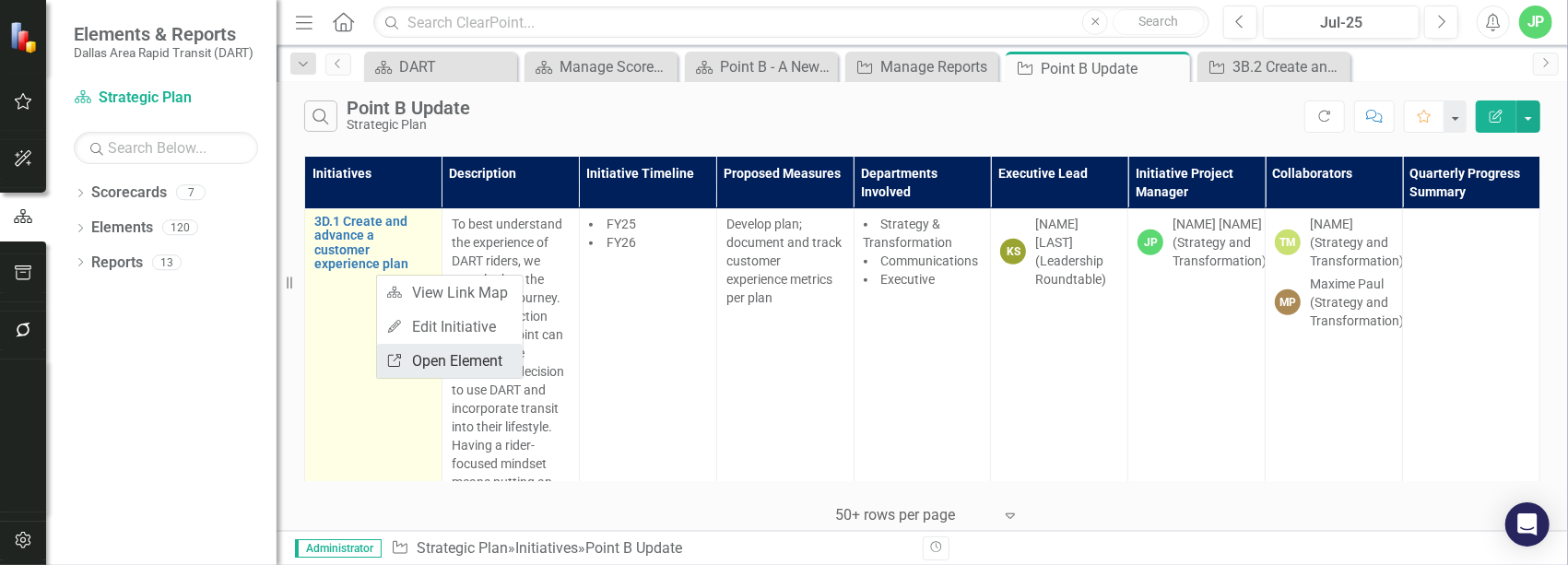 click on "Link Open Element" at bounding box center [450, 360] 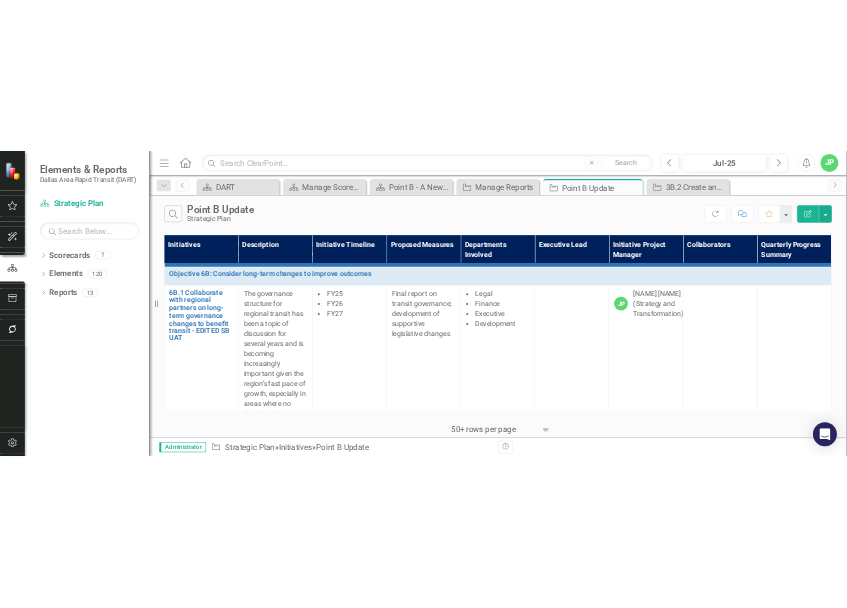scroll, scrollTop: 1664, scrollLeft: 0, axis: vertical 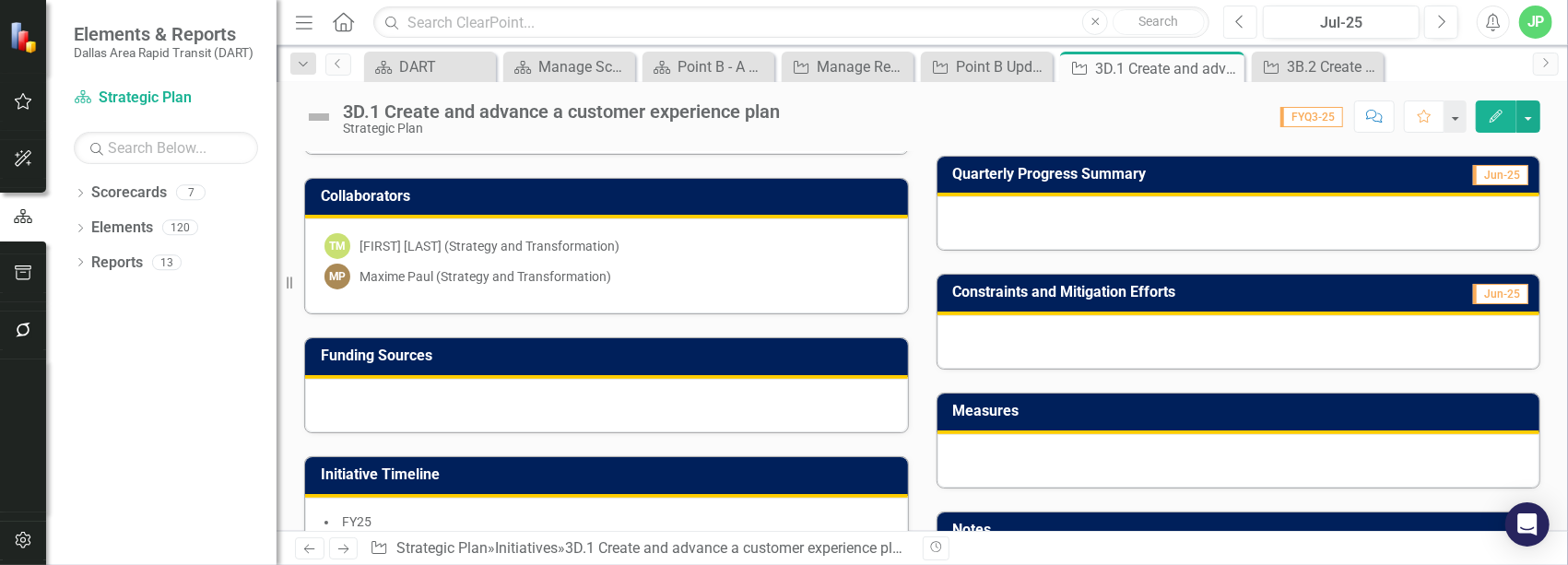 click on "Previous" 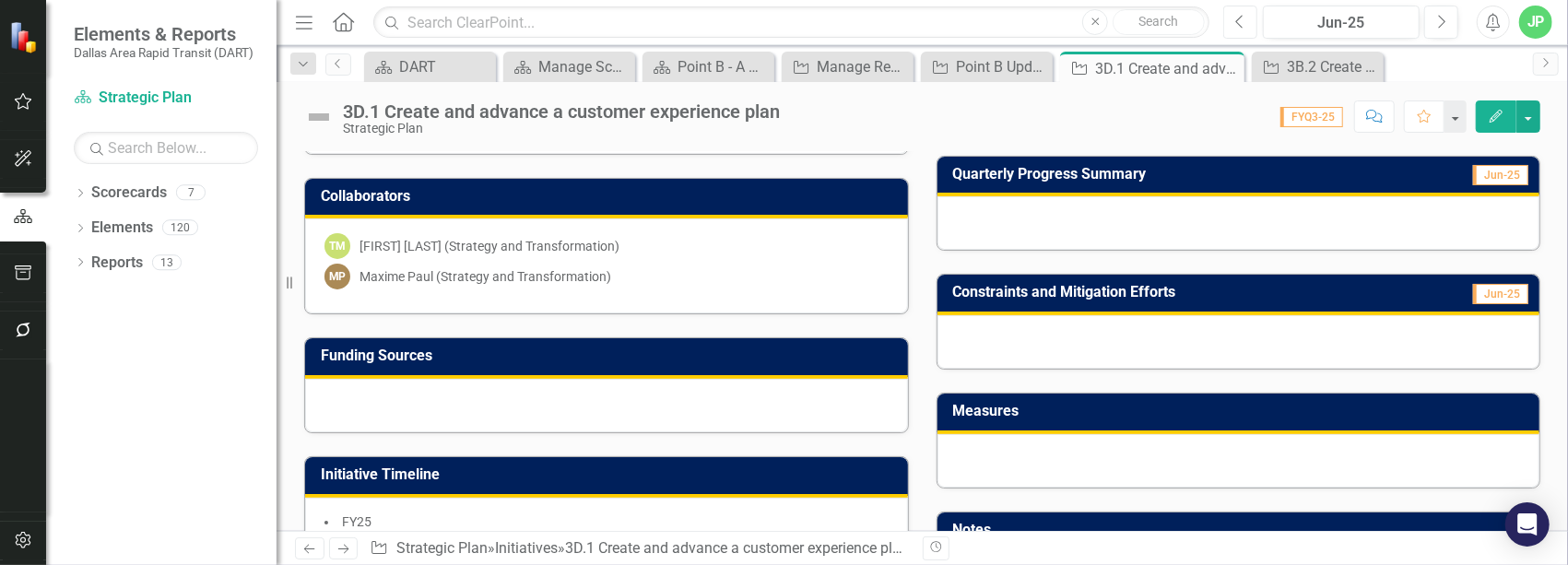 click on "Previous" 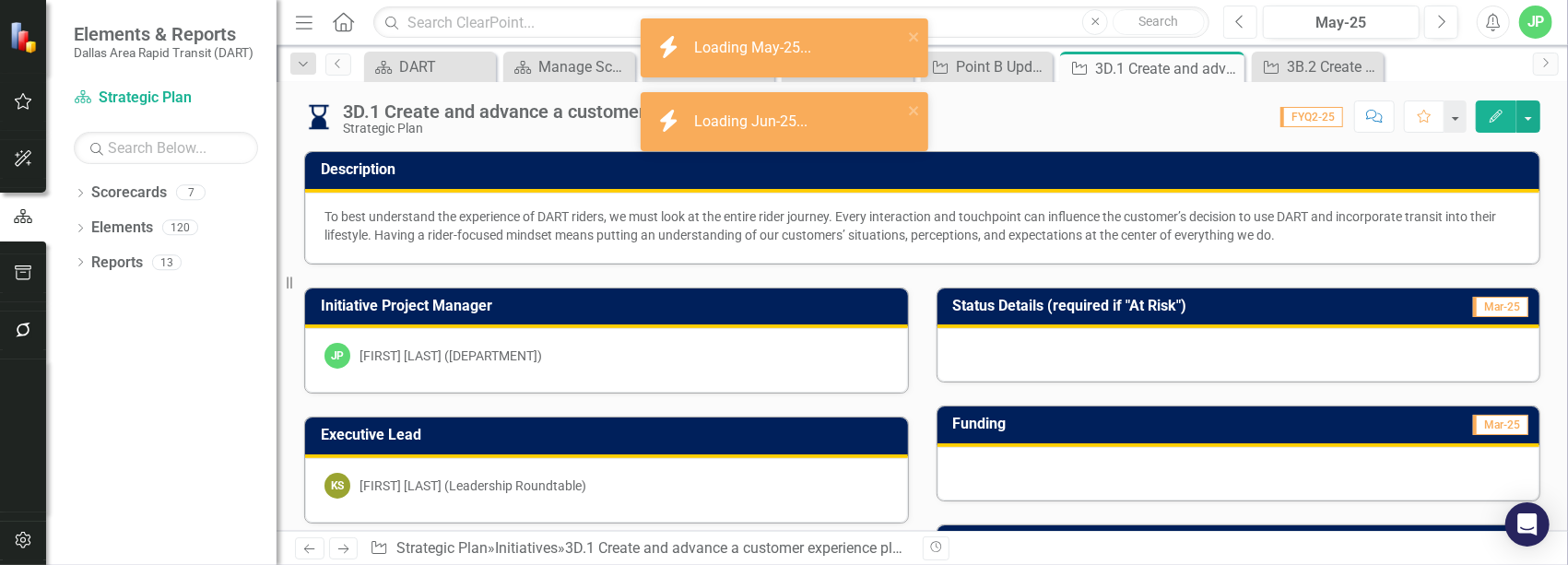 click on "Previous" 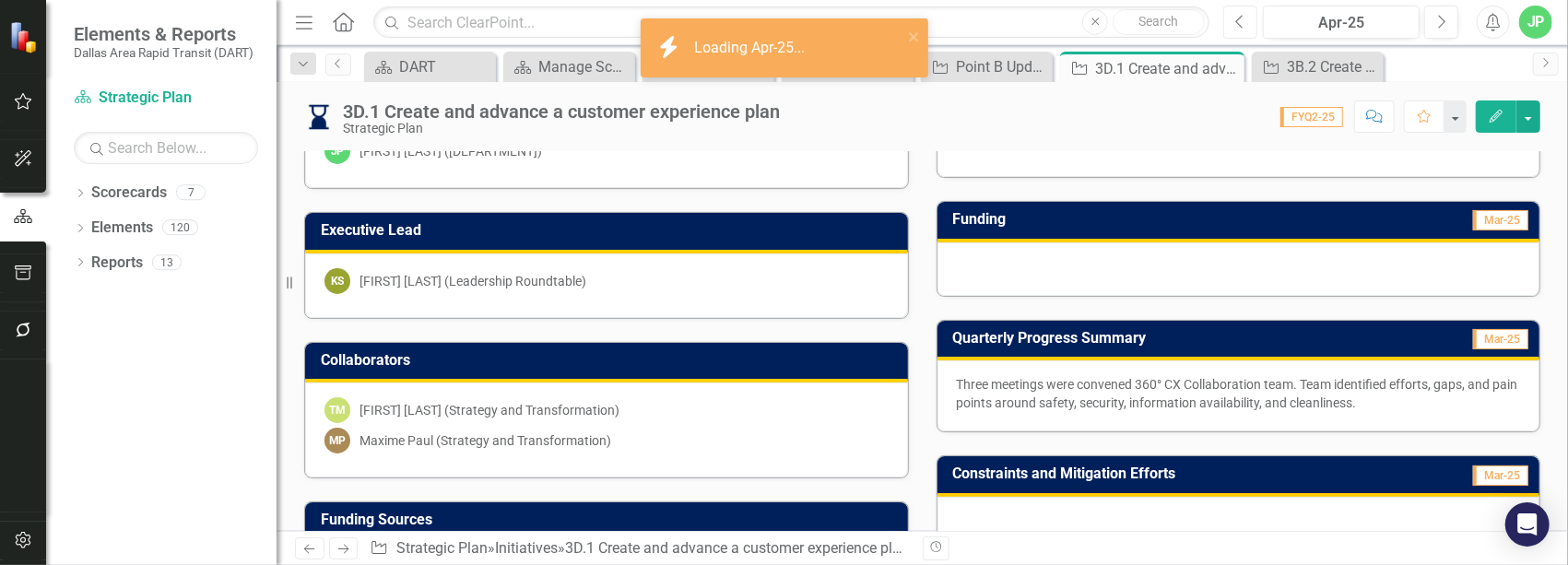scroll, scrollTop: 245, scrollLeft: 0, axis: vertical 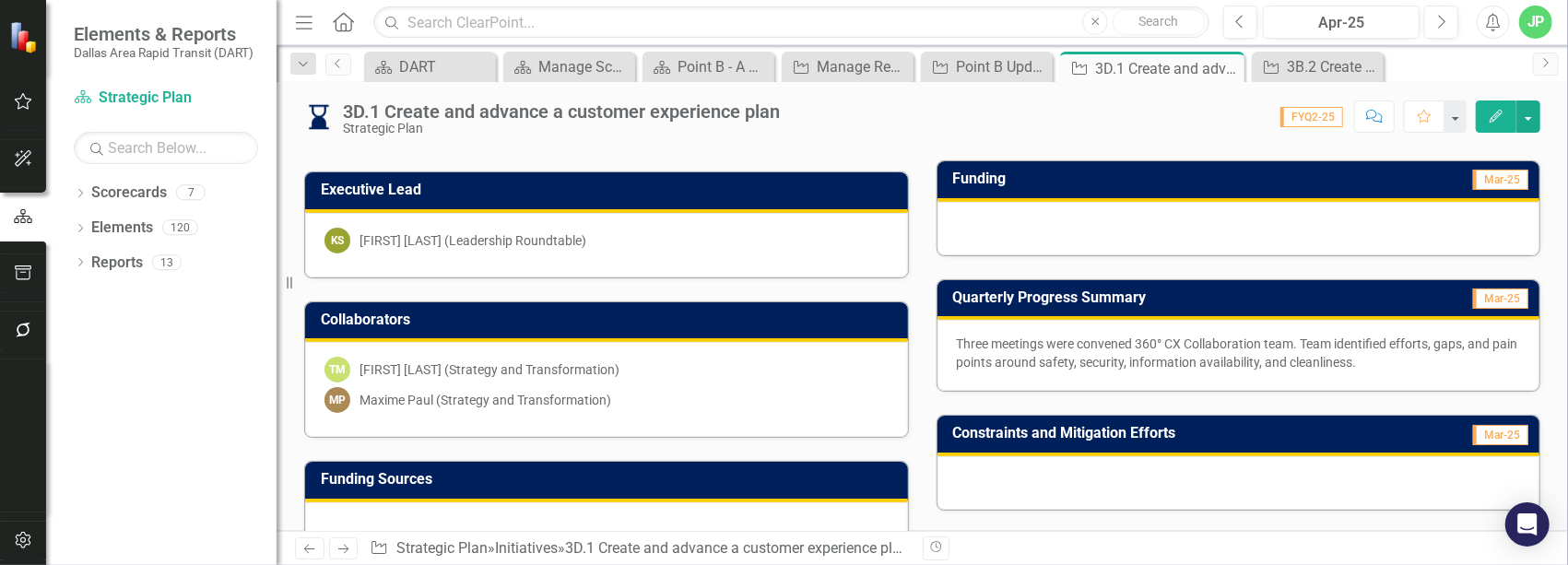 drag, startPoint x: 1377, startPoint y: 363, endPoint x: 1033, endPoint y: 339, distance: 344.83619 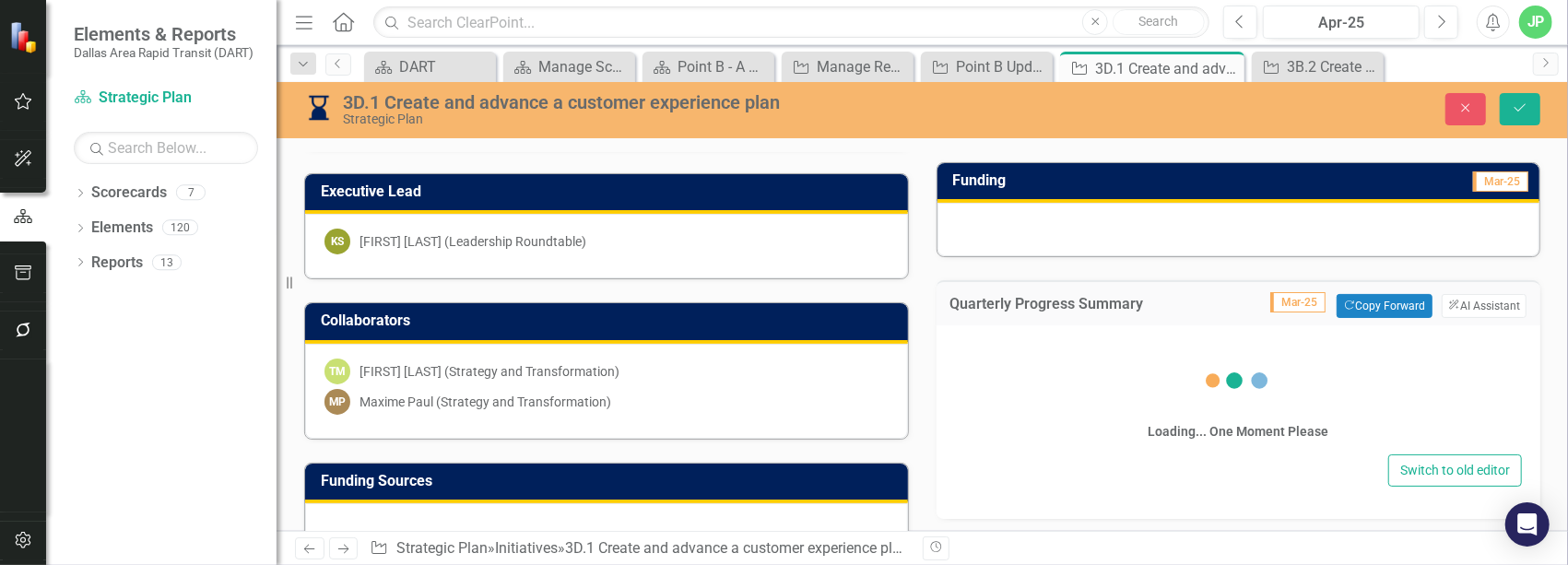 click on "Loading... One Moment Please" at bounding box center [1239, 396] 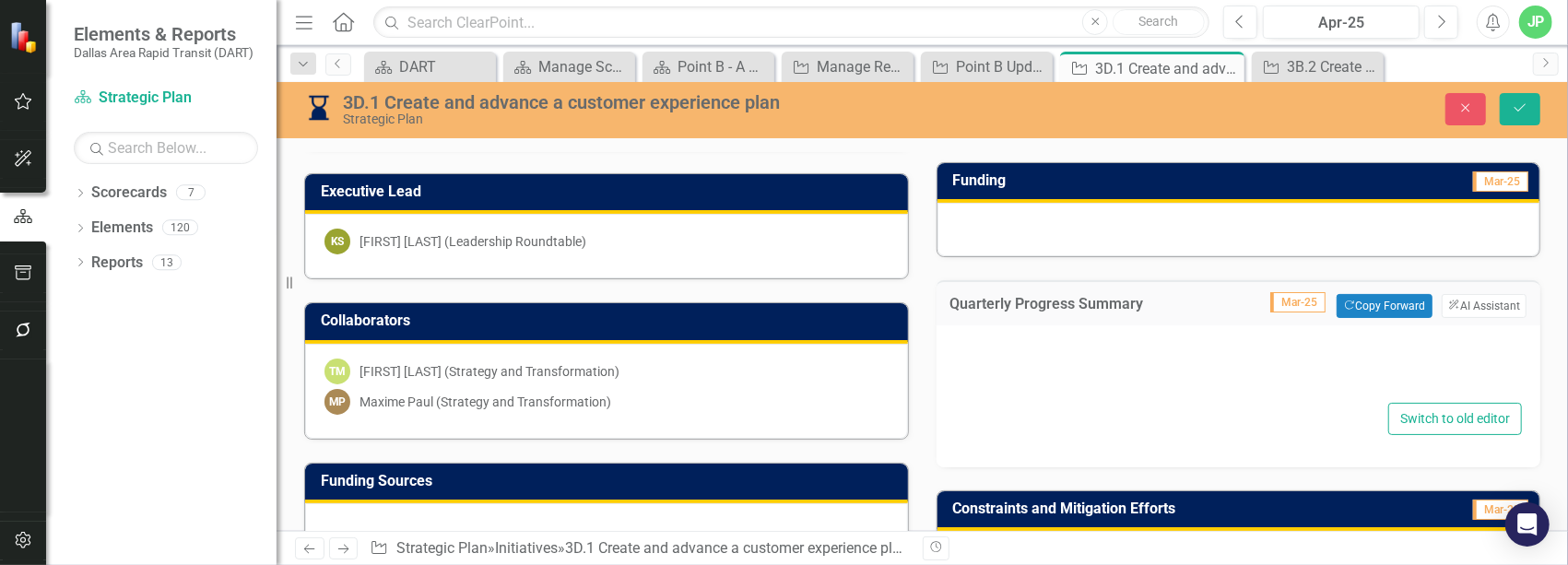 type on "<p>Three meetings were convened 360&deg; CX Collaboration team. Team identified efforts, gaps, and pain points around safety, security, information availability, and cleanliness.&nbsp;</p>" 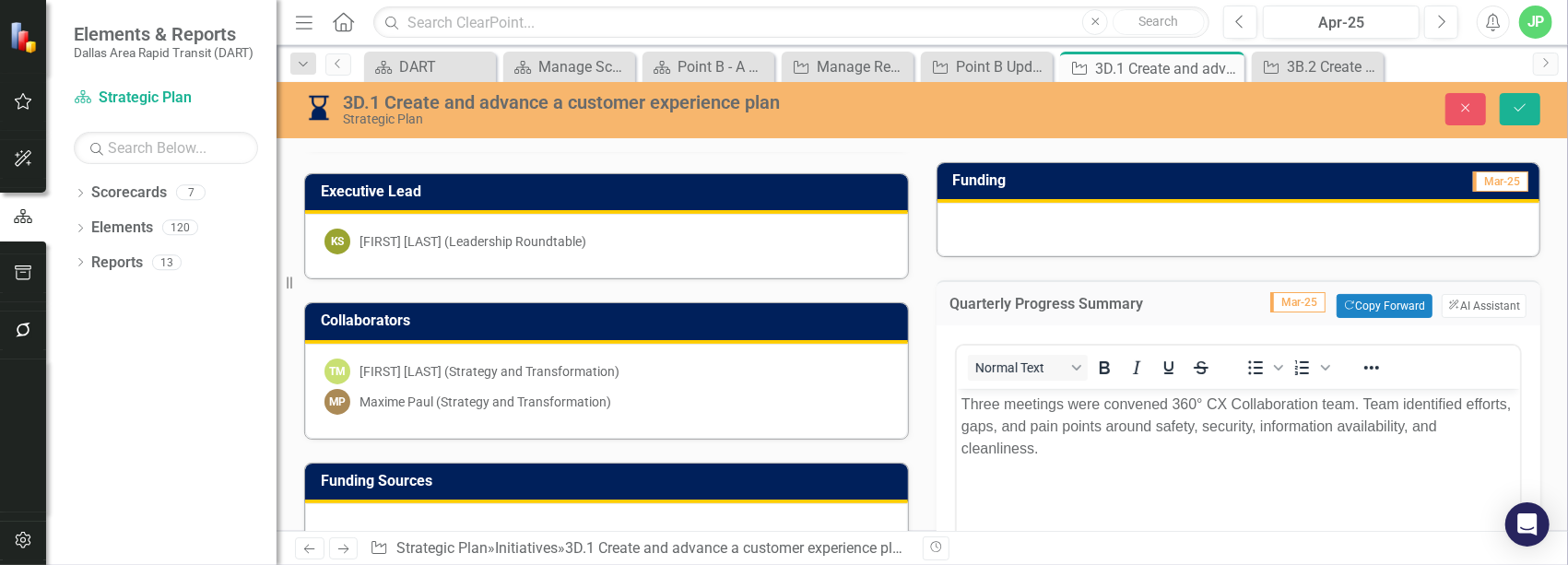 scroll, scrollTop: 0, scrollLeft: 0, axis: both 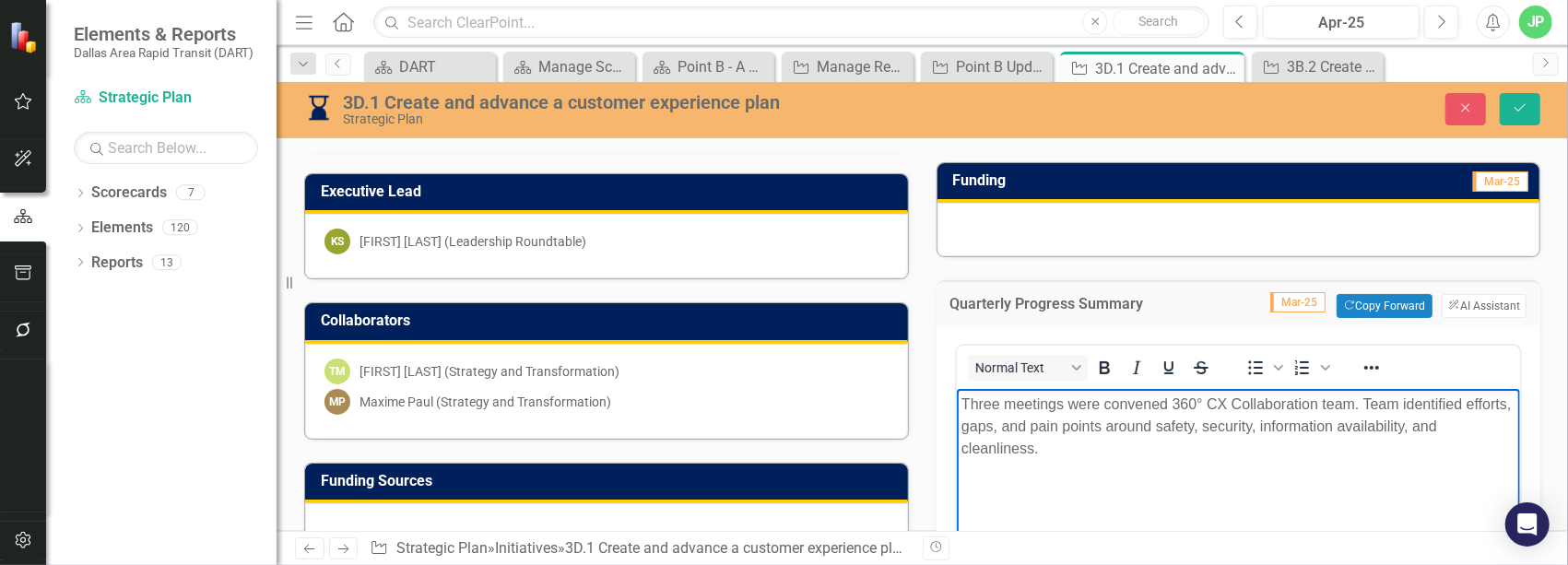 drag, startPoint x: 1306, startPoint y: 472, endPoint x: 848, endPoint y: 375, distance: 468.15916 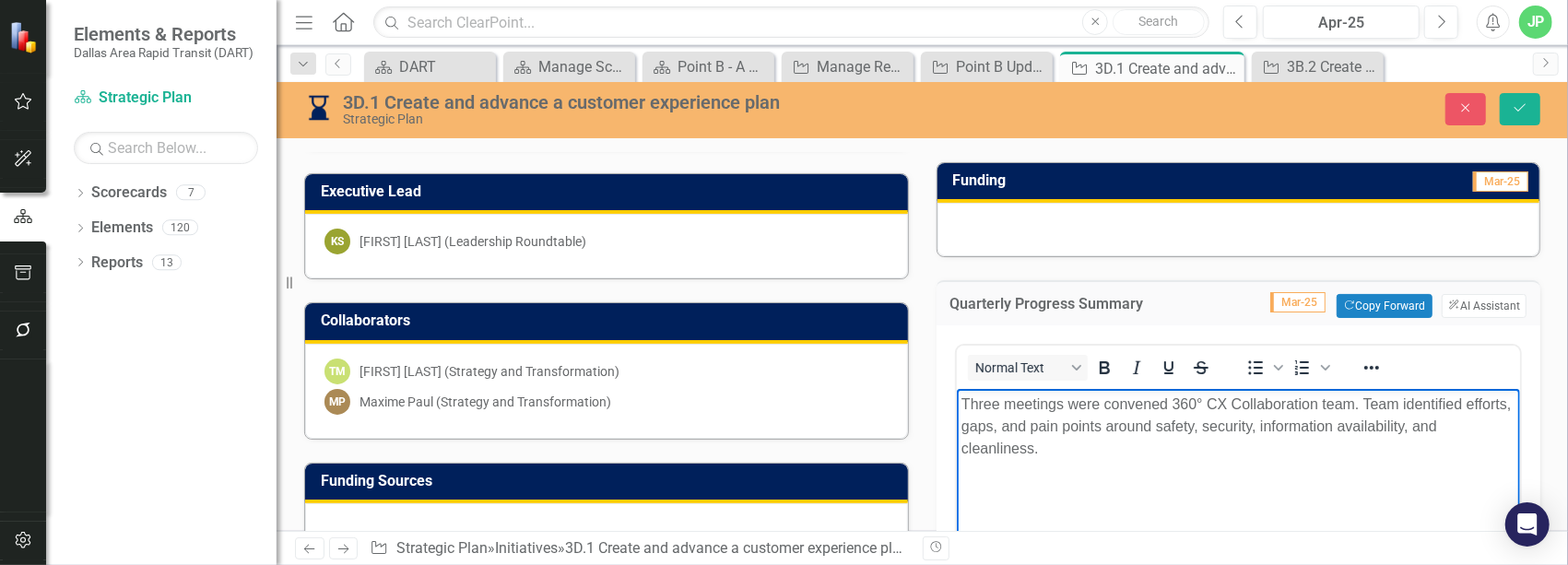 click on "Three meetings were convened 360° CX Collaboration team. Team identified efforts, gaps, and pain points around safety, security, information availability, and cleanliness." at bounding box center (1238, 527) 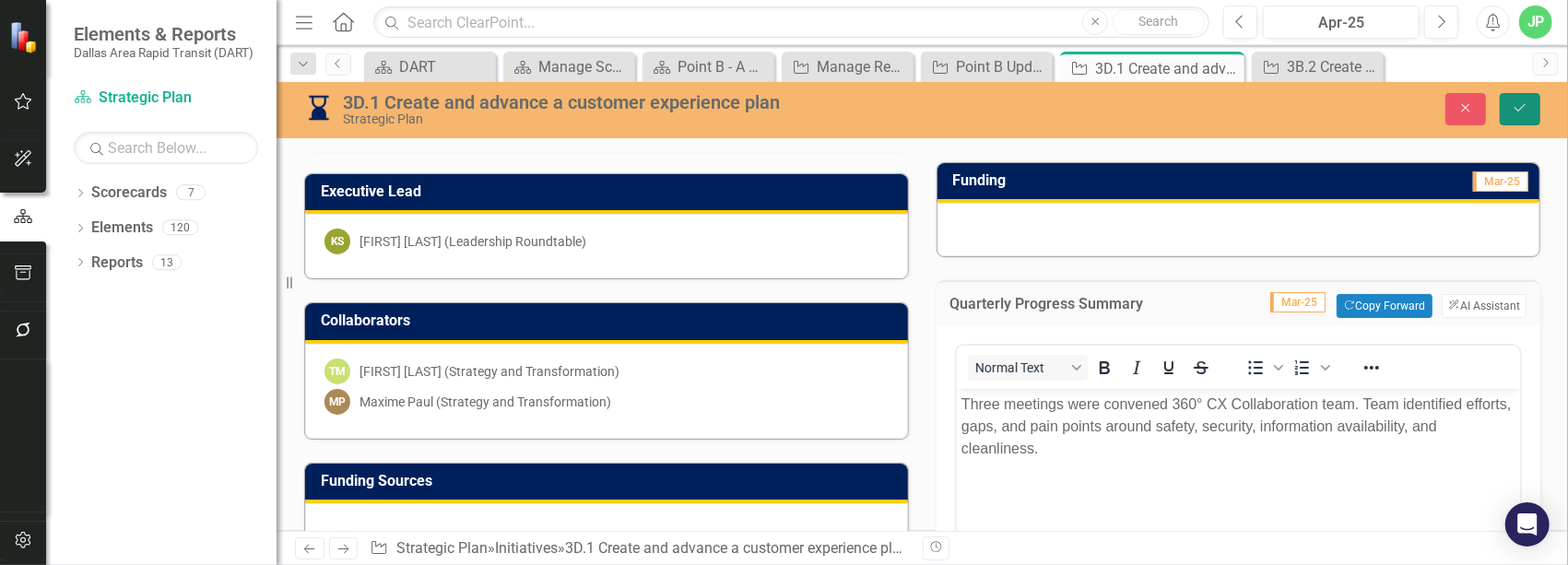 click on "Save" at bounding box center [1520, 109] 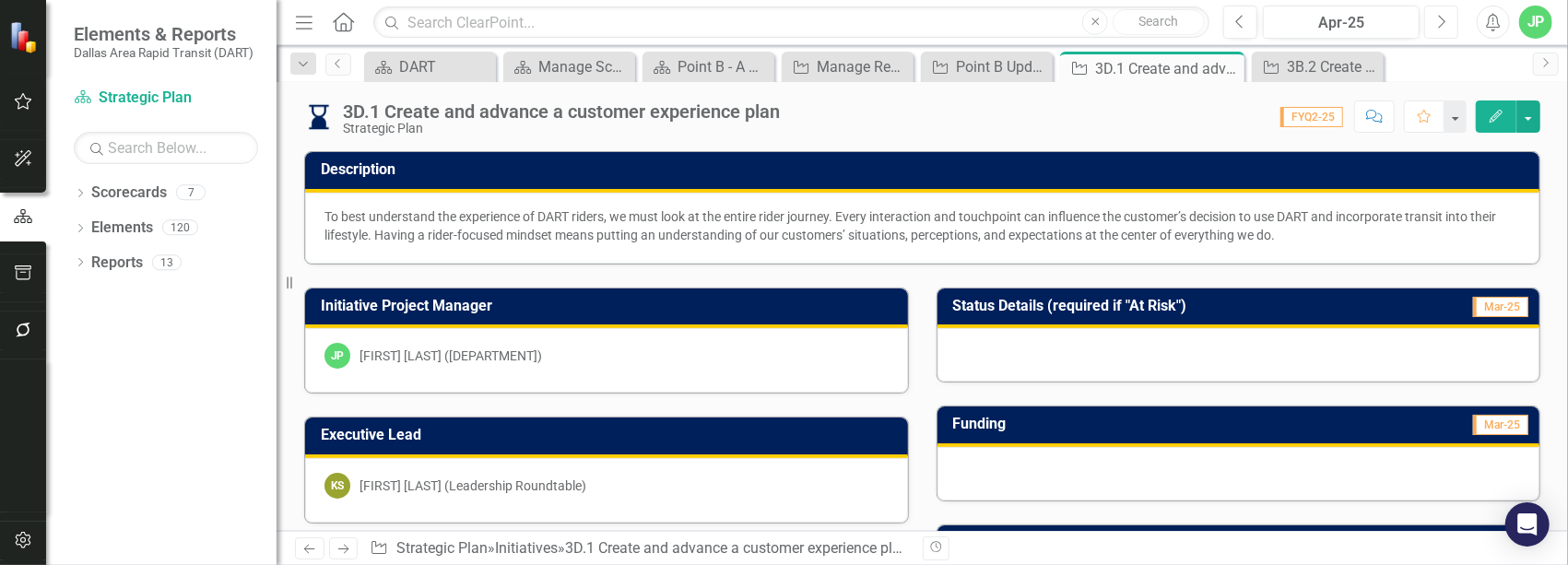 click on "Next" 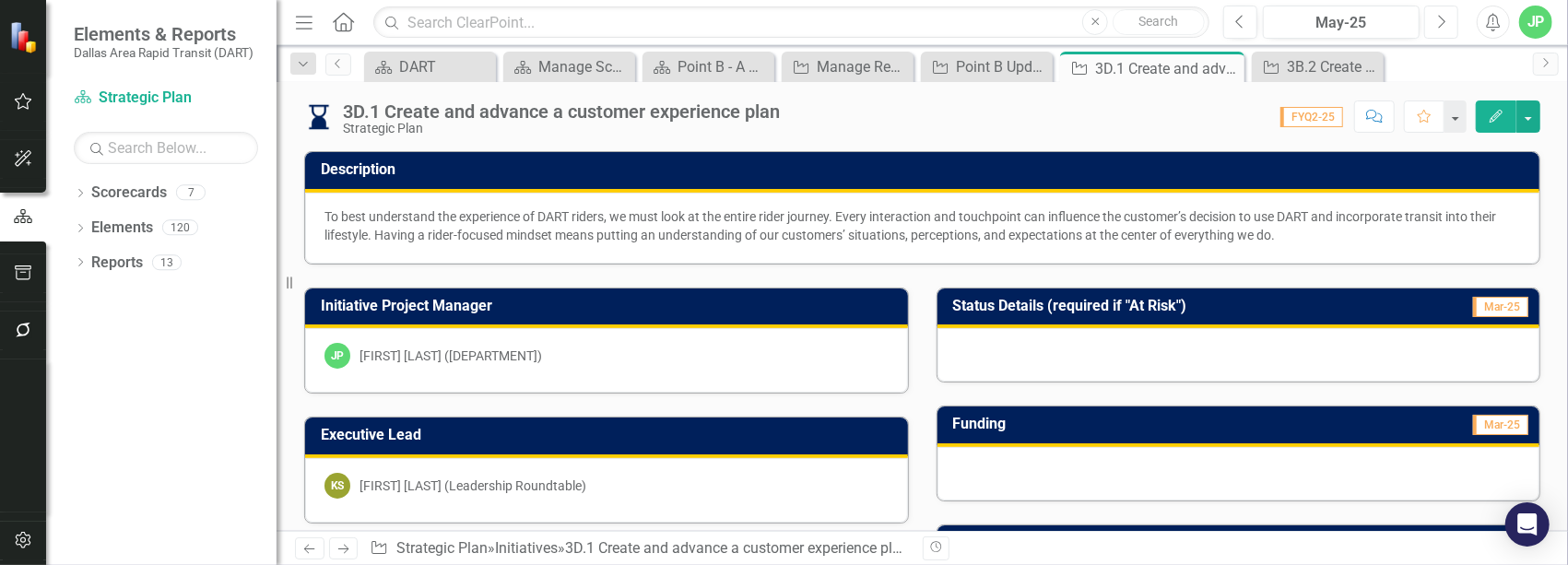 click on "Next" 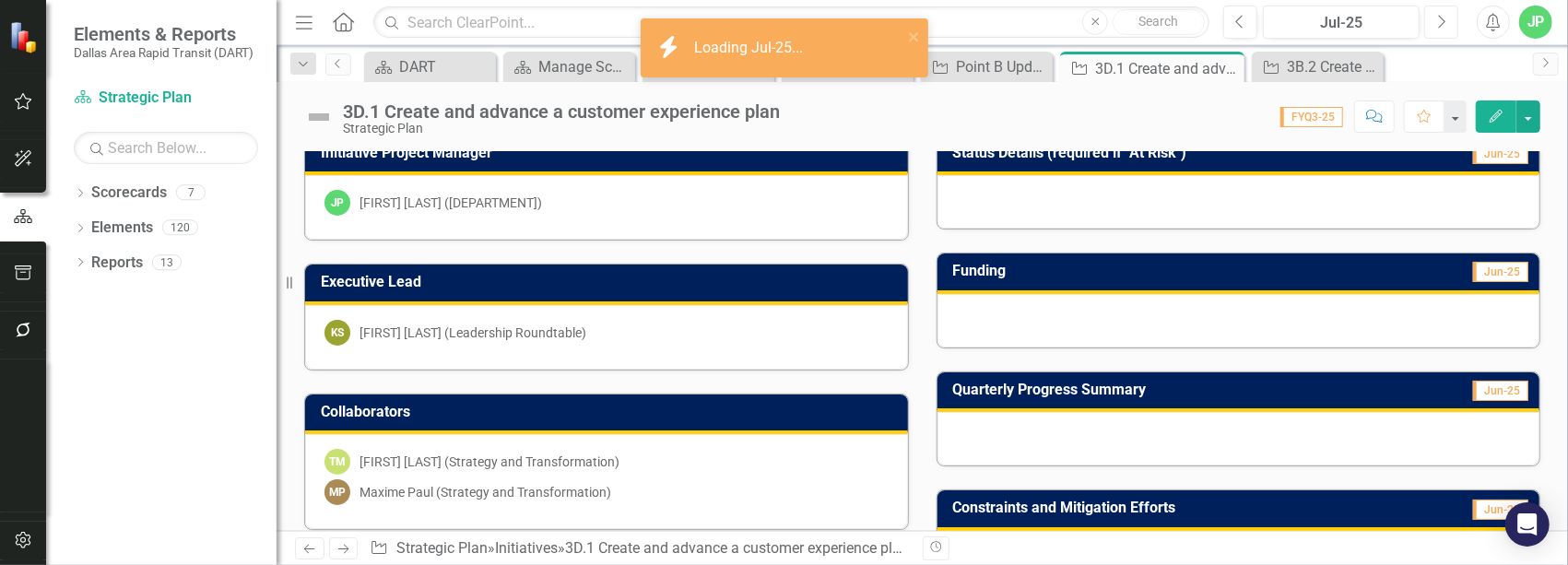 scroll, scrollTop: 184, scrollLeft: 0, axis: vertical 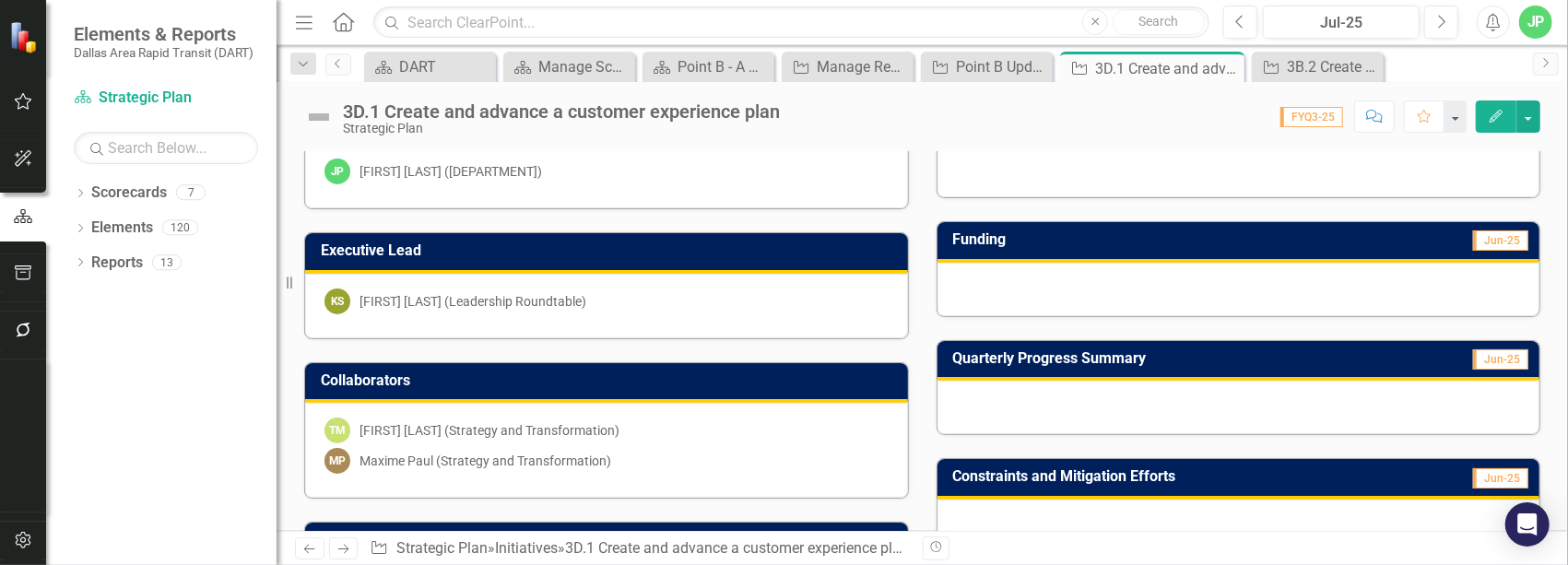 click at bounding box center [1239, 407] 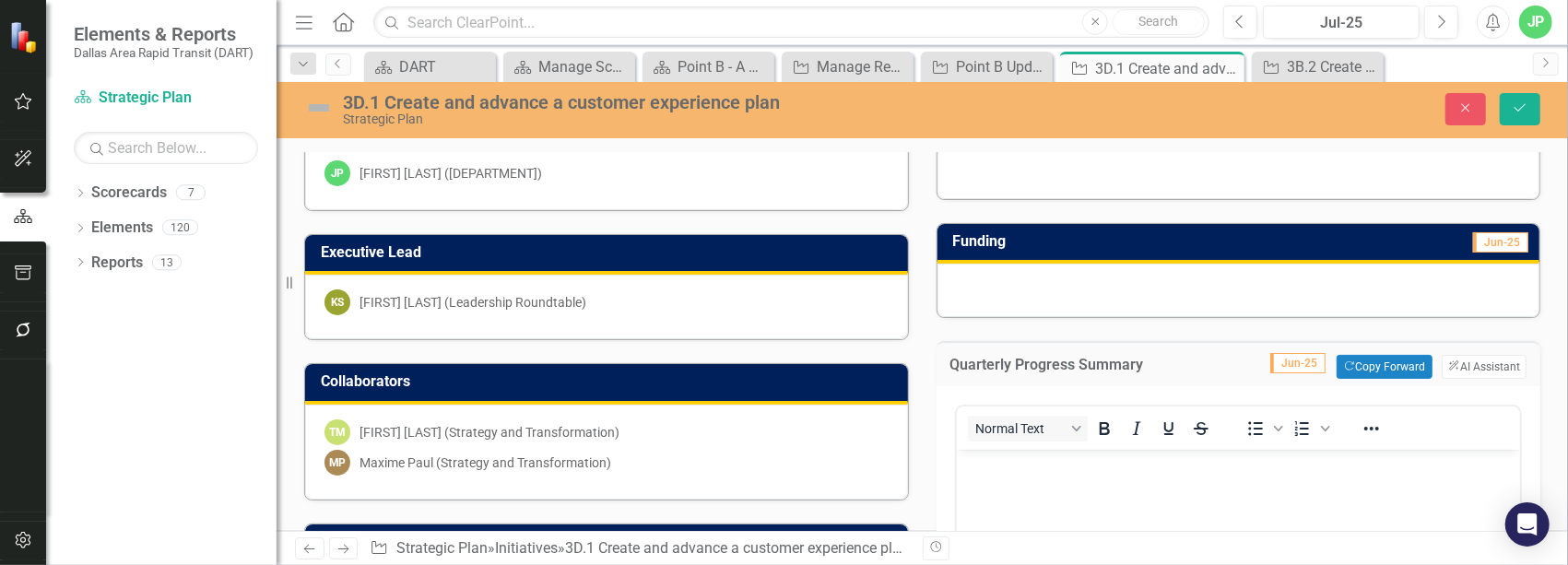 scroll, scrollTop: 0, scrollLeft: 0, axis: both 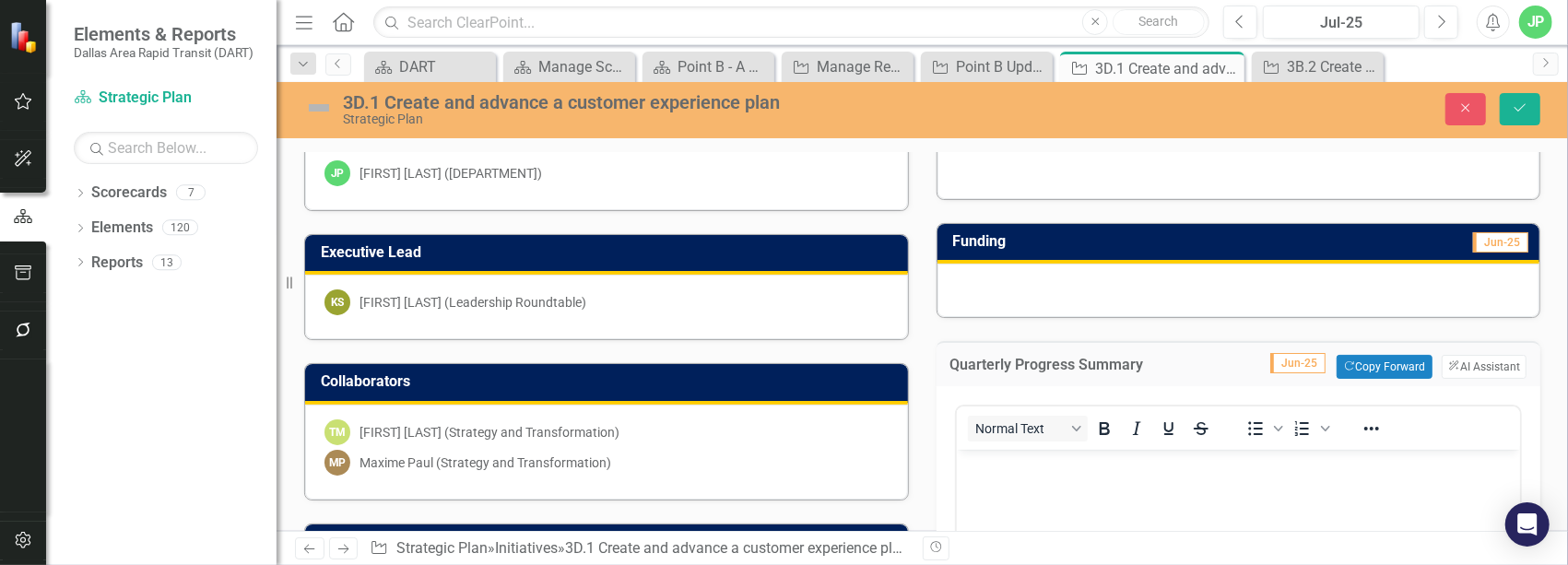 click at bounding box center [1238, 465] 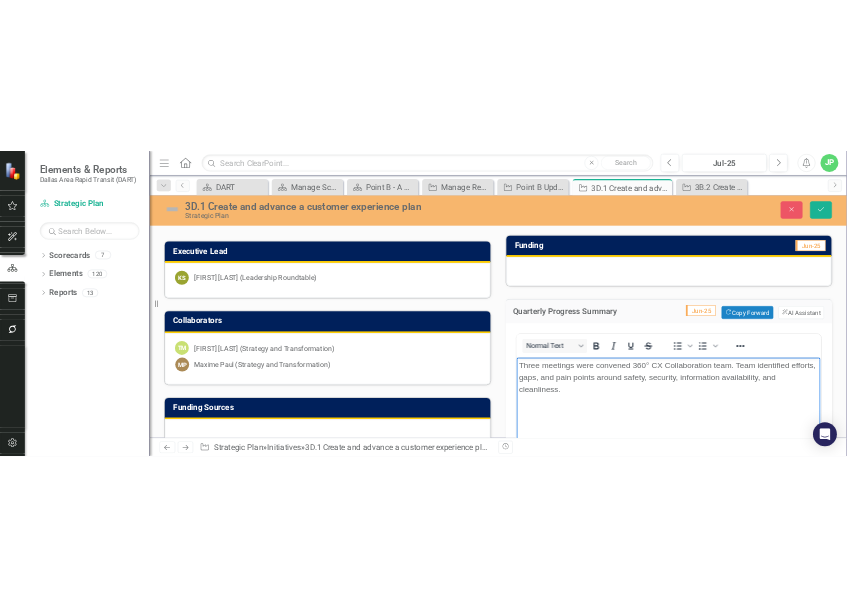 scroll, scrollTop: 333, scrollLeft: 0, axis: vertical 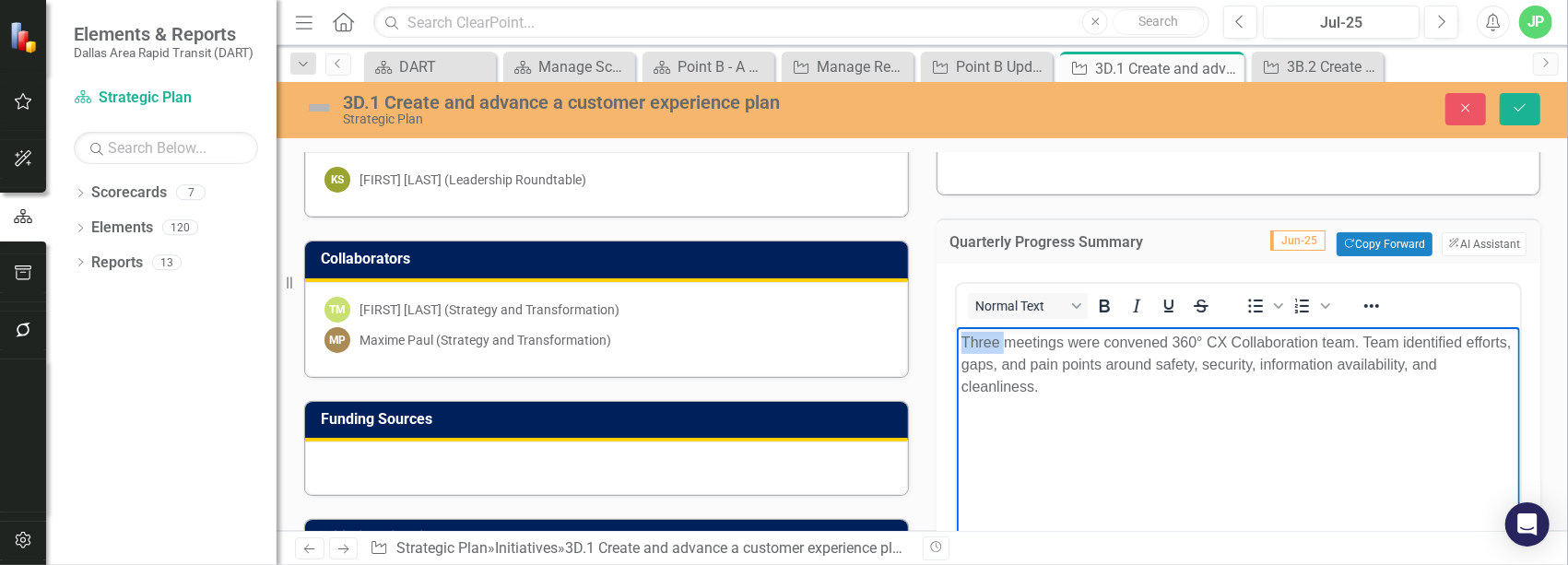 drag, startPoint x: 1012, startPoint y: 351, endPoint x: 950, endPoint y: 340, distance: 62.96825 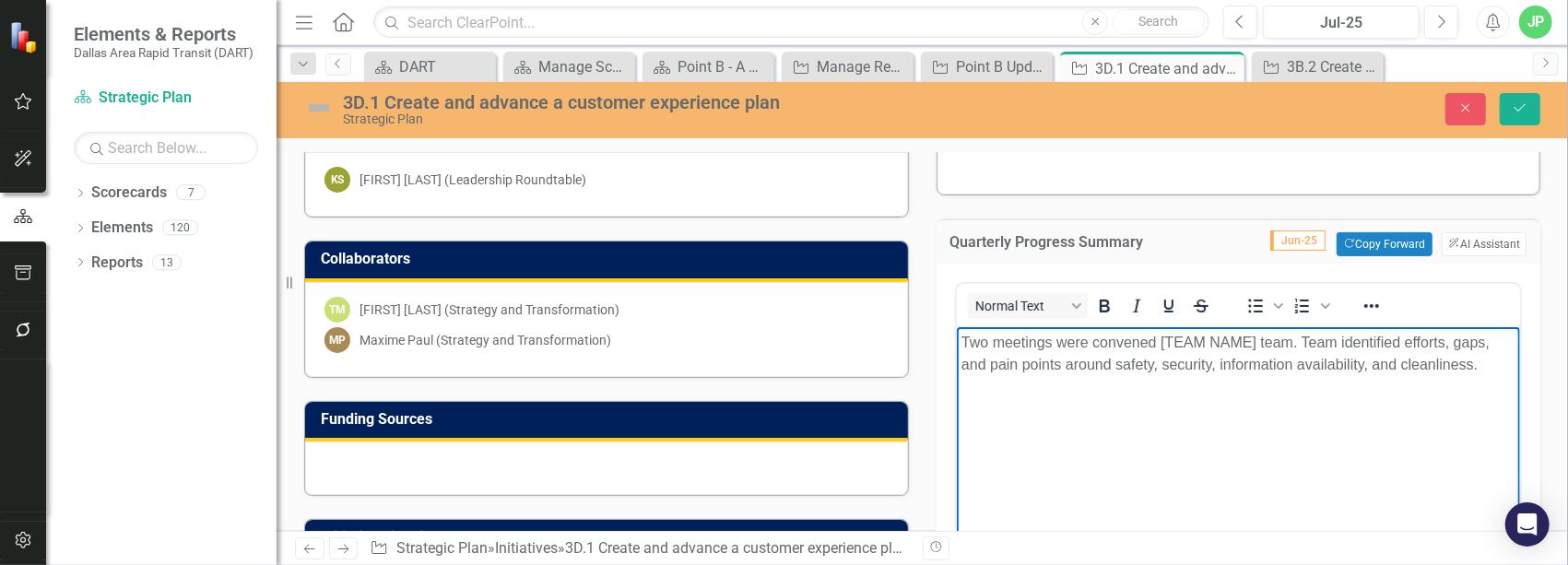 click on "Two meetings were convened [TEAM NAME] team. Team identified efforts, gaps, and pain points around safety, security, information availability, and cleanliness." at bounding box center (1238, 354) 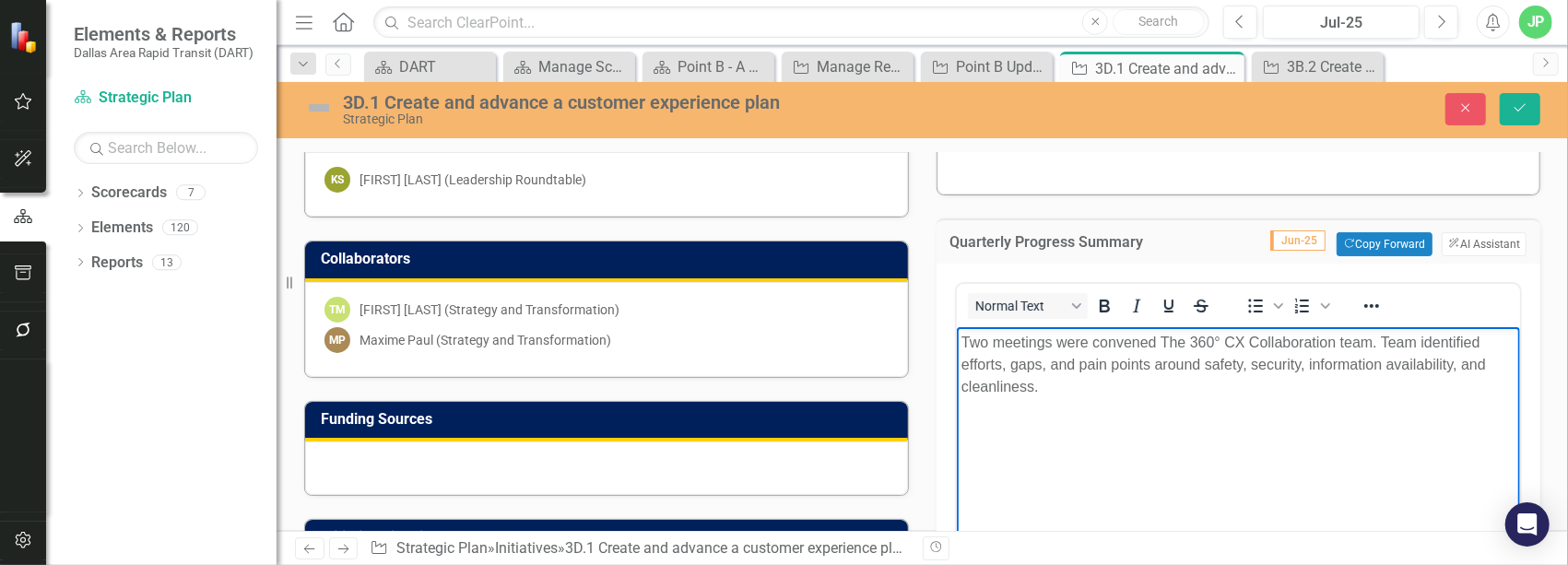 click on "Two meetings were convened The 360° CX Collaboration team. Team identified efforts, gaps, and pain points around safety, security, information availability, and cleanliness." at bounding box center [1238, 365] 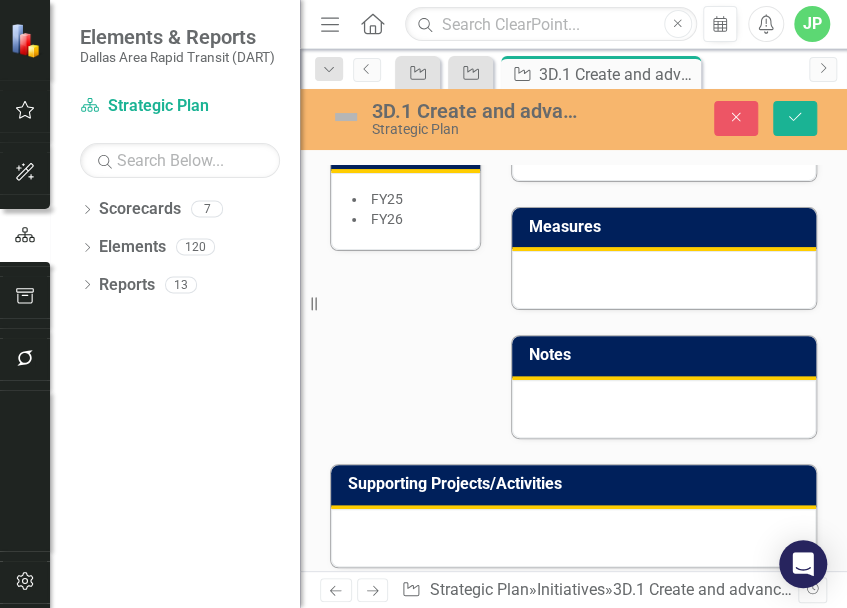 scroll, scrollTop: 1225, scrollLeft: 0, axis: vertical 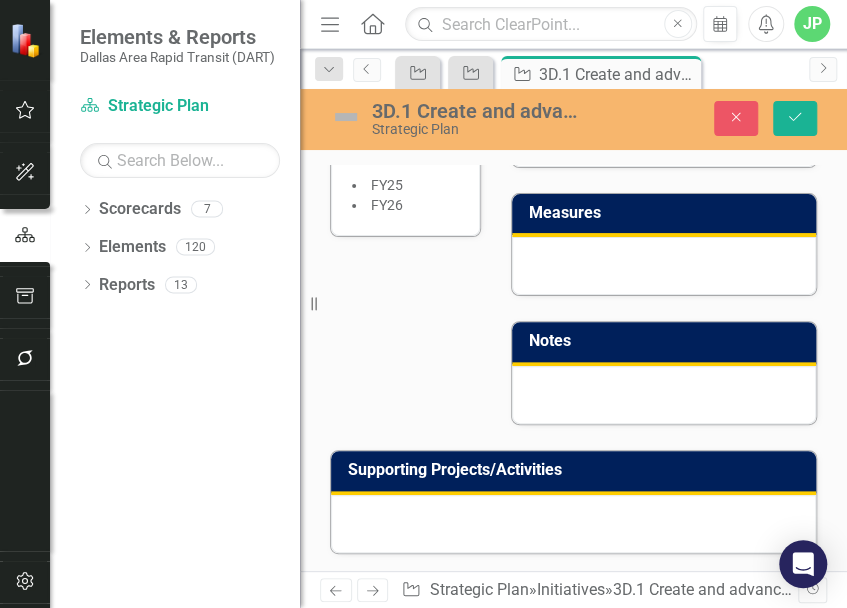 click on "Two meetings were convened The 360° CX Collaboration team met twice this quarter and . Team identified efforts, gaps, and pain points around safety, security, information availability, and cleanliness." at bounding box center [664, -237] 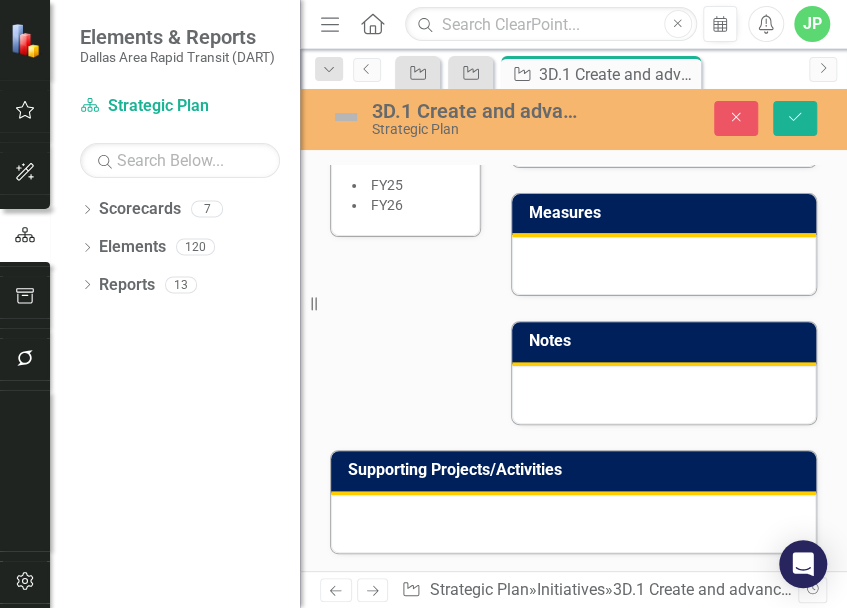 click on "Two meetings were convened The 360° CX Collaboration team met twice this quarter and reviewed GoPass app roadmap, script for new chatbot on GoPass app, new DART Paratransit app, customer sentiment and engagement, as well as updates on various customer experience improvement efforts across departments . Team identified efforts, gaps, and pain points around safety, security, information availability, and cleanliness." at bounding box center [664, -153] 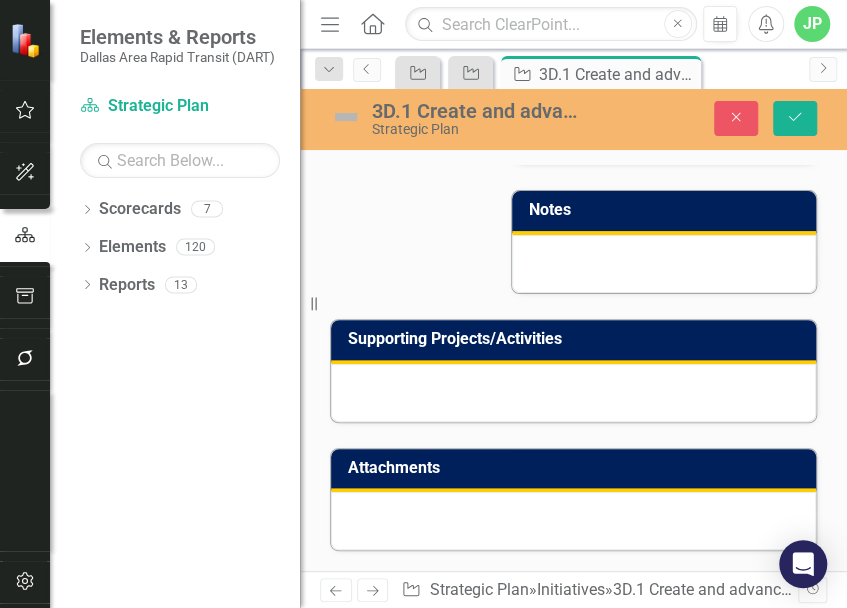 scroll, scrollTop: 1292, scrollLeft: 0, axis: vertical 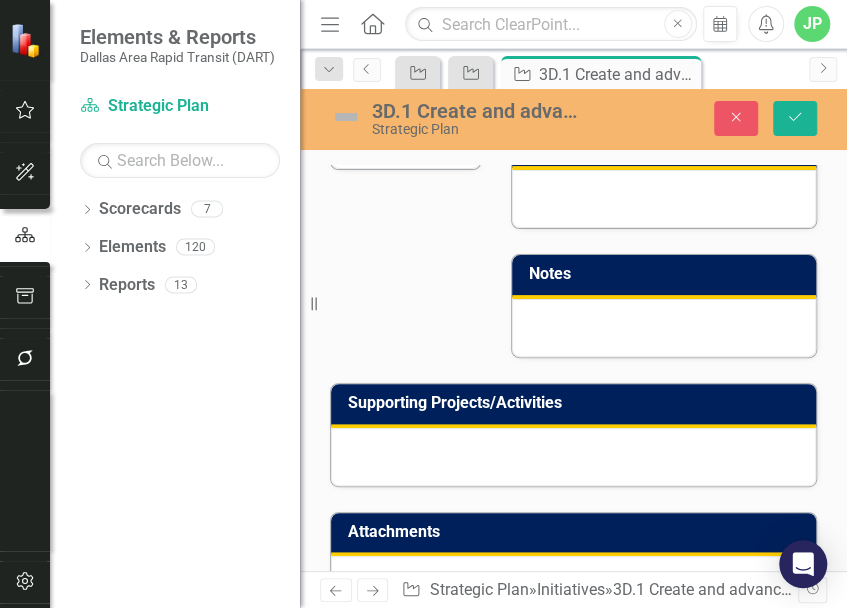 click on "The 360° CX Collaboration team met twice this quarter and reviewed GoPass app roadmap, script for new chatbot on GoPass app, new DART Paratransit app, customer sentiment and engagement, as well as updates on various customer experience improvement efforts underway by various departments . Team identified efforts, gaps, and pain points around safety, security, information availability, and cleanliness." at bounding box center [664, -232] 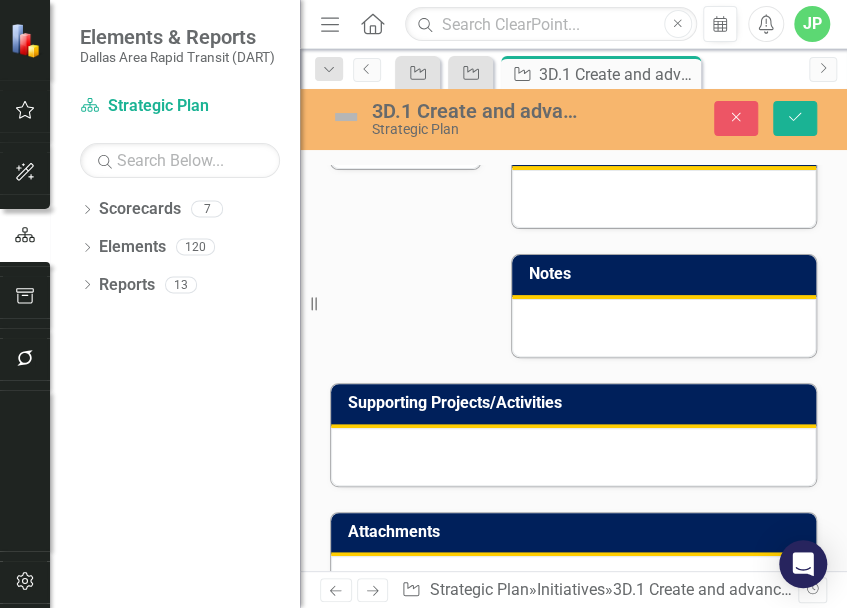 drag, startPoint x: 837, startPoint y: -161, endPoint x: 803, endPoint y: -163, distance: 34.058773 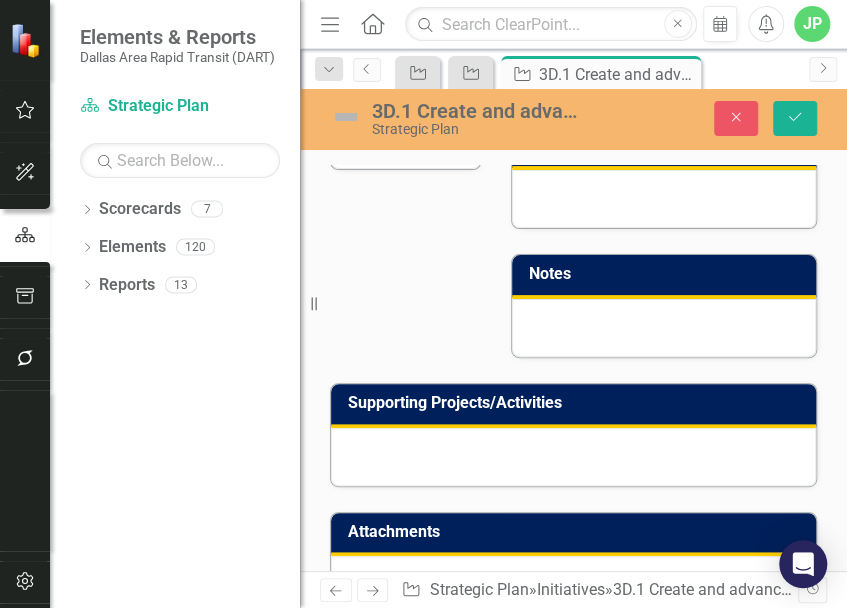 click on "The 360° CX Collaboration team met twice this quarter and reviewed GoPass app roadmap, script for new chatbot on GoPass app, new DART Paratransit app, visual experience redesign effort underway, draft roadmap for Customer Experience Organizational Assessment, reactivation of the customer response team, and customer sentiment and engagement, as well as updates on various customer experience improvement efforts underway by various departments . Team identified efforts, gaps, and pain points around safety, security, information availability, and cleanliness." at bounding box center [664, -160] 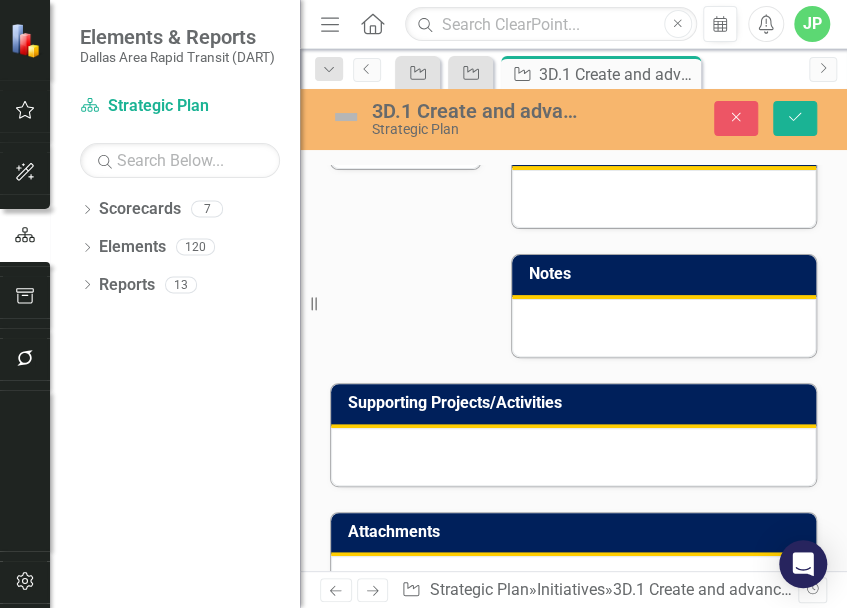 scroll, scrollTop: 100, scrollLeft: 0, axis: vertical 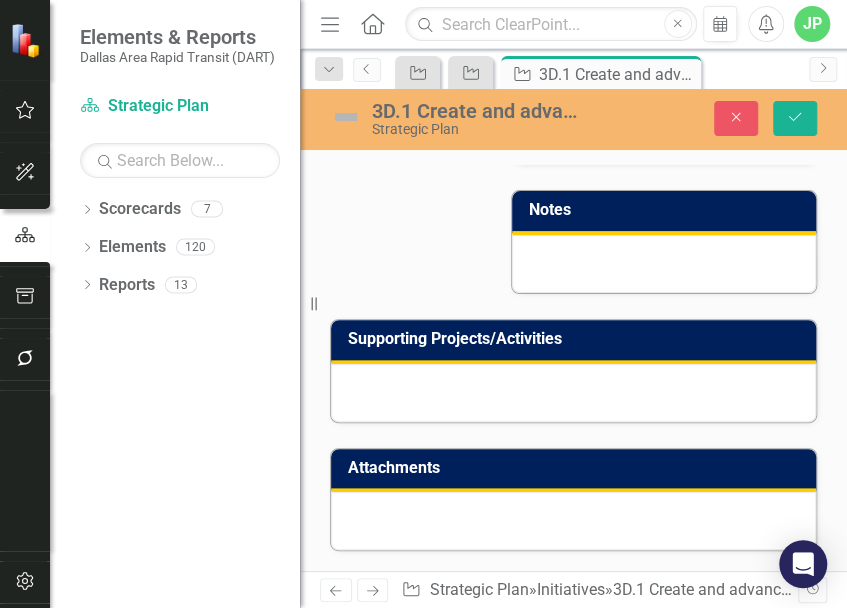 click on "The 360° CX Collaboration team met twice this quarter and reviewed GoPass app roadmap, script for new chatbot on GoPass app, new DART Paratransit app, visual experience redesign effort underway, draft roadmap for Customer Experience Organizational Assessment, reactivation of the customer response team, customer sentiment and engagement, as well as updates on various customer experience improvement efforts underway by various departments. Team identified efforts, gaps, and pain points around safety, security, information availability, and cleanliness." at bounding box center (664, -324) 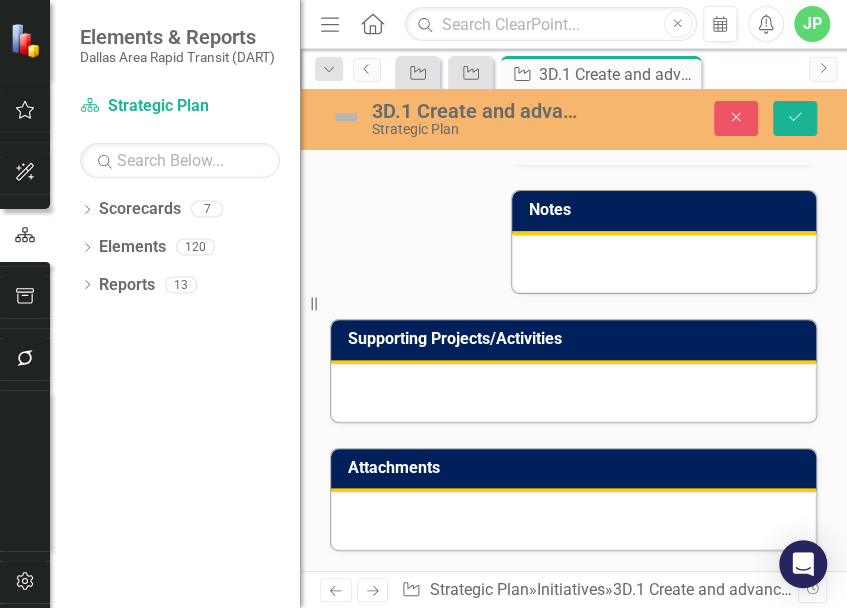 drag, startPoint x: 663, startPoint y: -210, endPoint x: 856, endPoint y: -204, distance: 193.09325 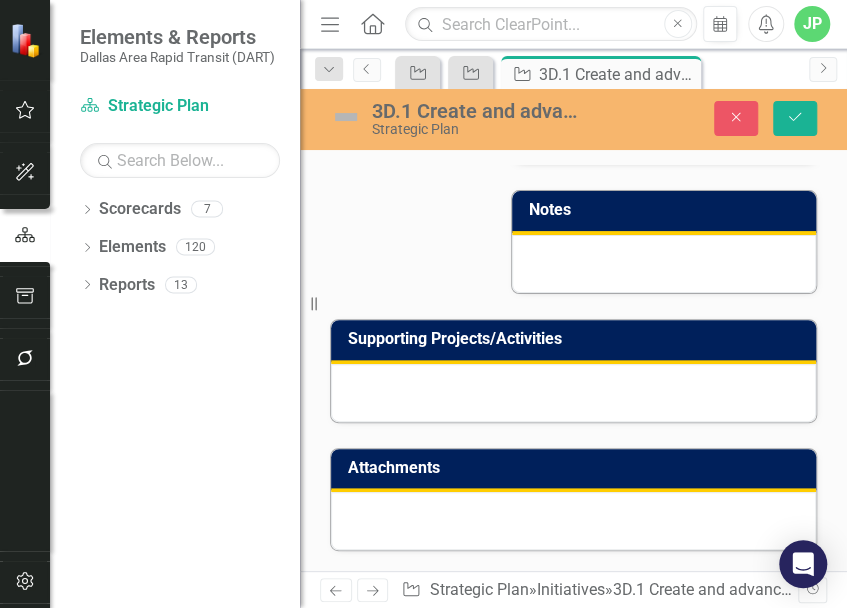 click on "The 360° CX Collaboration team met twice this quarter and reviewed GoPass app roadmap, script for new chatbot on GoPass app, new DART Paratransit app, visual experience redesign effort underway, draft roadmap for Customer Experience Organizational Assessment, reactivation of the customer response team, customer sentiment and engagement, as well as updates on various customer experience improvement efforts underway by various departments. Team identified efforts, gaps, and pain points around safety, security, information availability, and cleanliness." at bounding box center [664, -324] 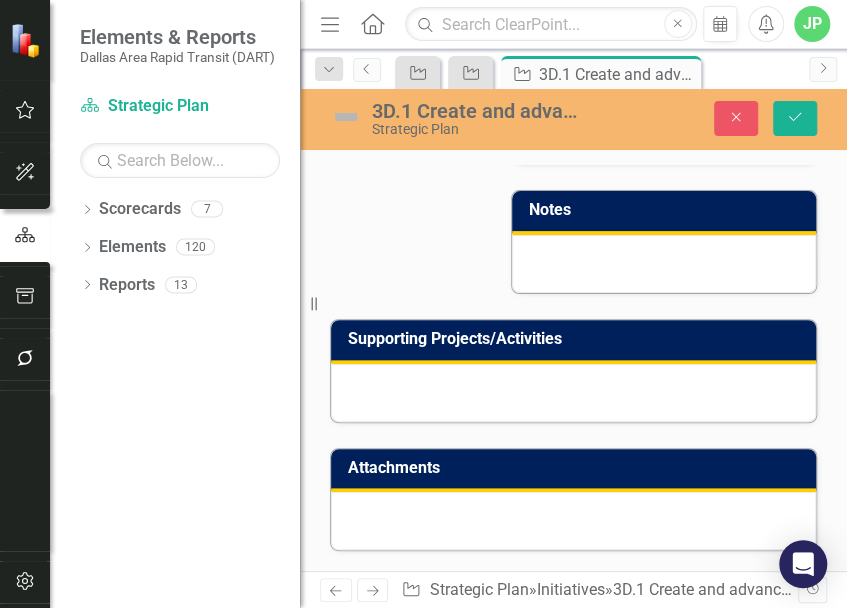 drag, startPoint x: 862, startPoint y: -205, endPoint x: 717, endPoint y: -205, distance: 145 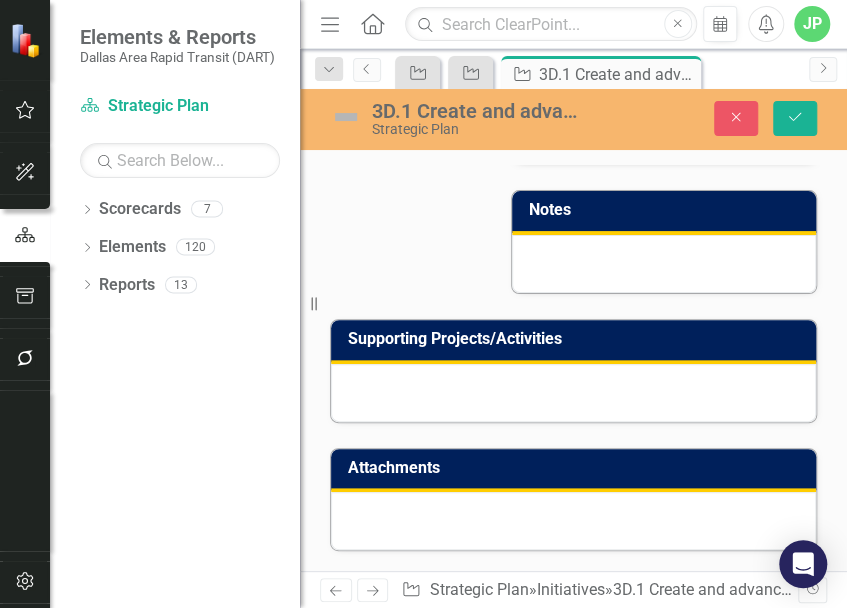 click on "The 360° CX Collaboration team met twice this quarter and reviewed GoPass app roadmap, script for new chatbot on GoPass app, new DART Paratransit app, visual experience redesign effort underway, draft roadmap for Customer Experience Organizational Assessment, reactivation of the customer response team, customer sentiment and engagement, as well as updates on various customer experience improvement efforts underway by various departments. Team identified efforts, gaps, and pain points around safety, security, information availability, and cleanliness." at bounding box center [664, -324] 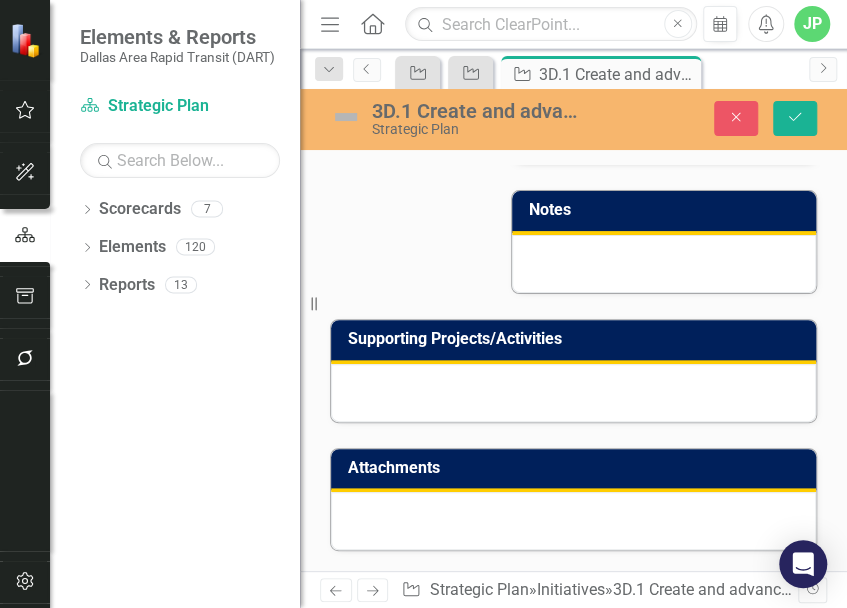 drag, startPoint x: 891, startPoint y: -141, endPoint x: 683, endPoint y: -180, distance: 211.62466 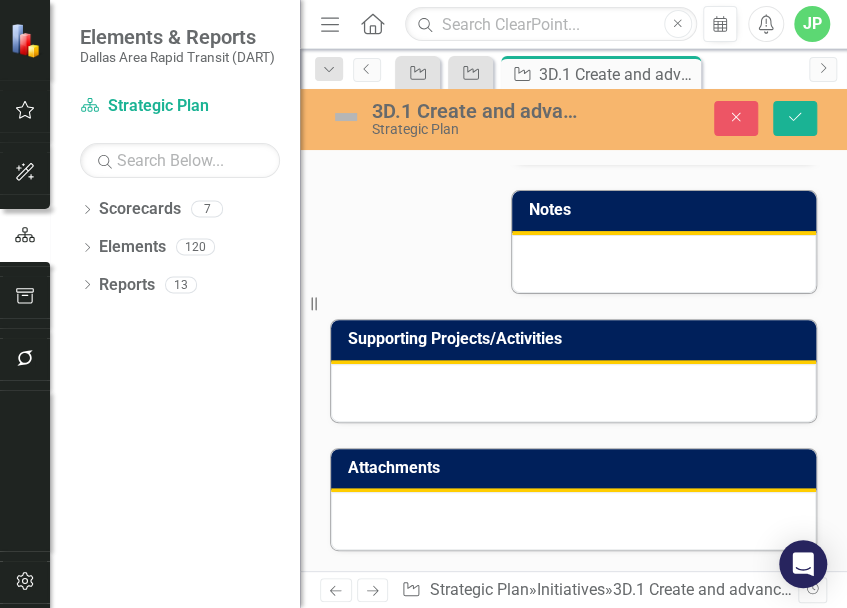 click on "The 360° CX Collaboration team met twice this quarter and reviewed GoPass app roadmap, script for new chatbot on GoPass app, new DART Paratransit app, visual experience redesign effort underway, draft roadmap for Customer Experience Organizational Assessment, reactivation of the customer response team, customer sentiment and engagement, as well as updates on various customer experience improvement efforts underway by various departments. Team is actively identifying gaps and pain points around safety, security, information availability, and cleanliness." at bounding box center [664, -324] 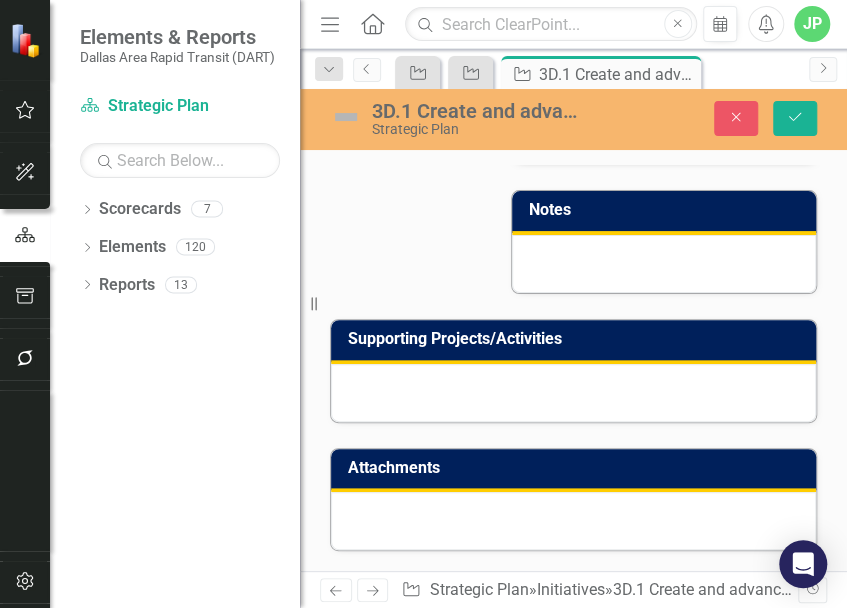 scroll, scrollTop: 70, scrollLeft: 0, axis: vertical 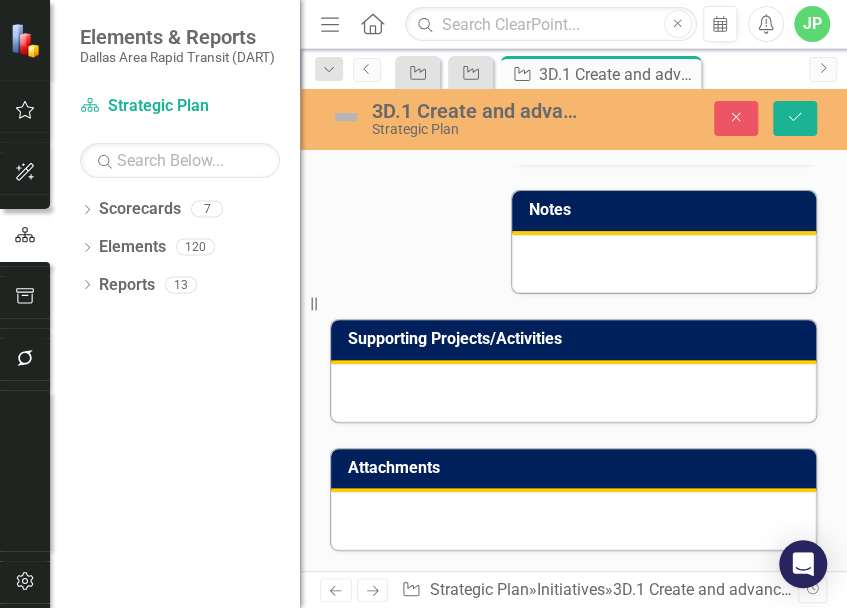 drag, startPoint x: 907, startPoint y: -173, endPoint x: 942, endPoint y: -174, distance: 35.014282 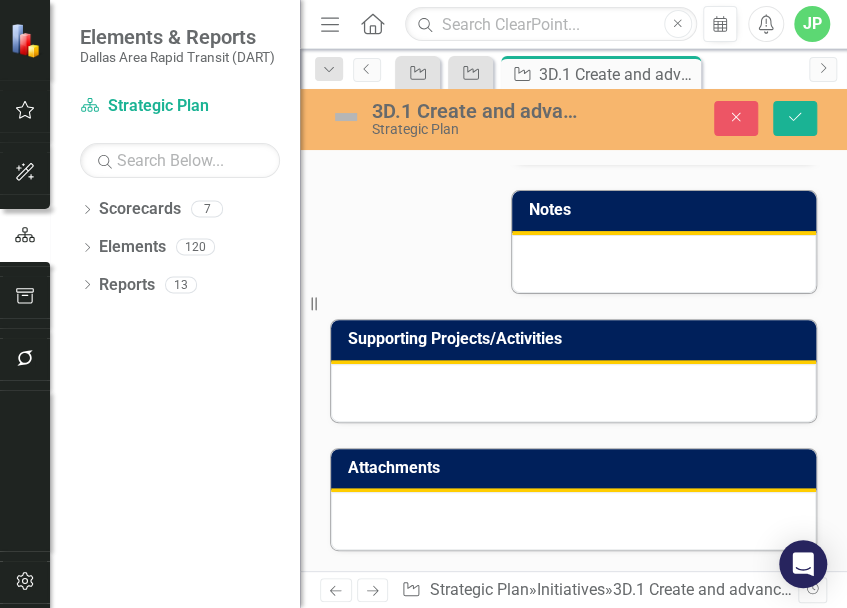 drag, startPoint x: 821, startPoint y: -139, endPoint x: 658, endPoint y: -175, distance: 166.92813 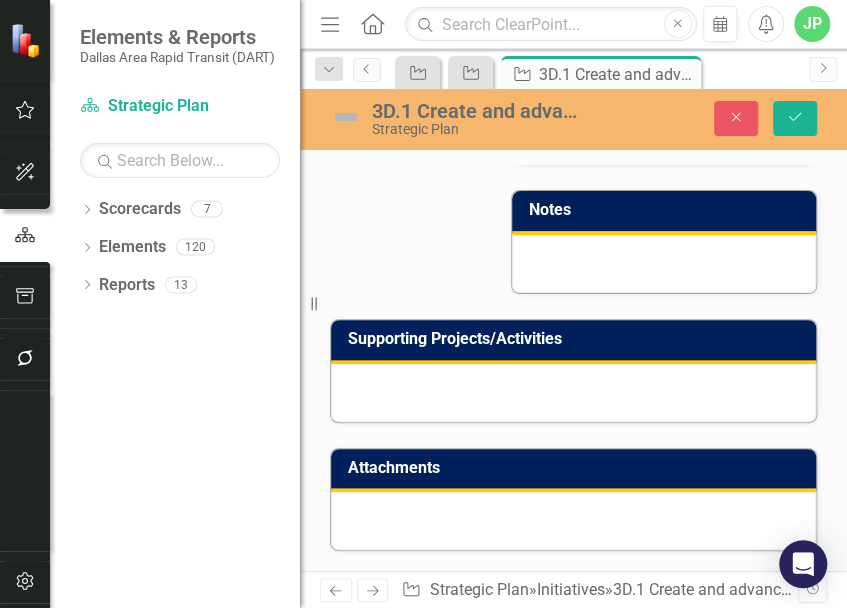click on "The [COMPANY] [PRODUCT] team met twice this quarter and reviewed [PRODUCT] app roadmap, script for new chatbot on [PRODUCT] app, new [COMPANY] Paratransit app, visual experience redesign effort underway, draft roadmap for Customer Experience Organizational Assessment, reactivation of the customer response team, customer sentiment and engagement, as well as updates on various customer experience improvement efforts underway by various departments. Team continues to actively identify customer pain points." at bounding box center [664, -318] 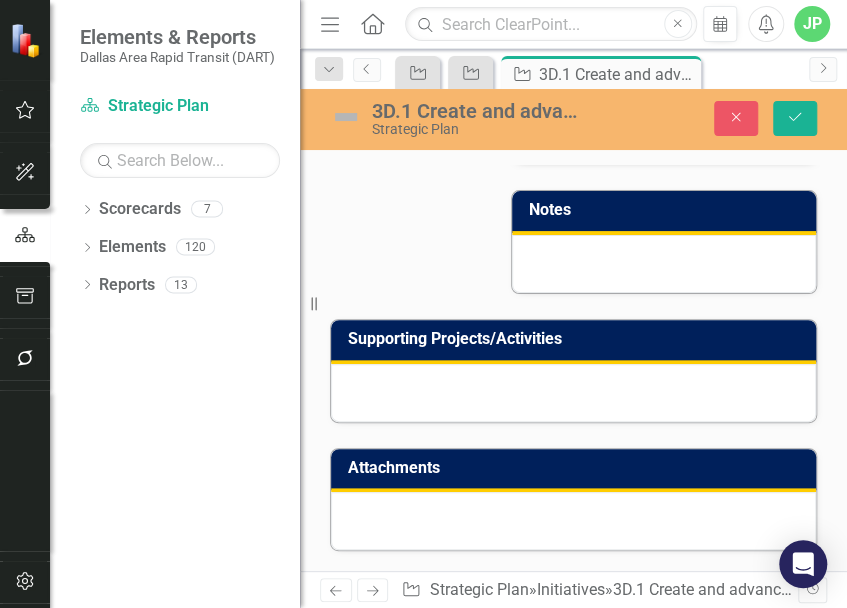 scroll, scrollTop: 0, scrollLeft: 0, axis: both 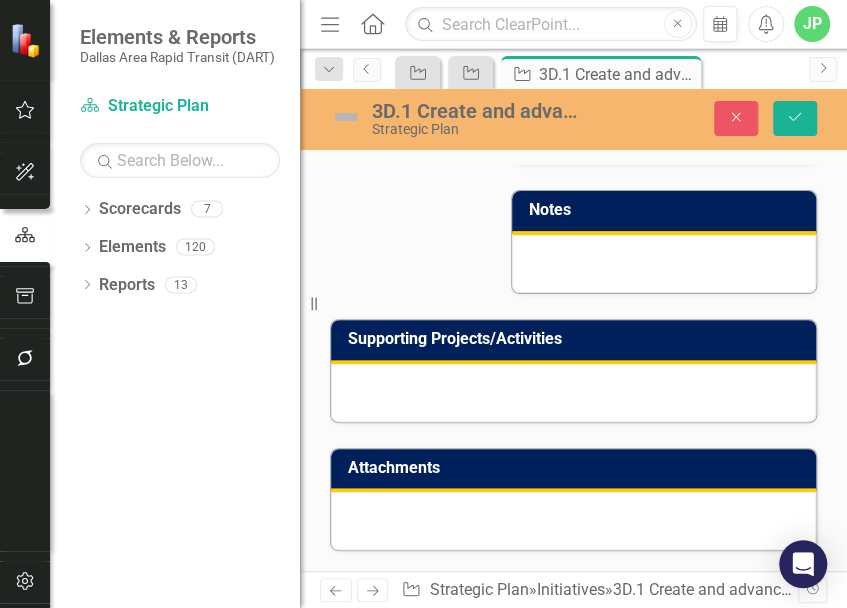click on "The 360° CX Collaboration team met twice this quarter and reviewed GoPass app roadmap, script for new chatbot on GoPass app, new DART Paratransit app, visual experience redesign effort underway, draft roadmap for Customer Experience Organizational Assessment, reactivation of the customer response team, customer sentiment and engagement, as well as updates on various customer experience improvement efforts underway by various departments." at bounding box center [664, -272] 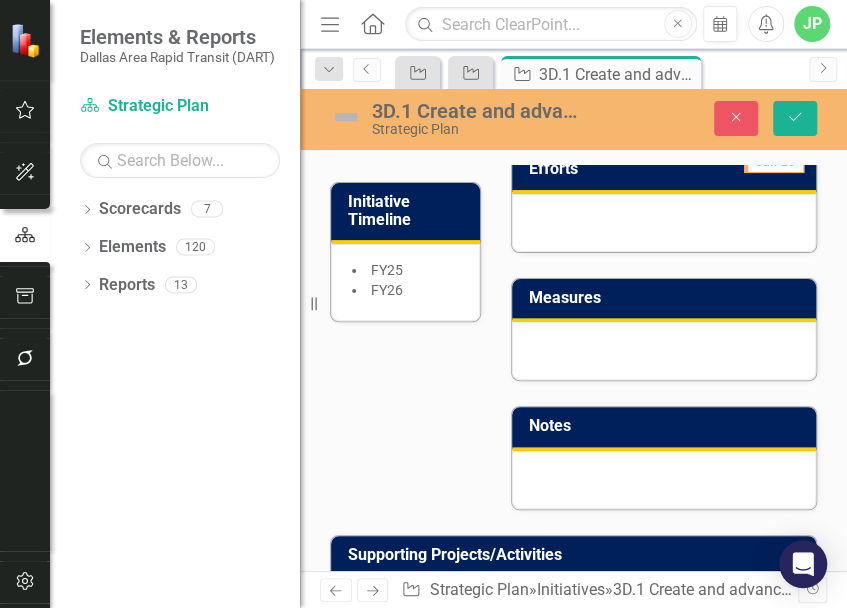 scroll, scrollTop: 1158, scrollLeft: 0, axis: vertical 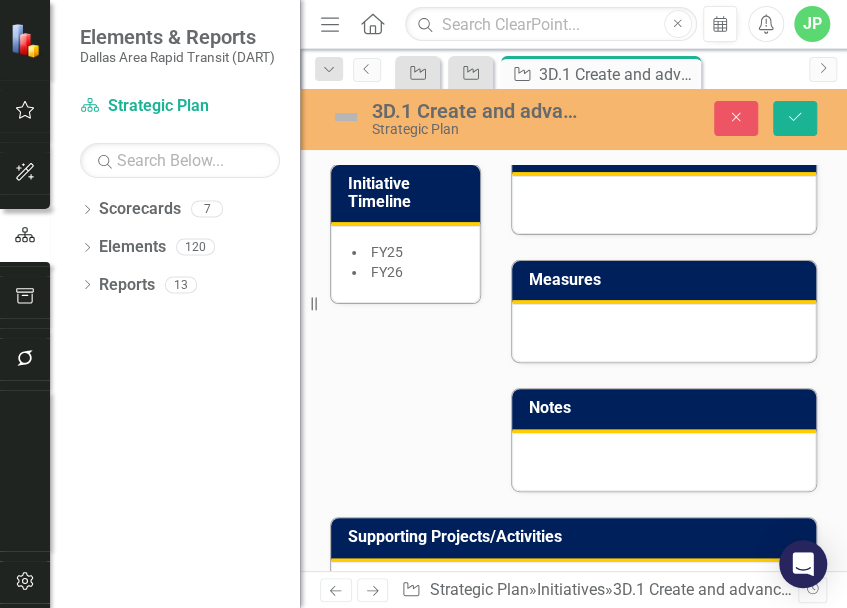 click on "The 360° CX Collaboration team met twice this quarter and reviewed GoPass app roadmap, script for new chatbot on GoPass app, new DART Paratransit app, visual experience redesign effort underway, draft roadmap for Customer Experience Organizational Assessment, reactivation of the customer response team, customer sentiment and engagement, as well as updates on various customer experience improvement efforts underway by various departments." at bounding box center (664, -74) 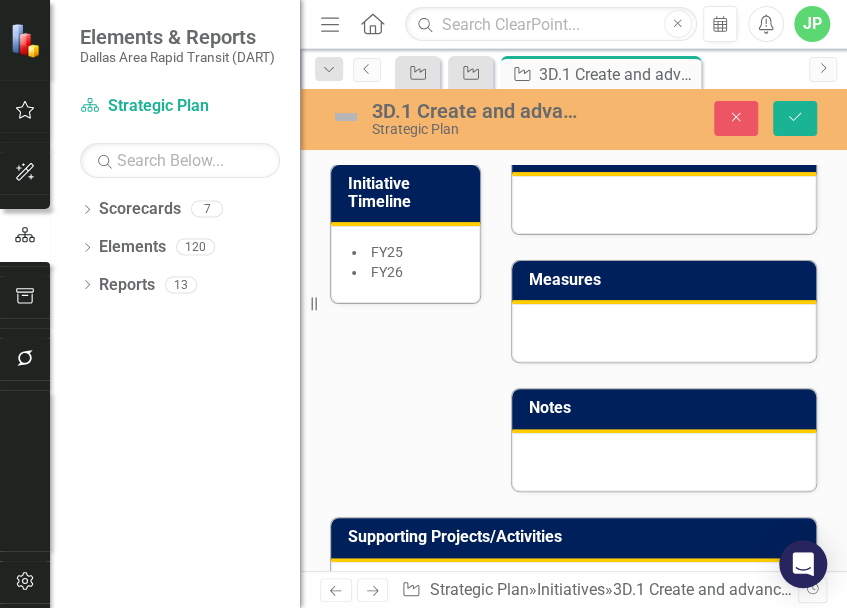 click on "A two-day workshop was held with stakeholders to discuss. The [TEAM NAME] team met twice this quarter and reviewed [APP NAME] app roadmap, script for new chatbot on [APP NAME] app, new [APP NAME] app, visual experience redesign effort underway, draft roadmap for Customer Experience Organizational Assessment, reactivation of the customer response team, customer sentiment and engagement, as well as updates on various customer experience improvement efforts underway by various departments." at bounding box center (664, -50) 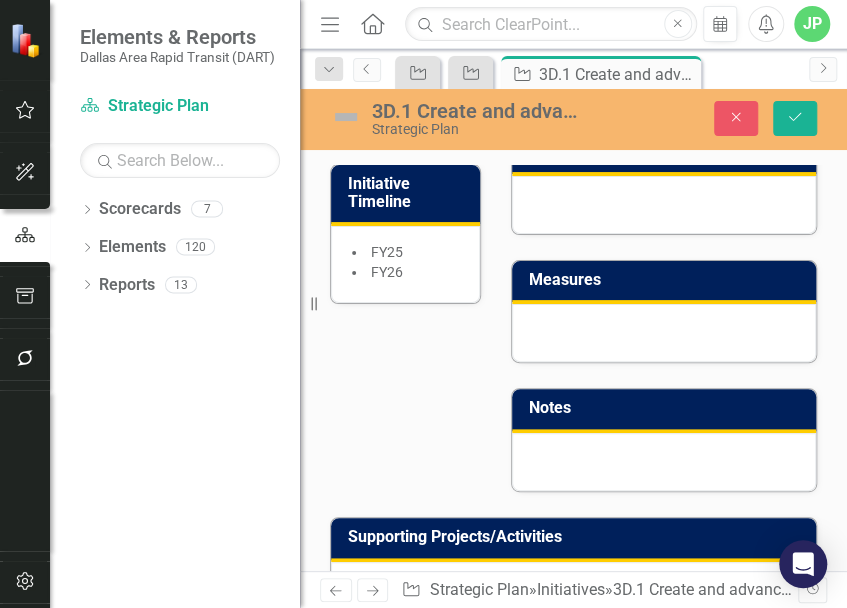 scroll, scrollTop: 0, scrollLeft: 0, axis: both 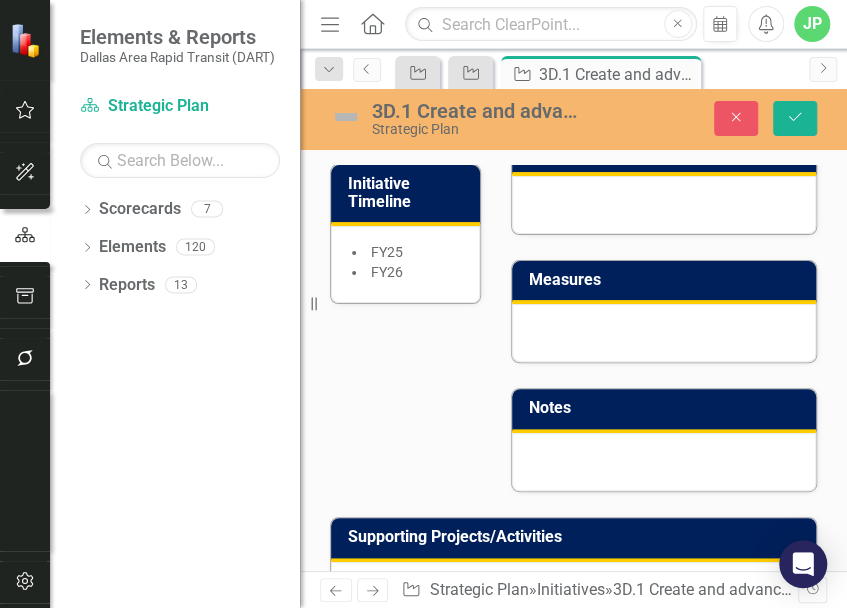 click on "A two-day workshop was held with stakeholders to discuss various findings to support changes in business practices and culture to support ongoing customer experience improvements for the agency.  The 360° CX Collaboration team met twice this quarter and reviewed GoPass app roadmap, script for new chatbot on GoPass app, new DART Paratransit app, visual experience redesign effort underway, draft roadmap for Customer Experience Organizational Assessment, reactivation of the customer response team, customer sentiment and engagement, as well as updates on various customer experience improvement efforts underway by various departments." at bounding box center (664, -2) 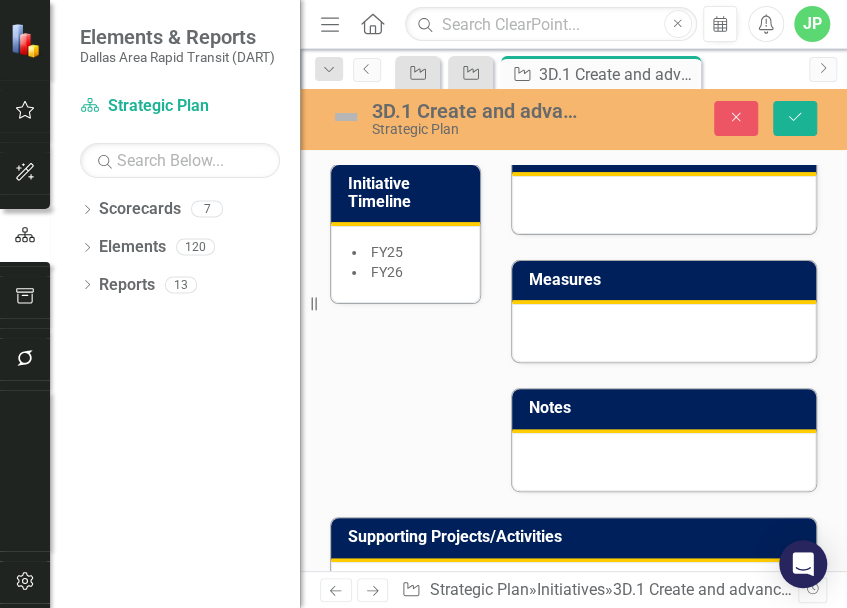 scroll, scrollTop: 190, scrollLeft: 0, axis: vertical 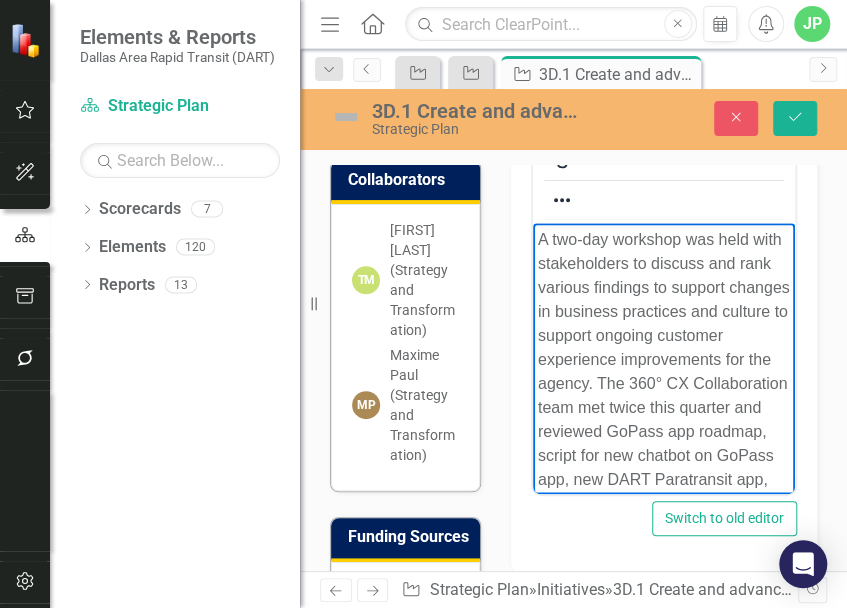 drag, startPoint x: 731, startPoint y: 546, endPoint x: 884, endPoint y: 559, distance: 153.5513 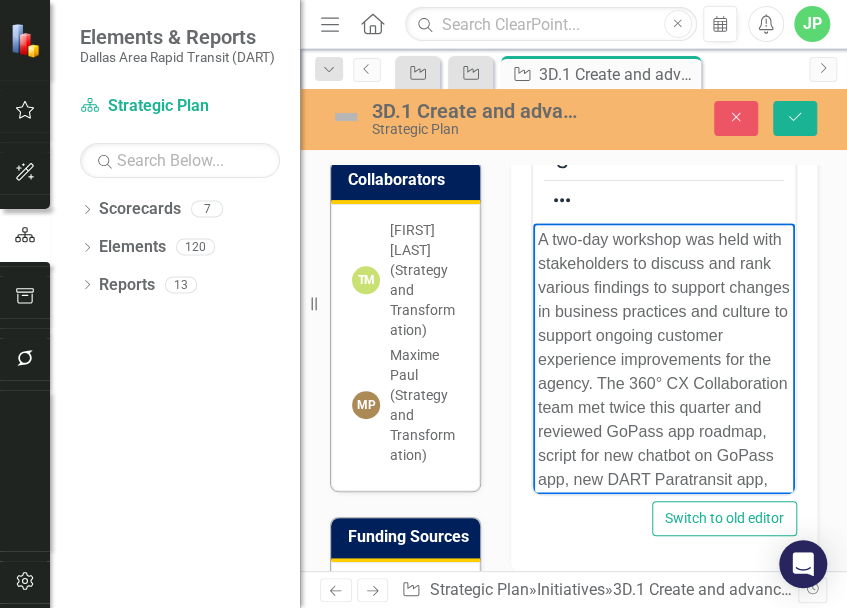 click on "A two-day workshop was held with stakeholders to discuss and rank various findings to support changes in business practices and culture to support ongoing customer experience improvements for the agency. The 360° CX Collaboration team met twice this quarter and reviewed GoPass app roadmap, script for new chatbot on GoPass app, new DART Paratransit app, visual experience redesign effort underway, draft roadmap for Customer Experience Organizational Assessment, reactivation of the customer response team, customer sentiment and engagement, as well as updates on various customer experience improvement efforts underway by various departments." at bounding box center [664, 487] 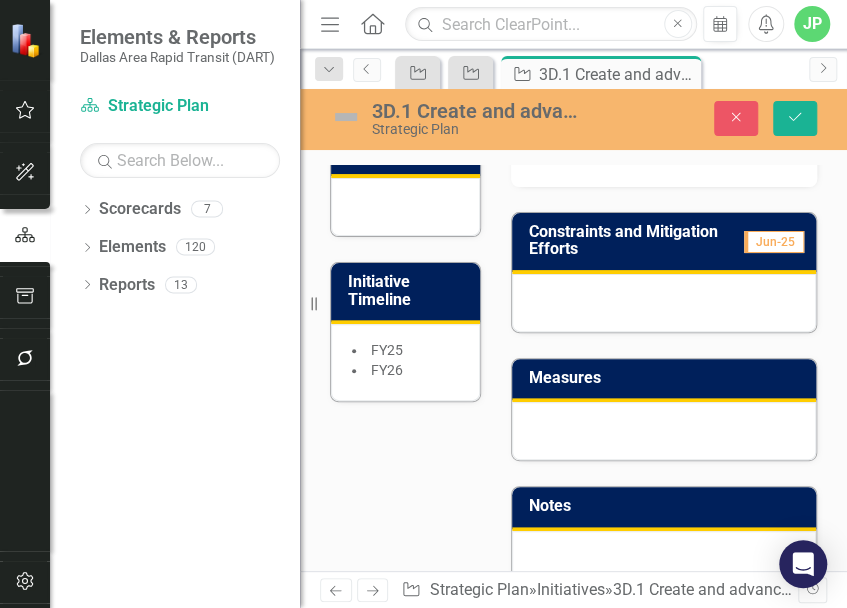 scroll, scrollTop: 1076, scrollLeft: 0, axis: vertical 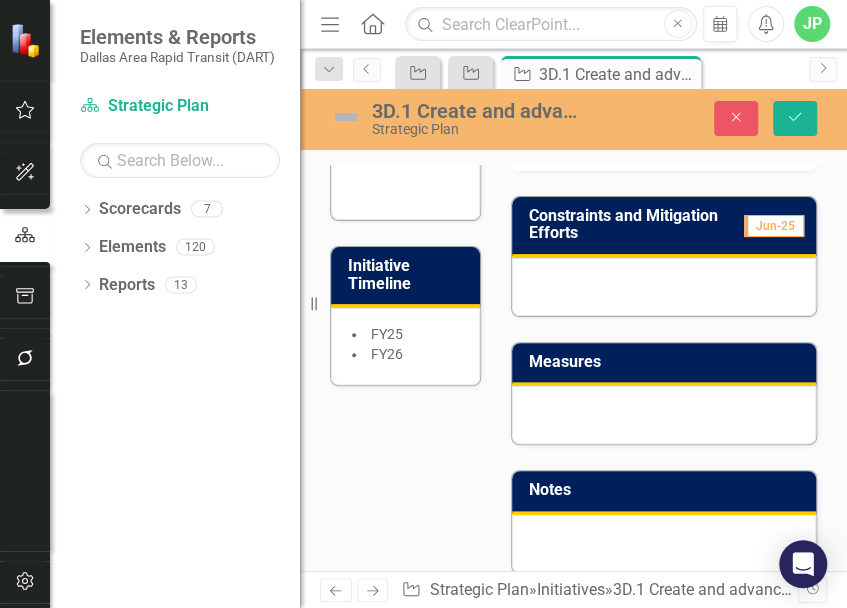 copy on "A two-day workshop was held with stakeholders to discuss and rank various findings to support changes in business practices and culture to support ongoing customer experience improvements for the agency. The 360° CX Collaboration team met twice this quarter and reviewed GoPass app roadmap, script for new chatbot on GoPass app, new DART Paratransit app, visual experience redesign effort underway, draft roadmap for Customer Experience Organizational Assessment, reactivation of the customer response team, customer sentiment and engagement, as well as updates on various customer experience improvement efforts underway by various departments." 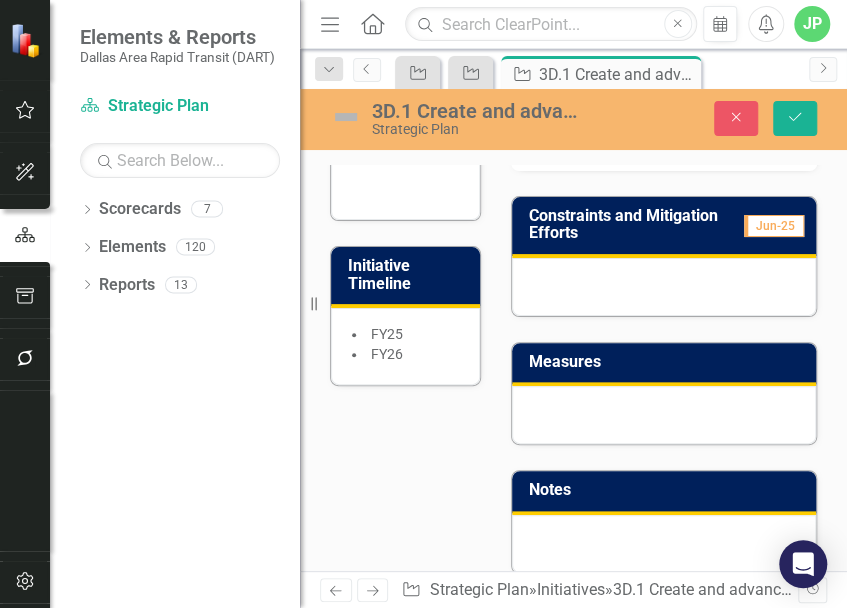 click on "A two-day workshop was held with stakeholders to discuss and rank various findings to support changes in business practices and culture to support ongoing customer experience improvements for the agency. The 360° CX Collaboration team met twice this quarter and reviewed GoPass app roadmap, script for new chatbot on GoPass app, new DART Paratransit app, visual experience redesign effort underway, draft roadmap for Customer Experience Organizational Assessment, reactivation of the customer response team, customer sentiment and engagement, as well as updates on various customer experience improvement efforts underway by various departments." at bounding box center (664, 80) 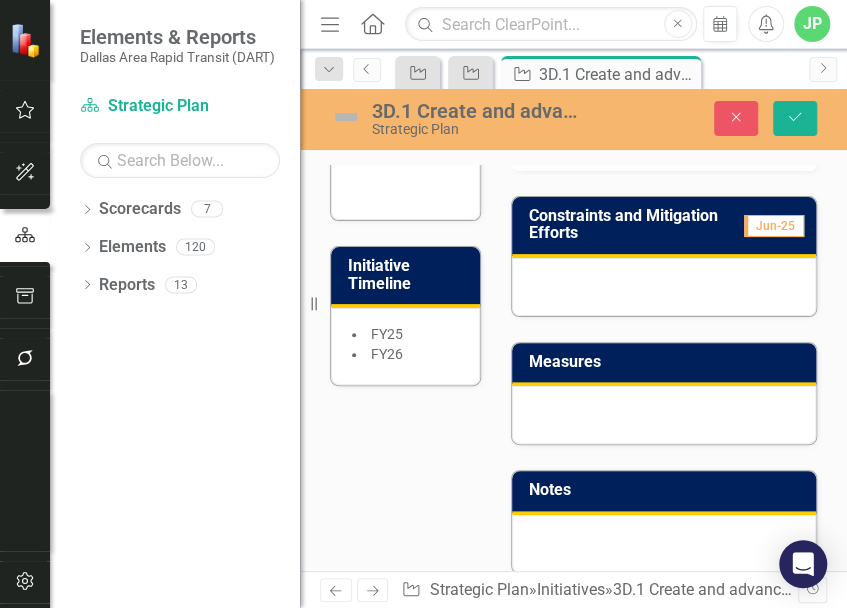 scroll, scrollTop: 0, scrollLeft: 0, axis: both 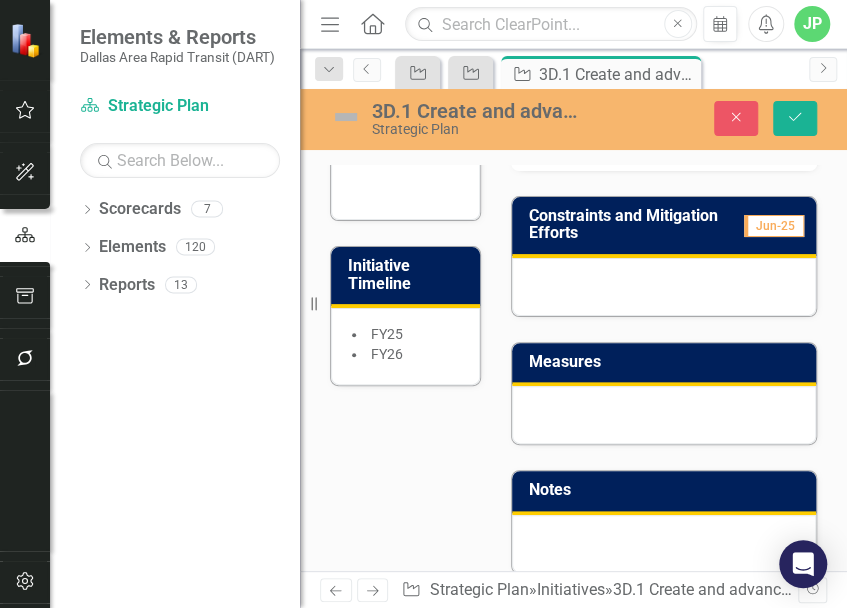 click on "A two-day workshop was held with stakeholders to discuss and rank various findings to support changes in business practices and culture to support ongoing customer experience improvements for the agency. The 360° CX Collaboration team met twice this quarter and reviewed GoPass app roadmap, script for new chatbot on GoPass app, new DART Paratransit app, visual experience redesign effort underway, draft roadmap for Customer Experience Organizational Assessment, reactivation of the customer response team, customer sentiment and engagement, as well as updates on various customer experience improvement efforts underway by various departments." at bounding box center [664, 80] 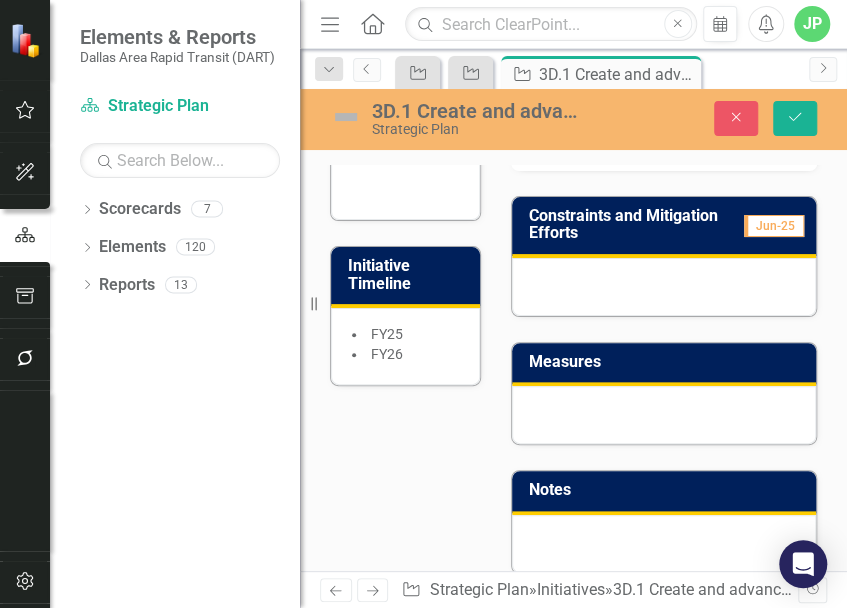 scroll, scrollTop: 133, scrollLeft: 0, axis: vertical 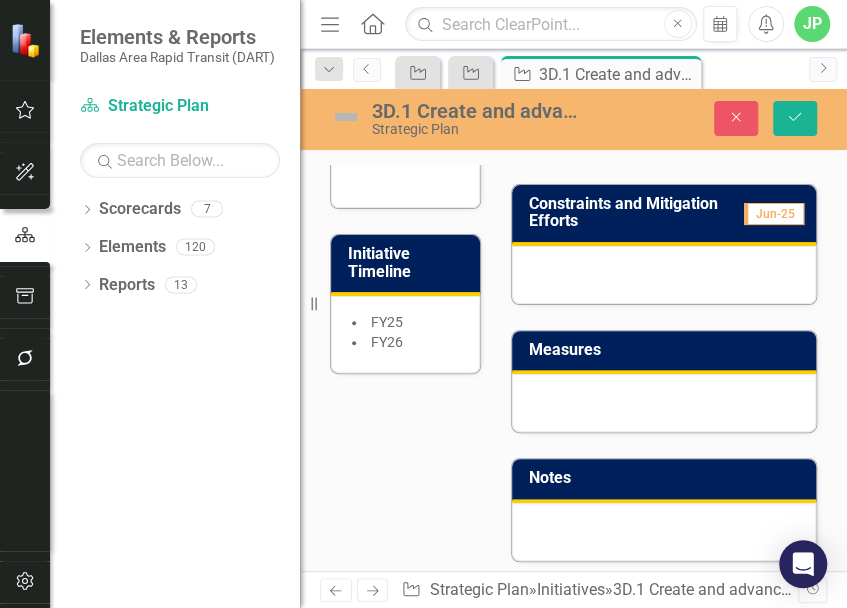 drag, startPoint x: 629, startPoint y: -95, endPoint x: 713, endPoint y: -96, distance: 84.00595 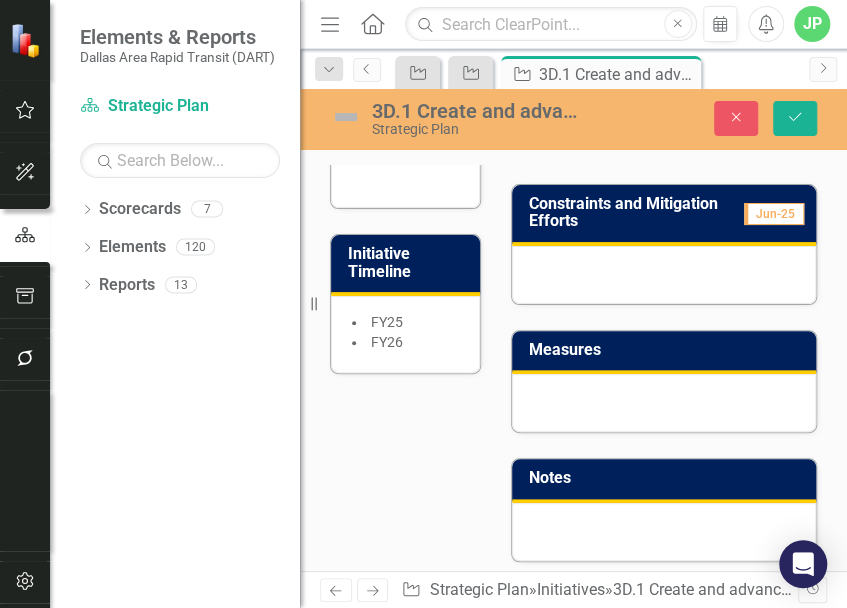 click on "A two-day workshop was held with stakeholders to review and prioritize various findings to support changes in business practices and culture to support ongoing customer experience improvements for the agency.  The 360° CX Collaboration team met twice this quarter and reviewed a wide range of customer experience initiatives. Discussions included the GoPass app roadmap, script for new chatbot on GoPass app, new DART Paratransit app, visual experience redesign effort underway, draft roadmap for Customer Experience Organizational Assessment, reactivation of the customer response team, customer sentiment and engagement, as well as updates on various customer experience improvement efforts underway by various departments." at bounding box center [664, -96] 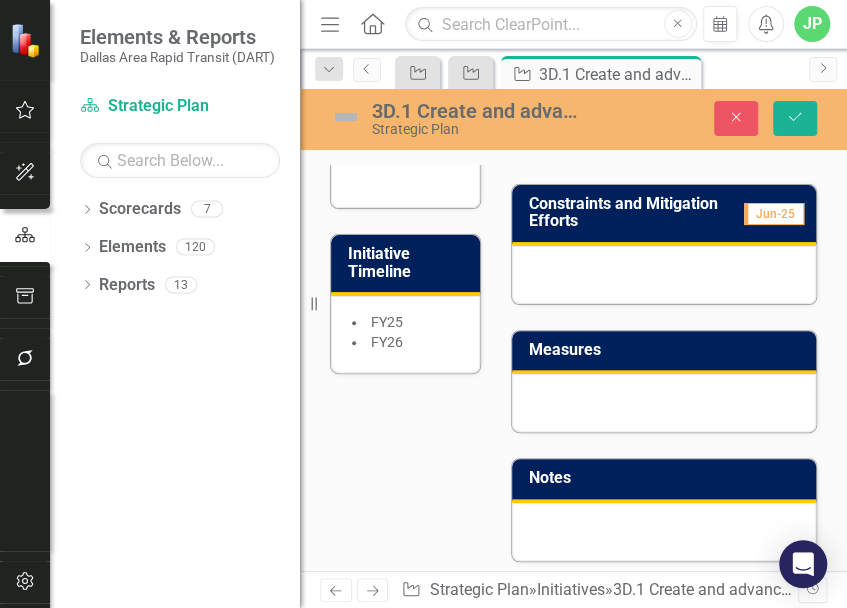 scroll, scrollTop: 220, scrollLeft: 0, axis: vertical 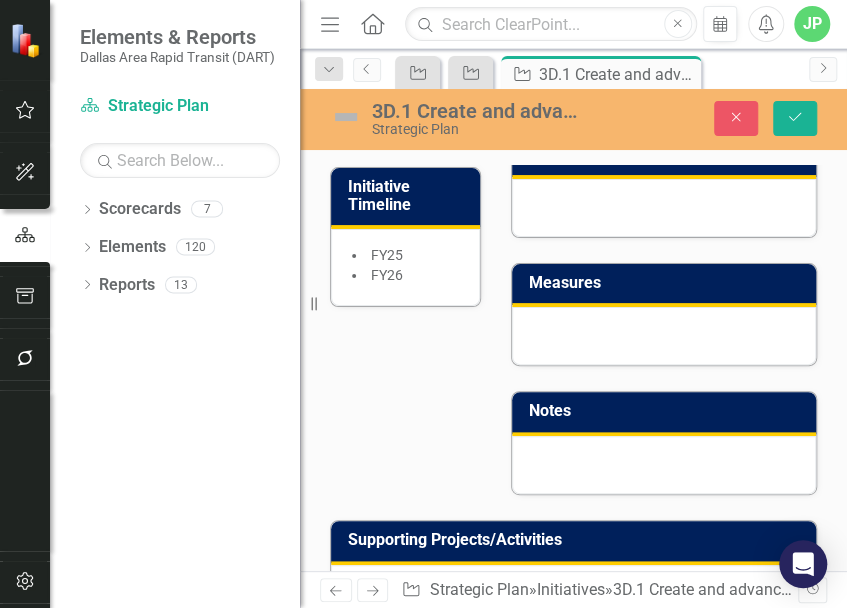 click on "A two-day workshop was held with stakeholders to review and prioritize various findings to support changes in business practices and culture to support ongoing customer experience improvements for the agency. The [TEAM NAME] team met twice this quarter and reviewed a wide range of customer experience initiatives. Discussions included the [APP NAME] app roadmap, new chatbot on [APP NAME] app, and the new [APP NAME] app. The team also discussed the visual experience redesign effort underway, draft roadmap for Customer Experience Organizational Assessment, reactivation of the customer response team, and customer sentiment and engagement. as well as updates on various customer experience improvement efforts underway by various departments." at bounding box center [664, -183] 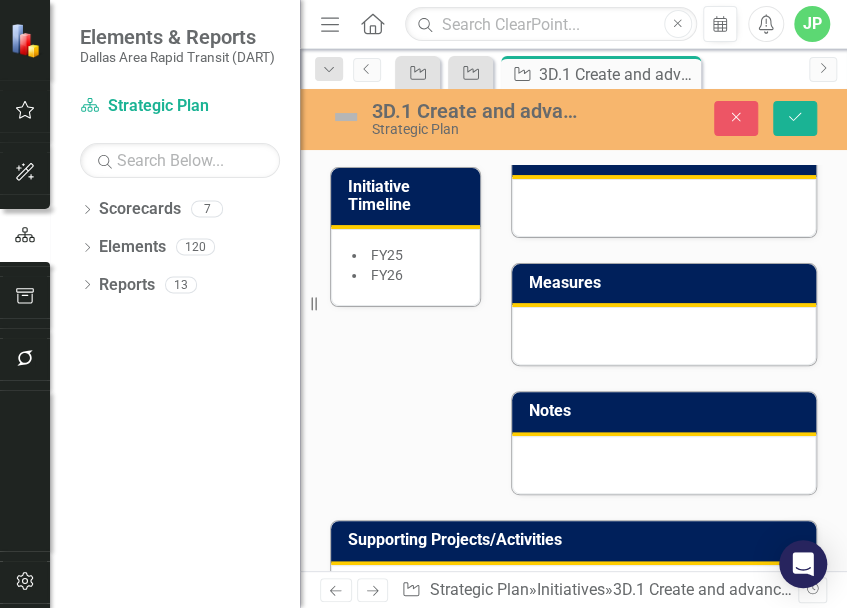 scroll, scrollTop: 250, scrollLeft: 0, axis: vertical 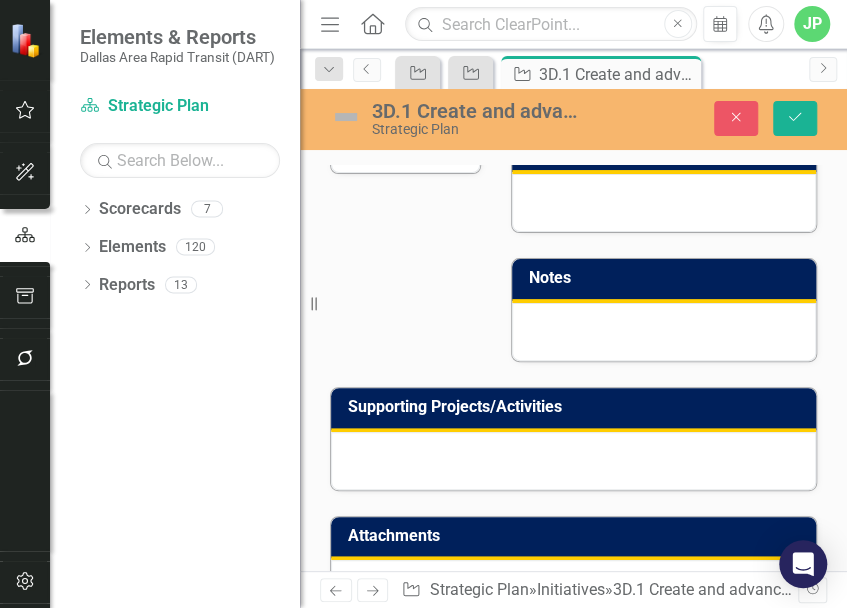 drag, startPoint x: 806, startPoint y: -112, endPoint x: 725, endPoint y: -105, distance: 81.3019 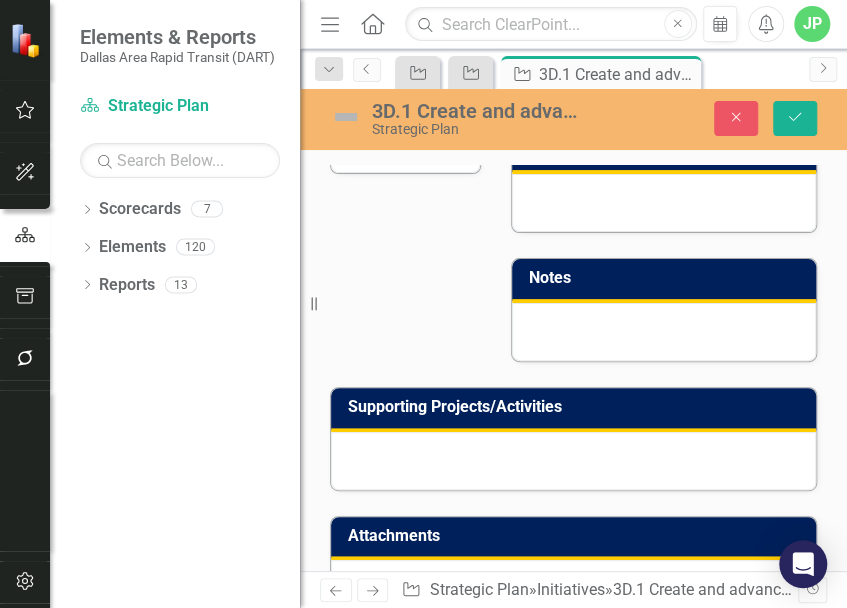 click on "A two-day workshop was held with stakeholders to review and prioritize various findings to support changes in business practices and culture to support ongoing customer experience improvements for the agency. The 360° CX Collaboration team met twice this quarter and reviewed a wide range of customer experience initiatives. Discussions included the GoPass app roadmap, new chatbot on GoPass app, and the new DART Paratransit app. The team also discussed the visual experience redesign effort underway, draft roadmap for Customer Experience Organizational Assessment, reactivation of the customer response team, customer sentiment and engagement, as well as updates on various customer experience improvement efforts underway by various departments." at bounding box center (664, -334) 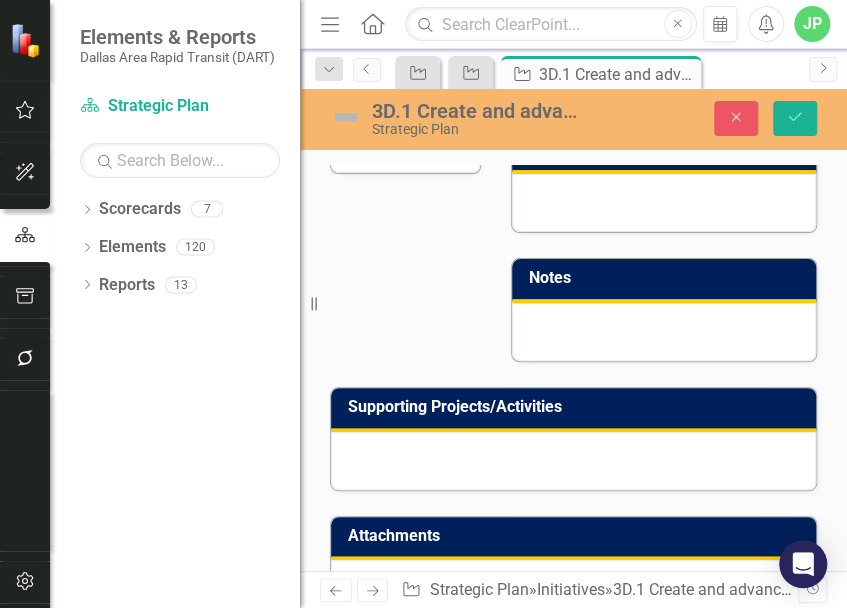 scroll, scrollTop: 280, scrollLeft: 0, axis: vertical 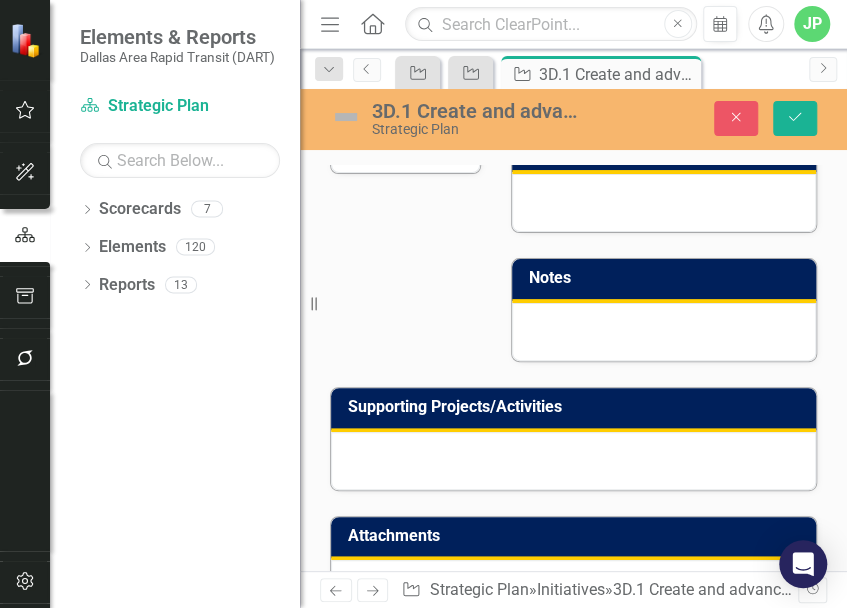 click on "A two-day workshop was held with stakeholders to review and prioritize various findings to support changes in business practices and culture to support ongoing customer experience improvements for the agency.  The 360° CX Collaboration team met twice this quarter and reviewed a wide range of customer experience initiatives. Discussions included the GoPass app roadmap, new chatbot on GoPass app, and the new DART Paratransit app. The team also discussed the visual experience redesign effort underway, draft roadmap for Customer Experience Organizational Assessment, reactivation of the customer response team, and customer sentiment and engagement. Updates from various departments on their ongoing  as well as updates on various customer experience improvement efforts underway by various departments." at bounding box center [664, -340] 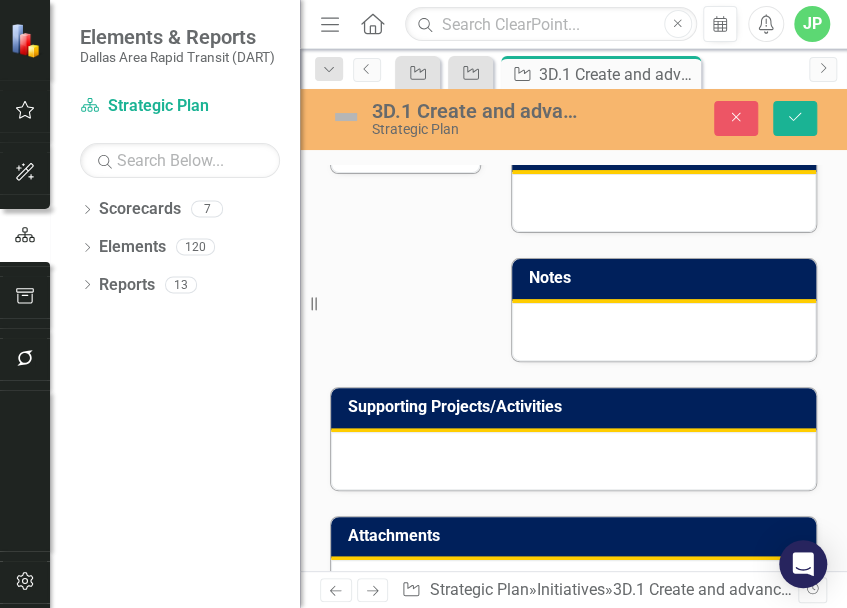 scroll, scrollTop: 250, scrollLeft: 0, axis: vertical 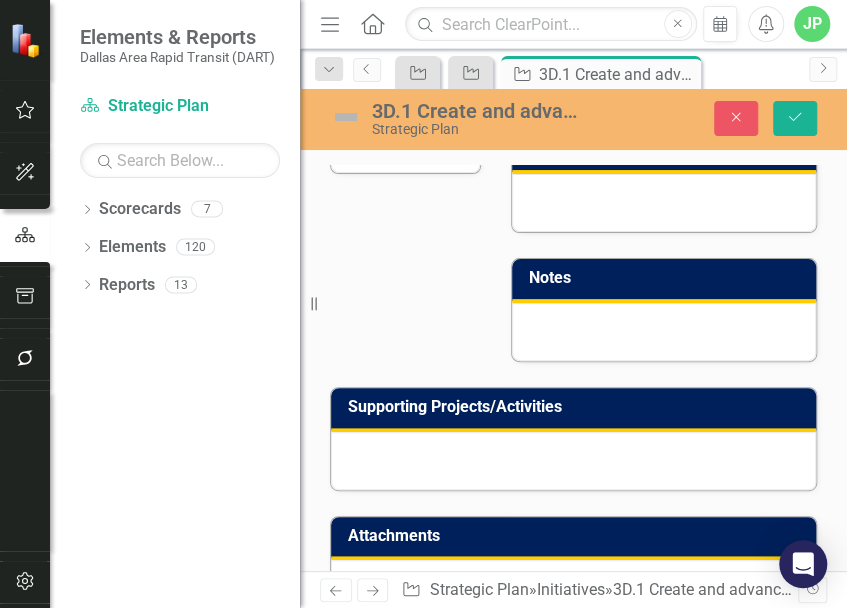 drag, startPoint x: 819, startPoint y: -79, endPoint x: 704, endPoint y: -84, distance: 115.10864 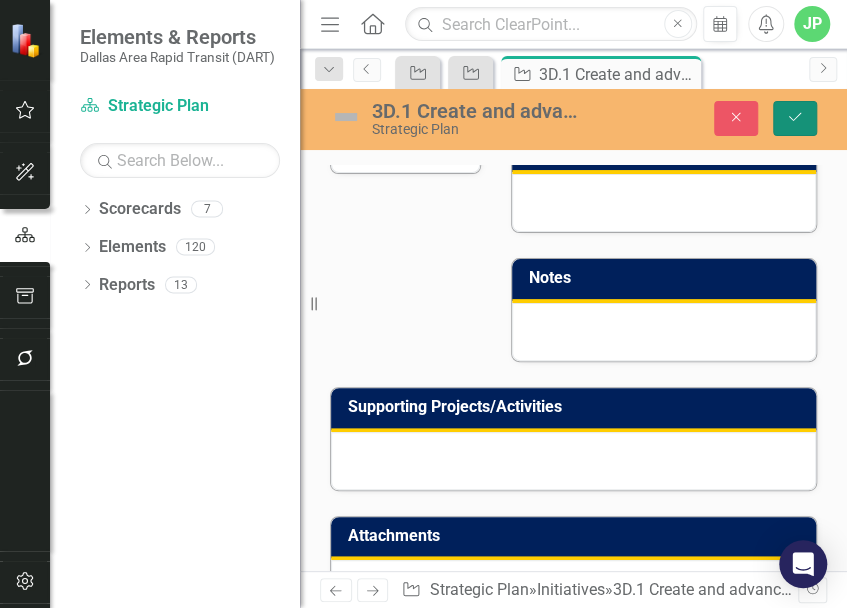 click on "Save" at bounding box center [795, 118] 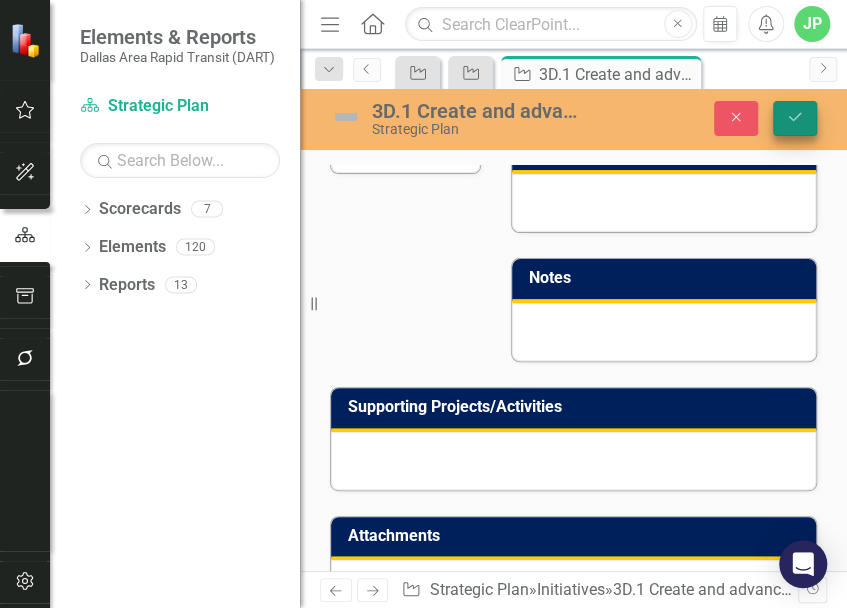 scroll, scrollTop: 602, scrollLeft: 0, axis: vertical 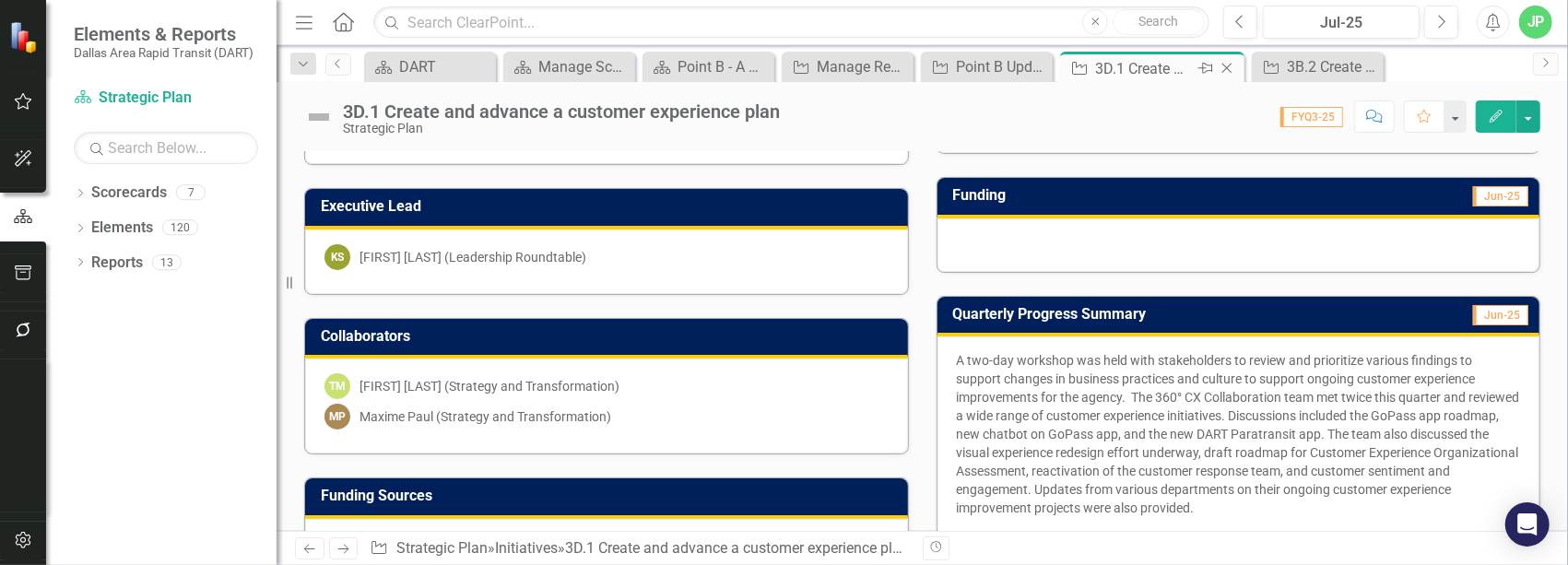 click on "Close" 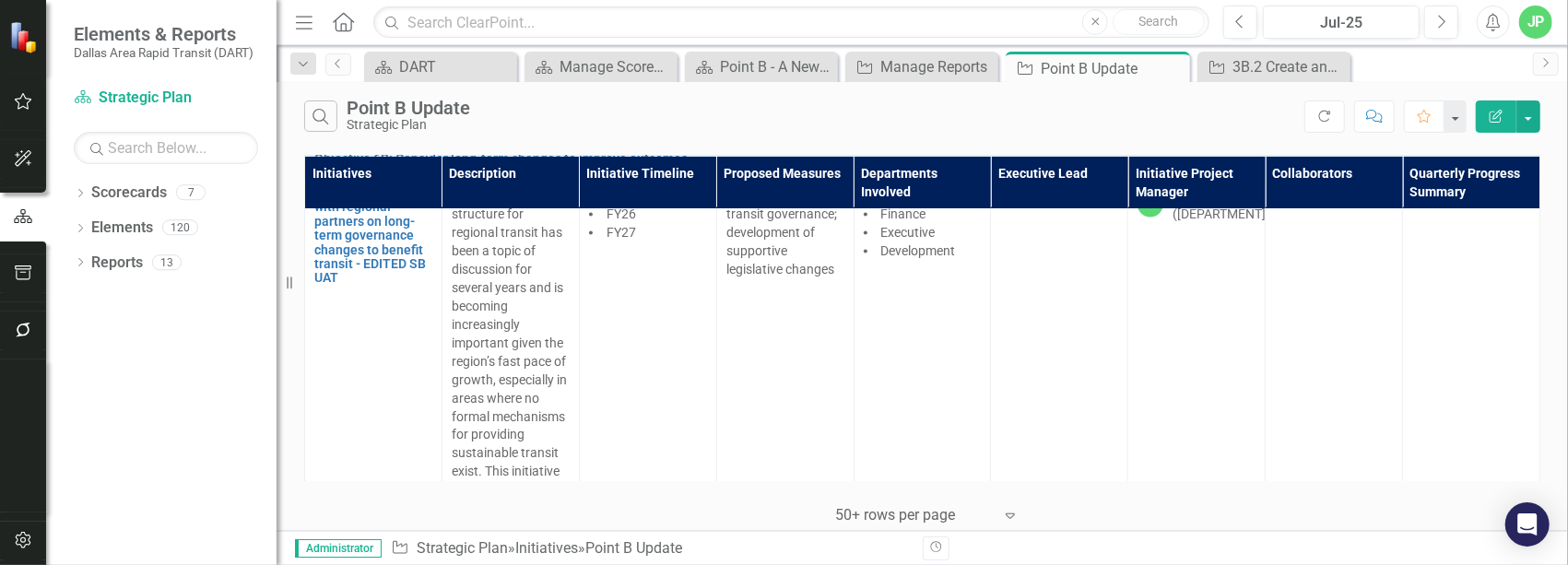 scroll, scrollTop: 2068, scrollLeft: 0, axis: vertical 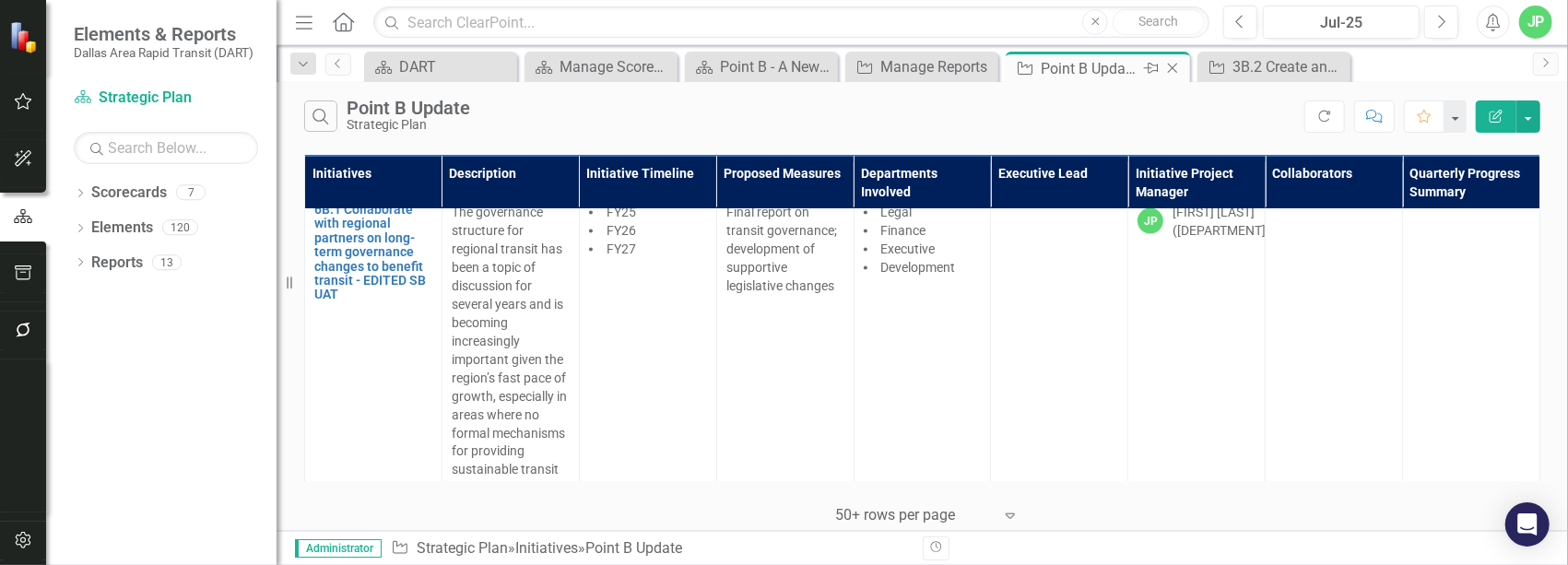 click on "Close" 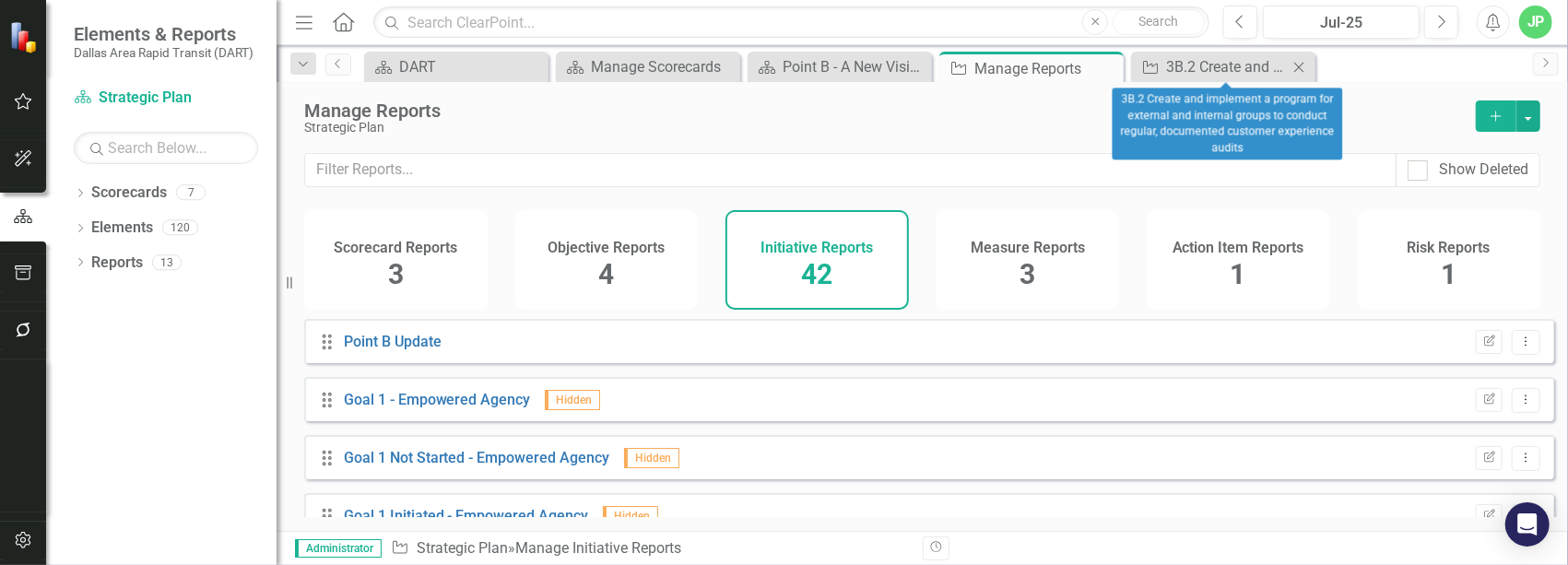 click on "Close" 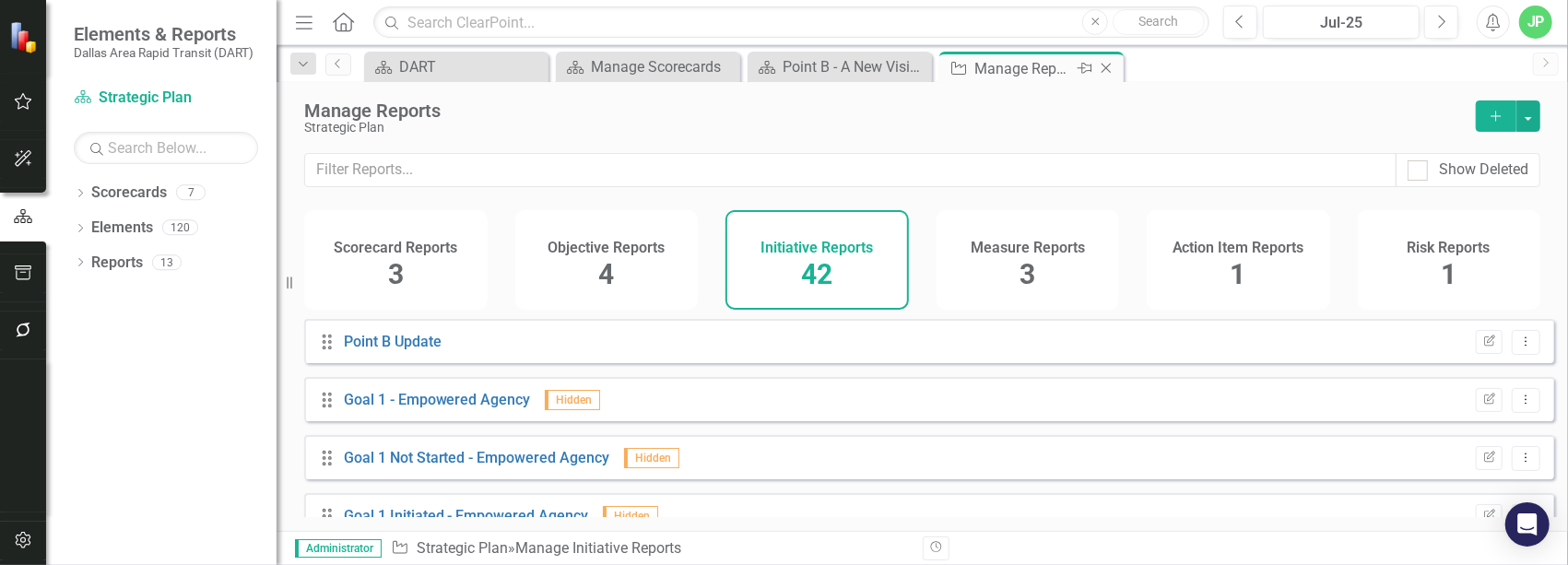 click on "Close" 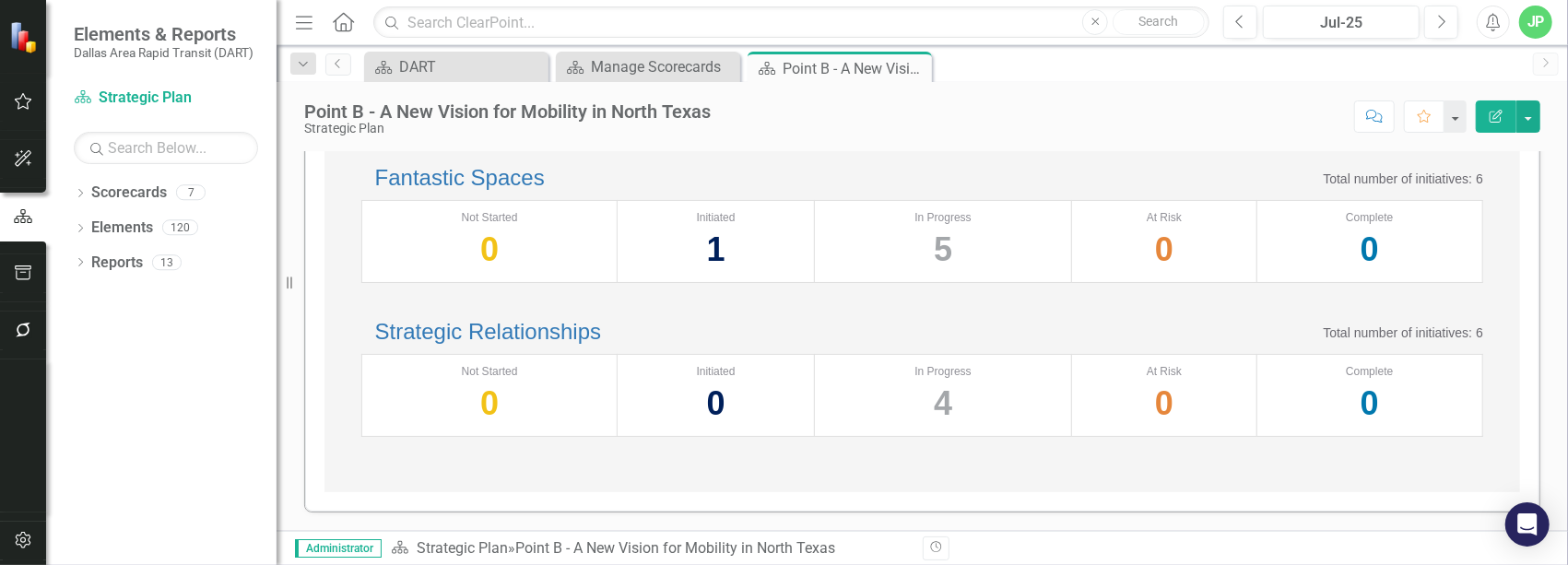 scroll, scrollTop: 952, scrollLeft: 0, axis: vertical 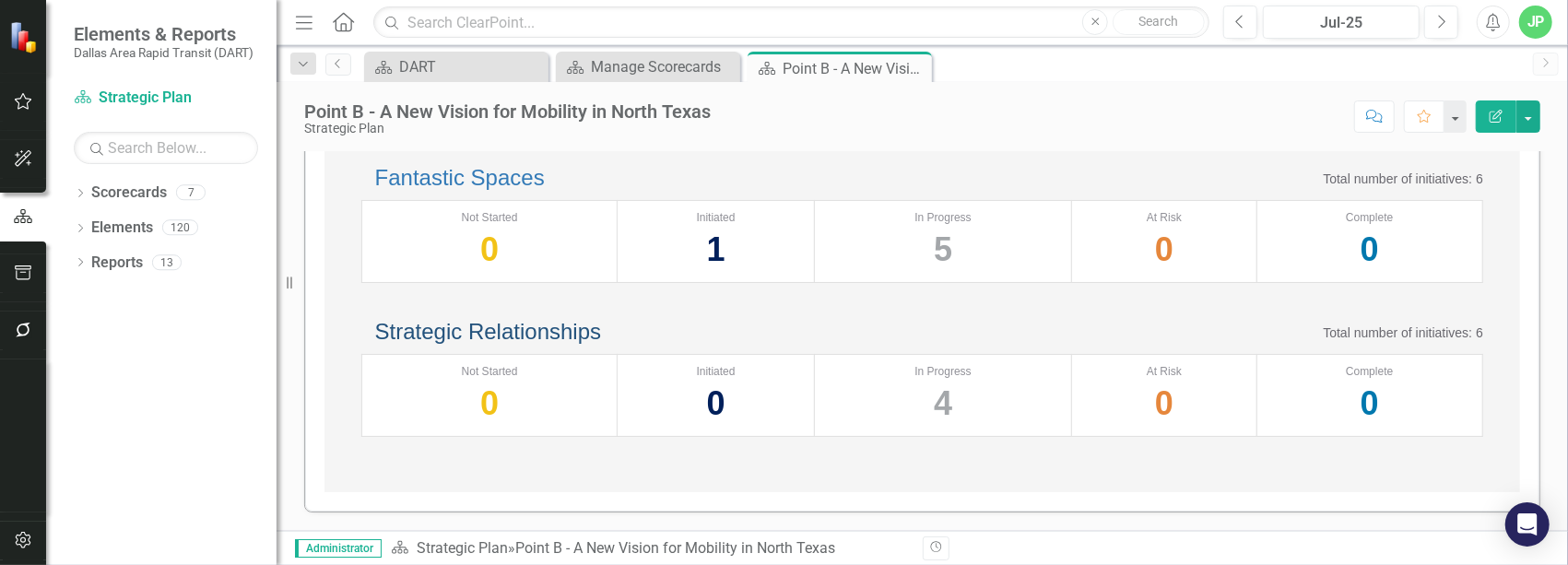 click on "Strategic Relationships" at bounding box center [488, 331] 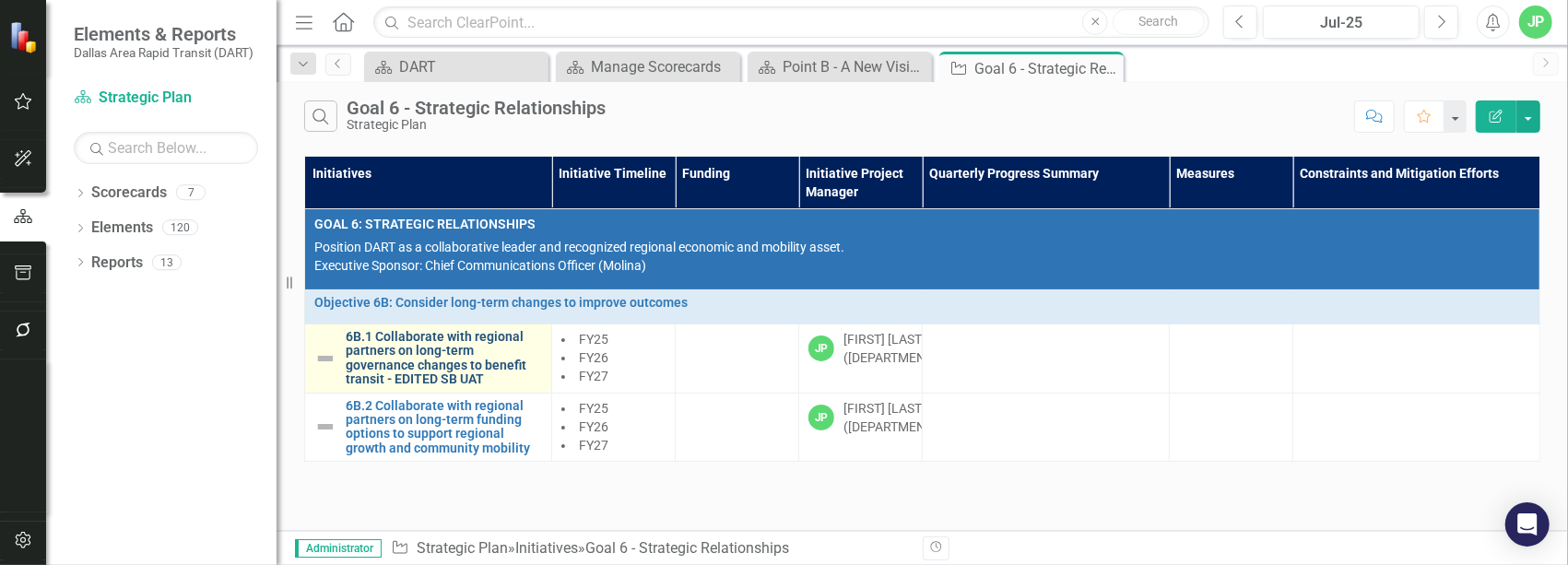 click on "6B.1 Collaborate with regional partners on long-term governance changes to benefit transit - EDITED SB UAT" at bounding box center [443, 359] 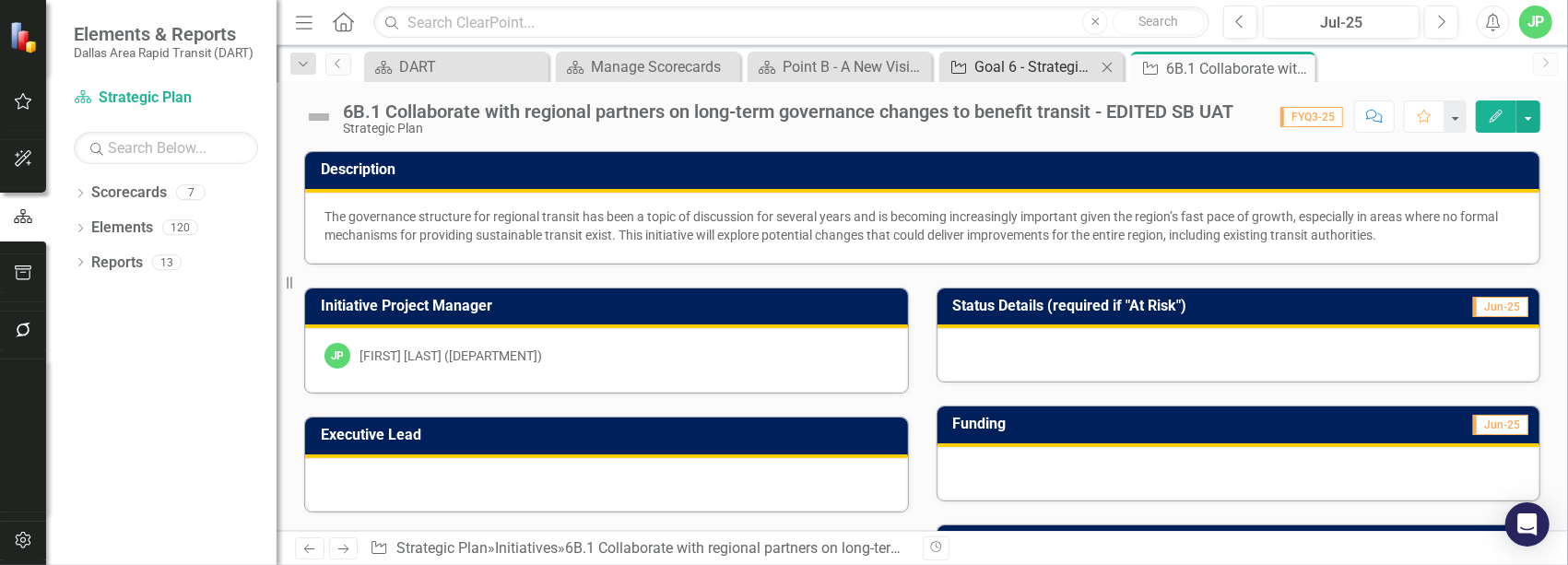 click on "Goal 6 - Strategic Relationships" at bounding box center [1035, 66] 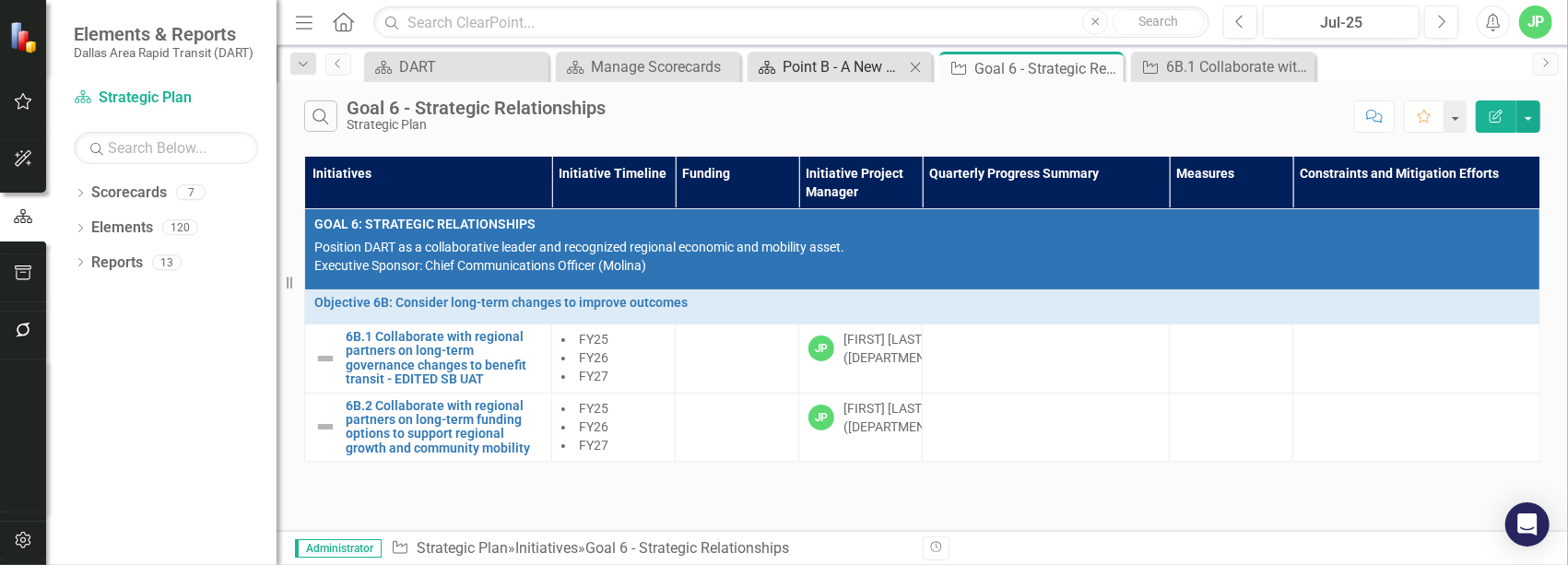 click on "Point B - A New Vision for Mobility in North Texas" at bounding box center (843, 66) 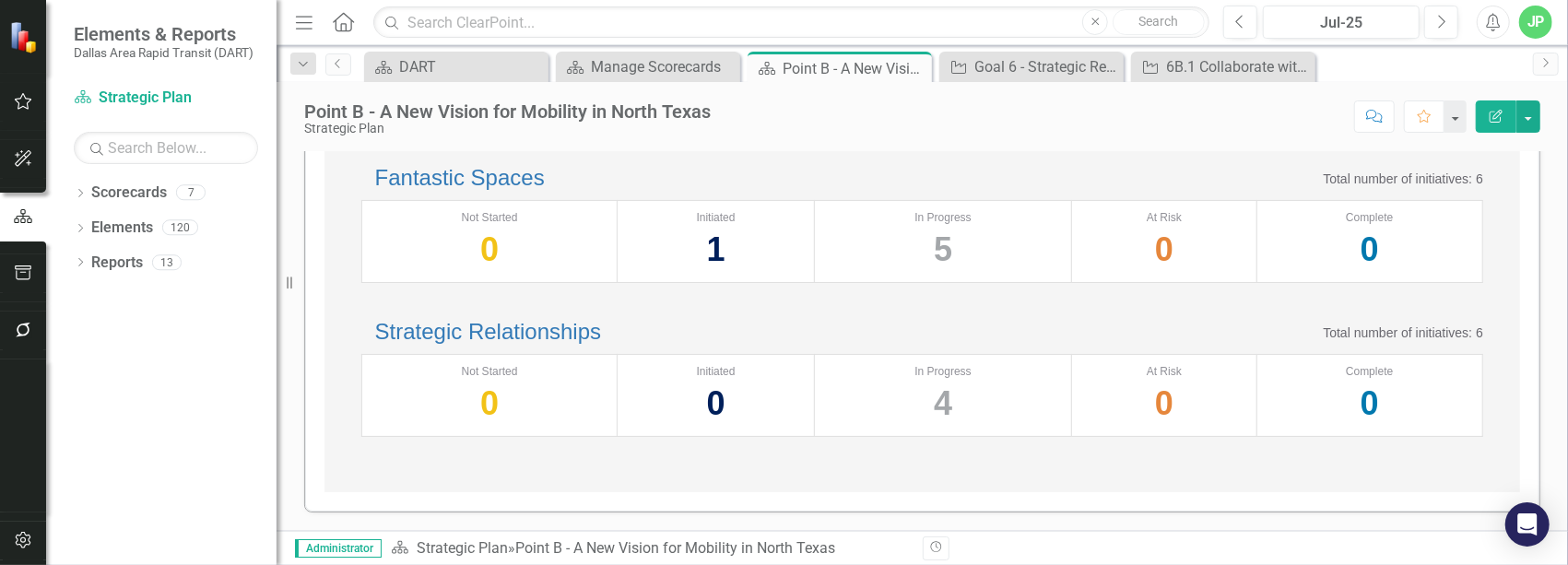 scroll, scrollTop: 952, scrollLeft: 0, axis: vertical 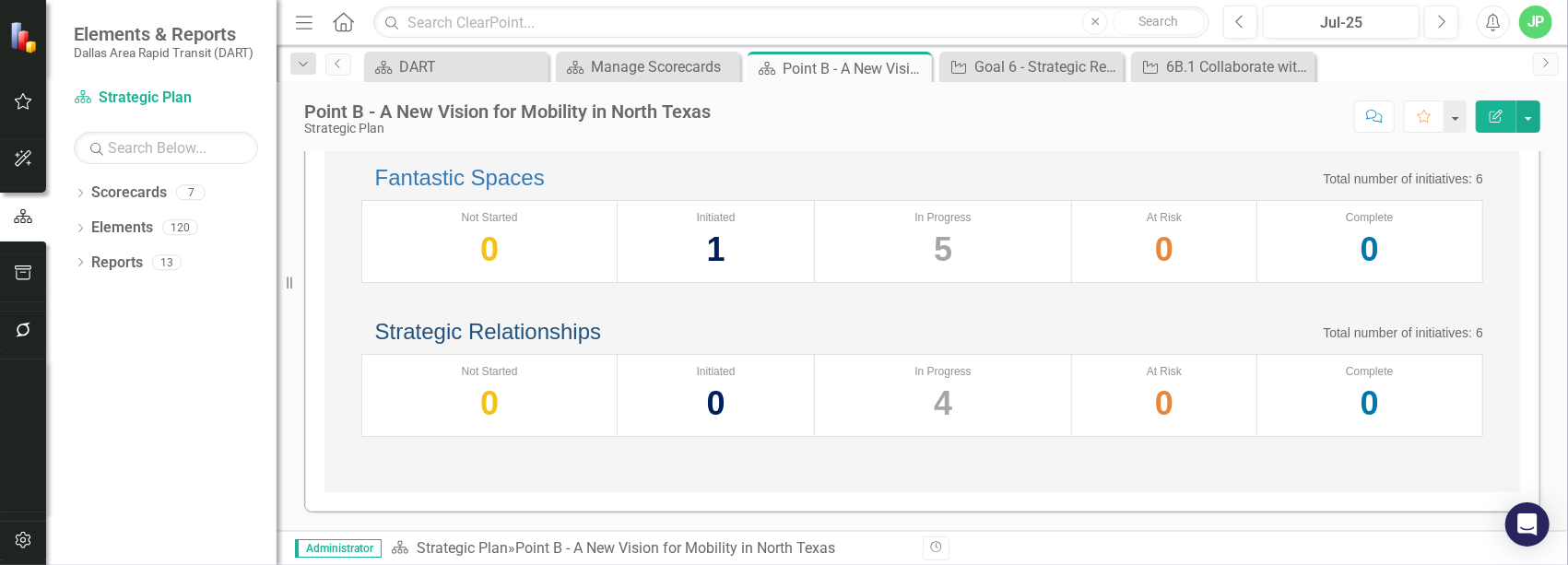 click on "Strategic Relationships" at bounding box center (488, 331) 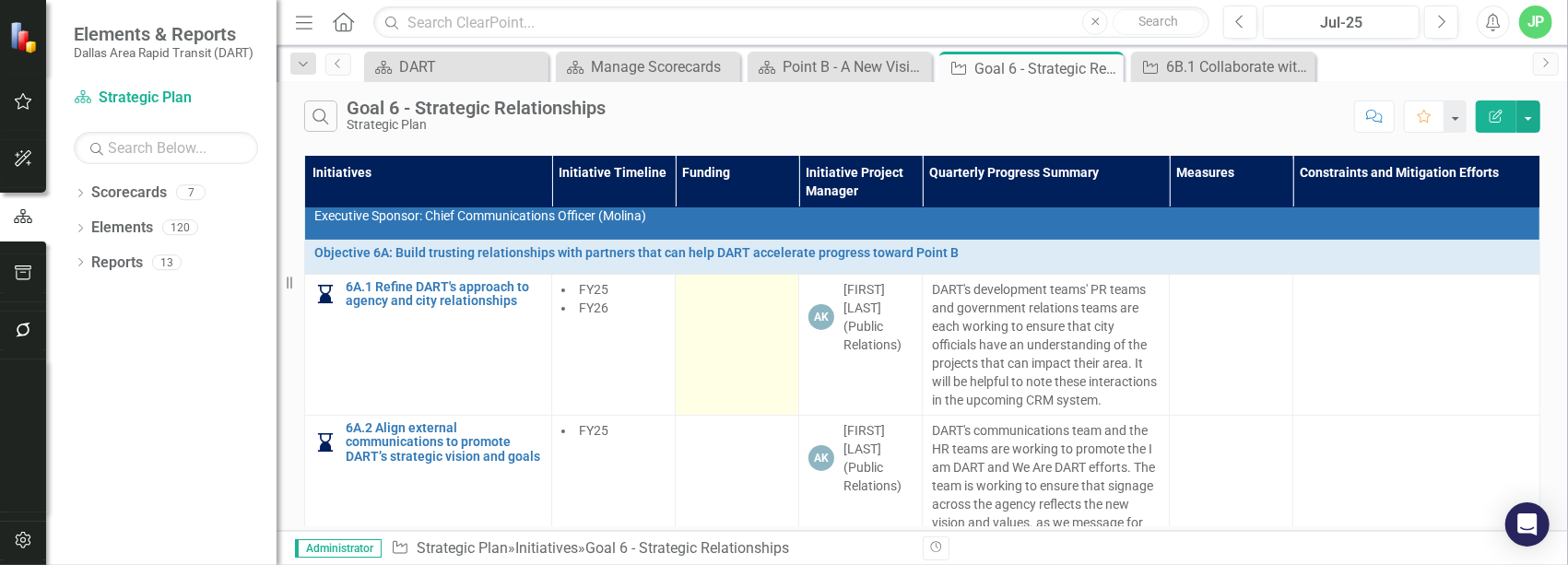 scroll, scrollTop: 0, scrollLeft: 0, axis: both 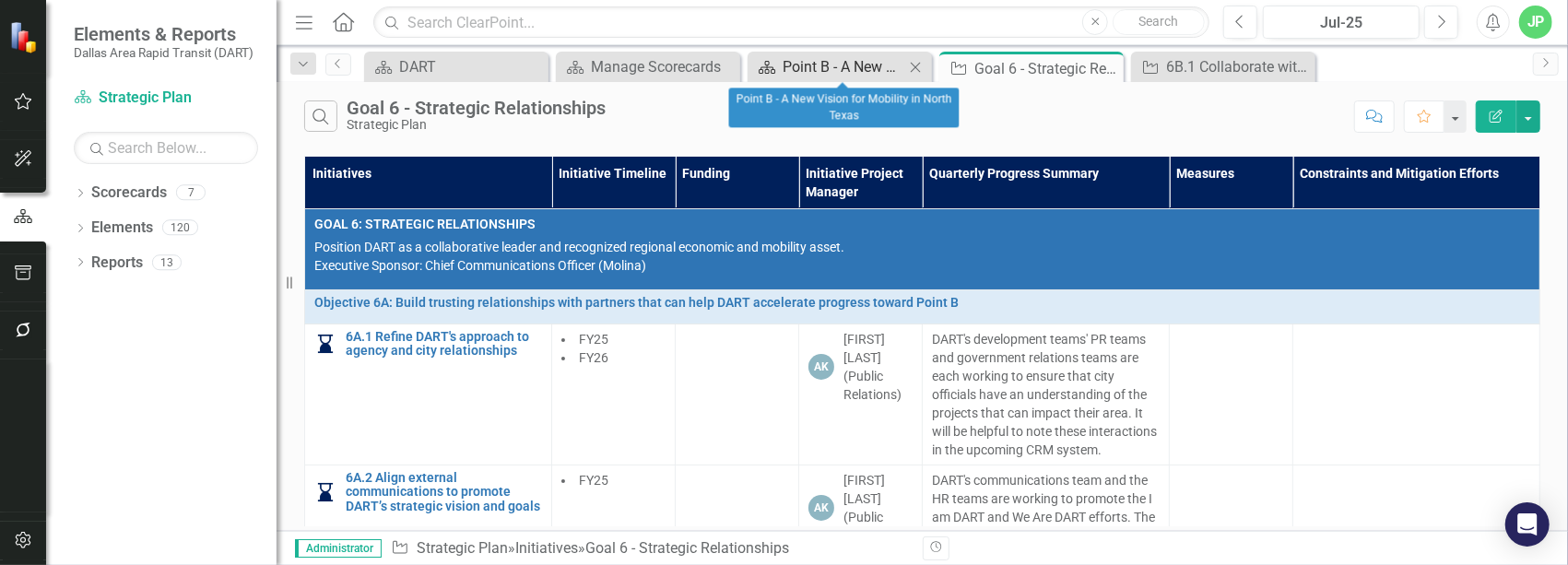 click on "Point B - A New Vision for Mobility in North Texas" at bounding box center (843, 66) 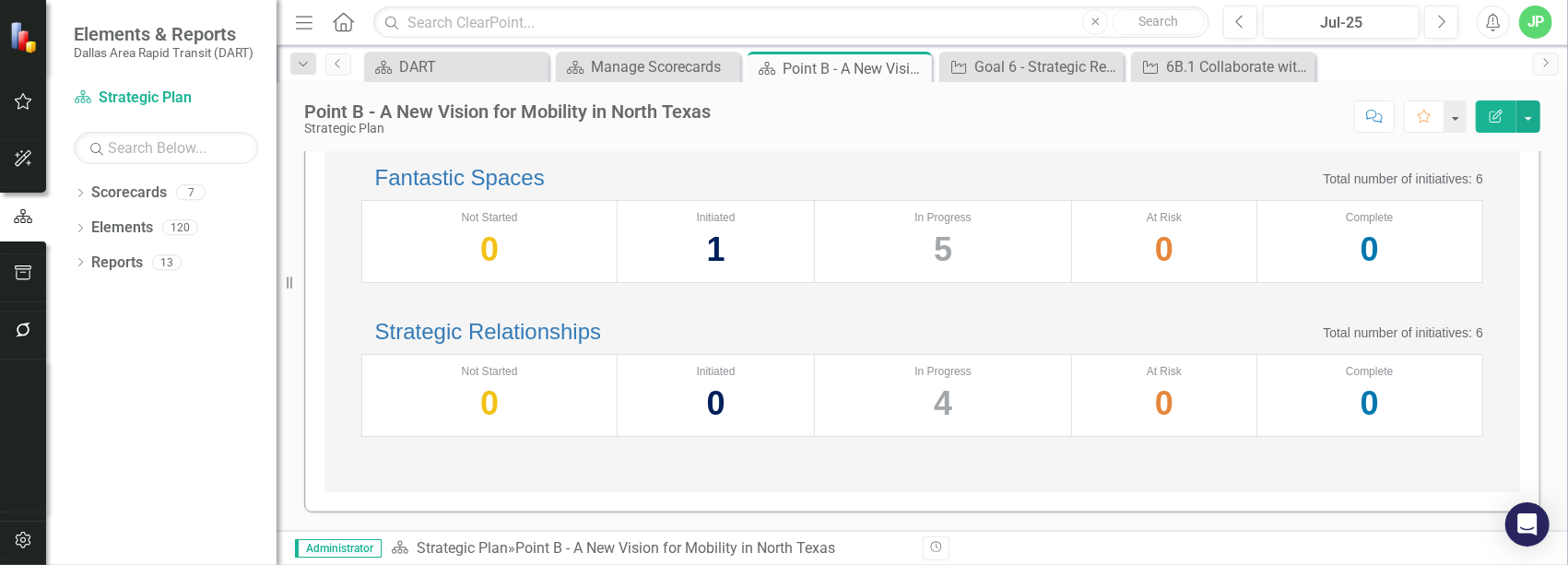 scroll, scrollTop: 706, scrollLeft: 0, axis: vertical 